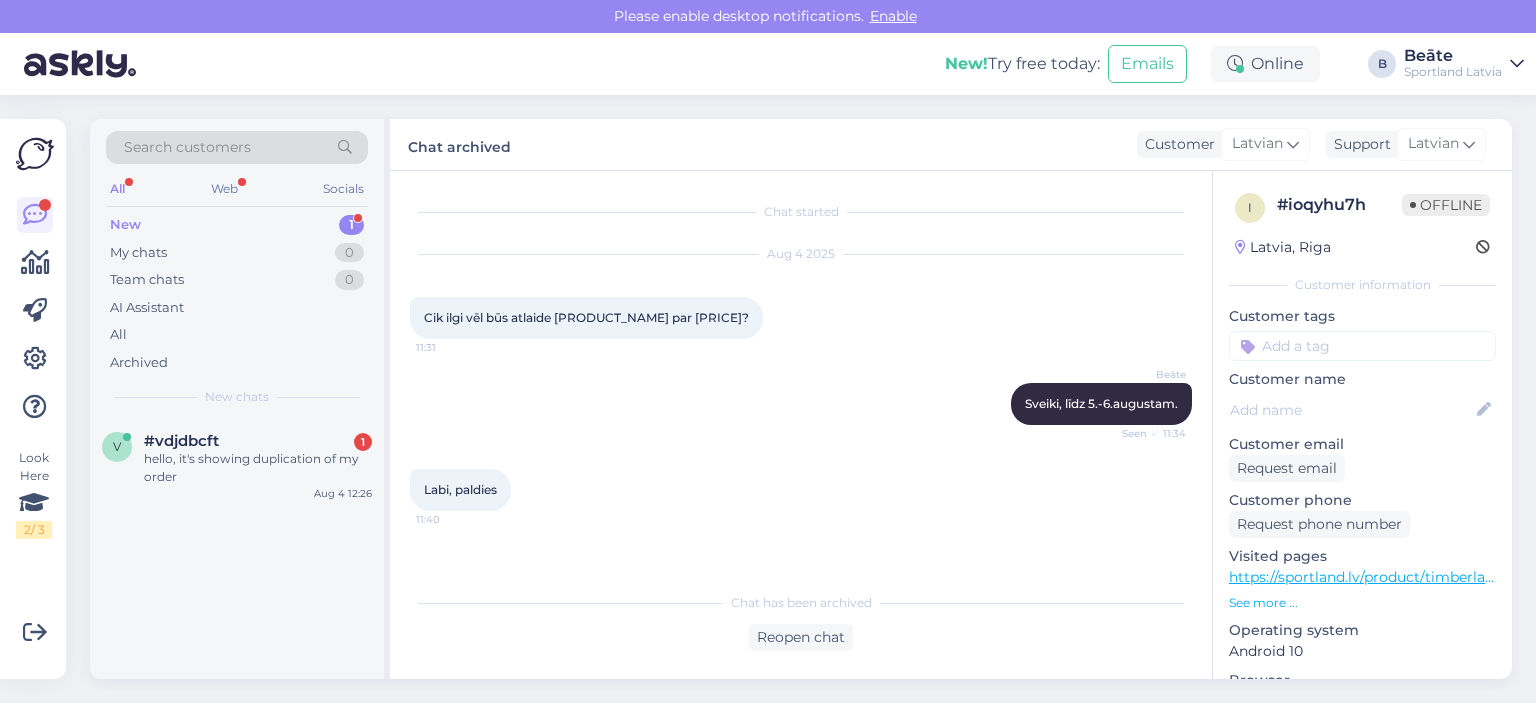 scroll, scrollTop: 0, scrollLeft: 0, axis: both 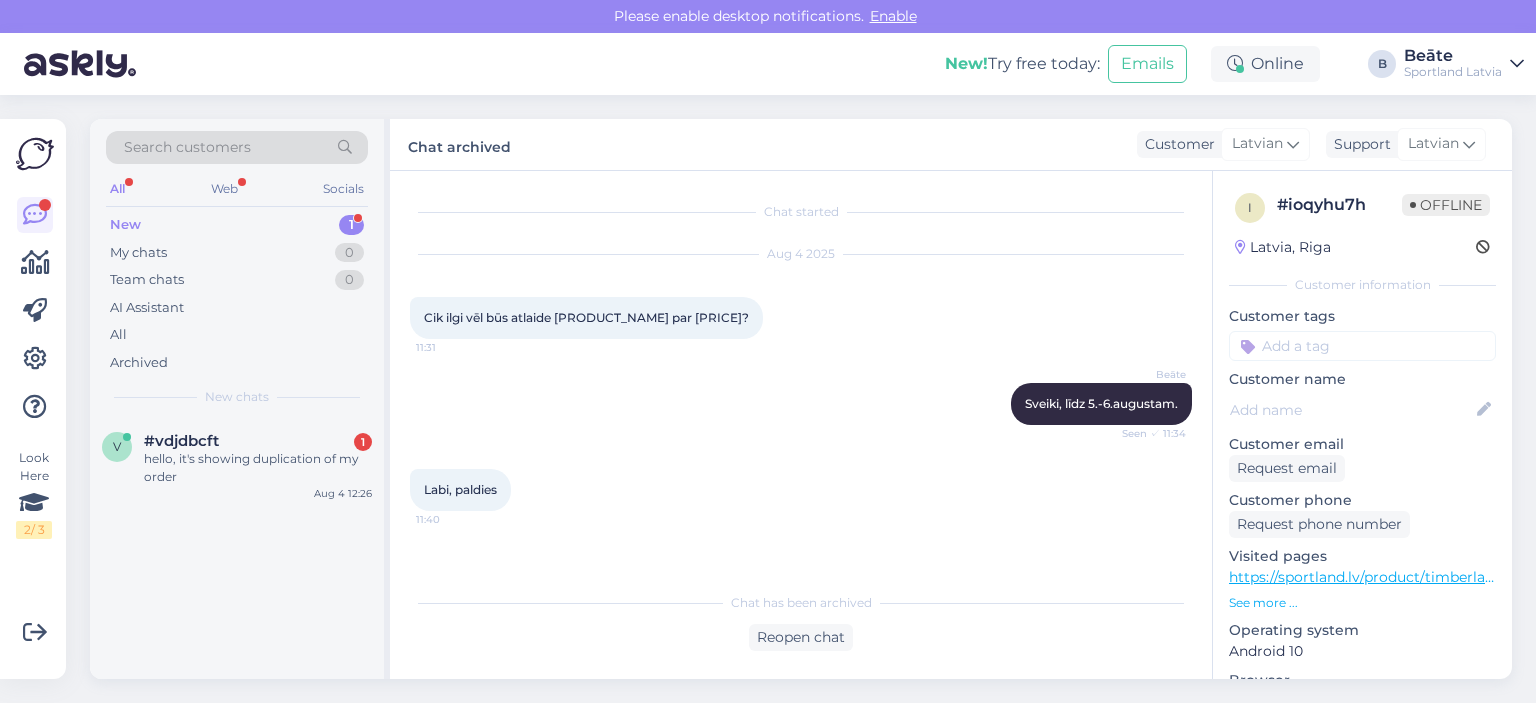 click on "hello, it's showing duplication of my order" at bounding box center (258, 468) 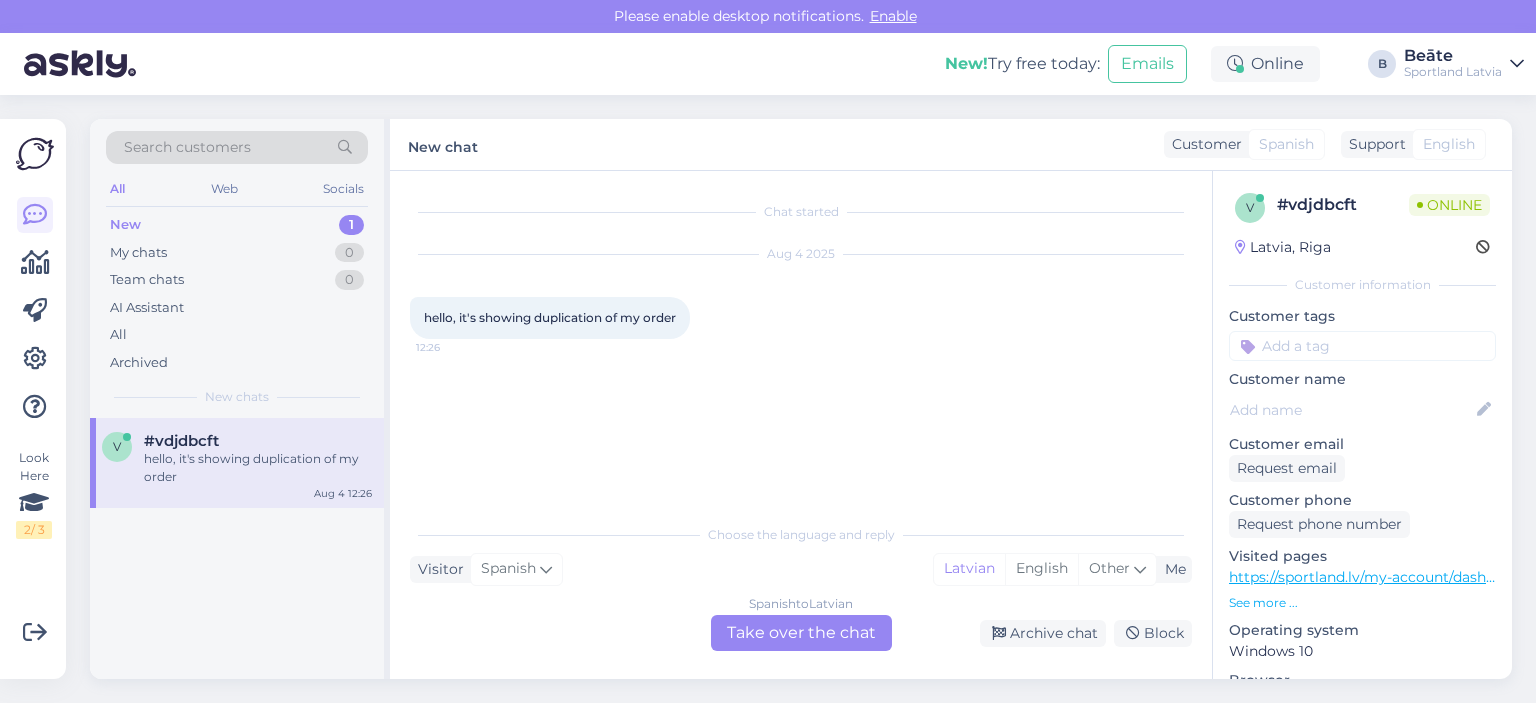 click on "Spanish to Latvian Take over the chat" at bounding box center [801, 633] 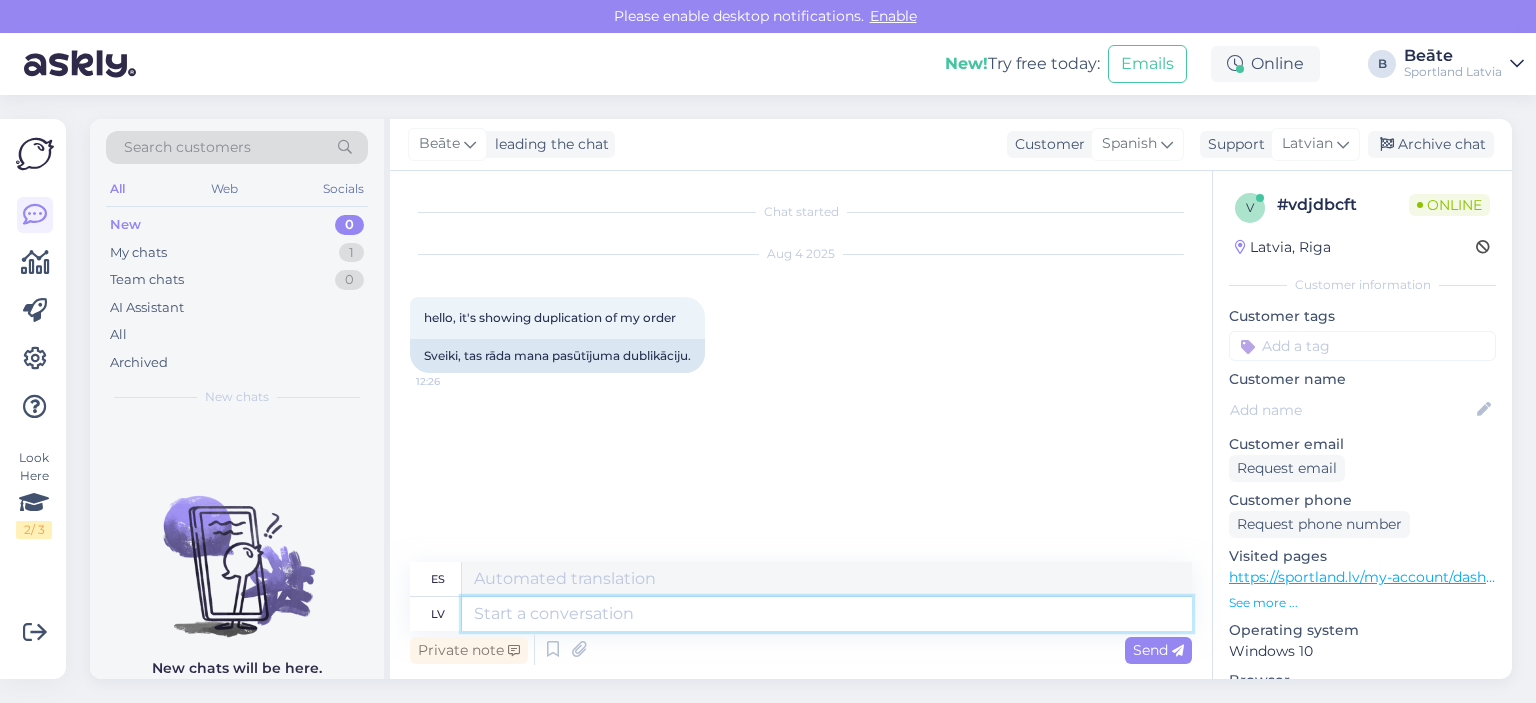 click at bounding box center (827, 614) 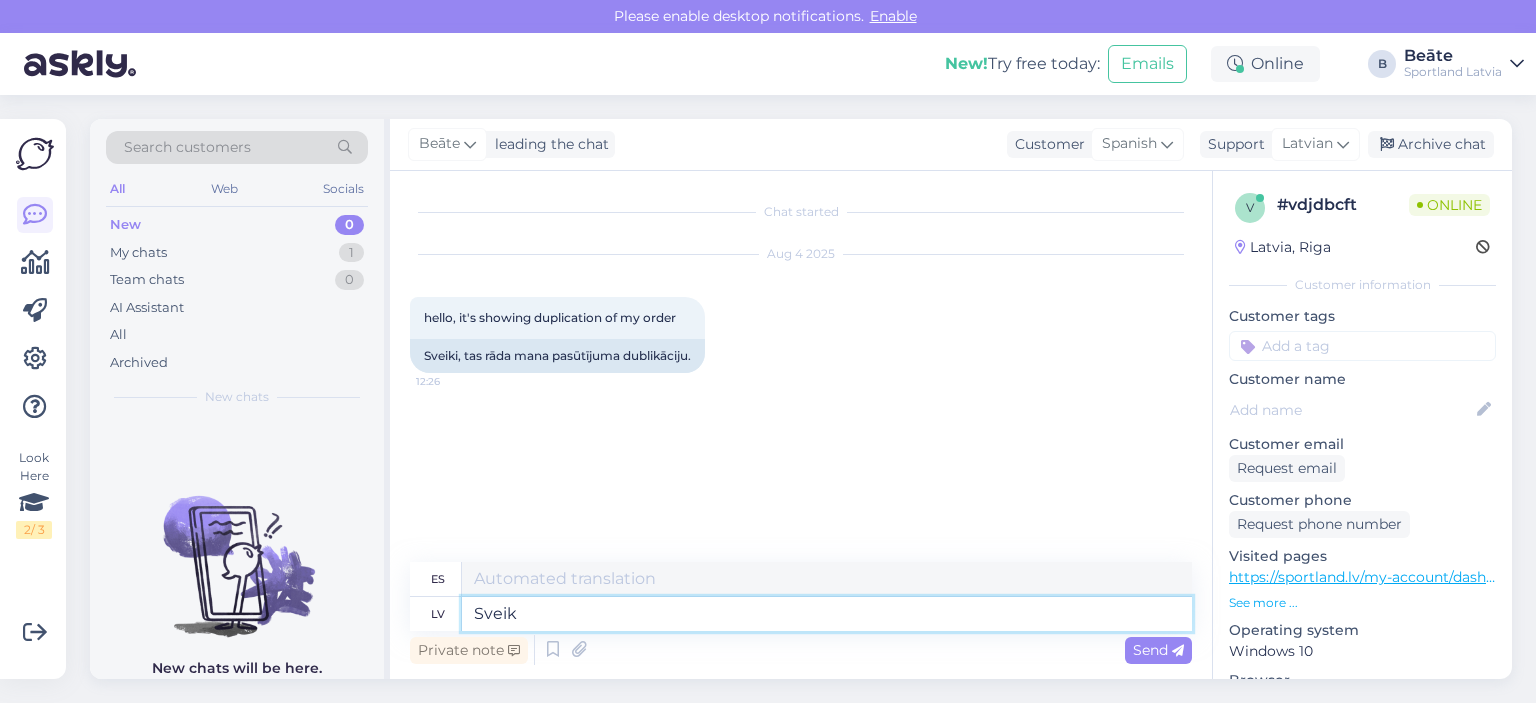 type on "Sveiki" 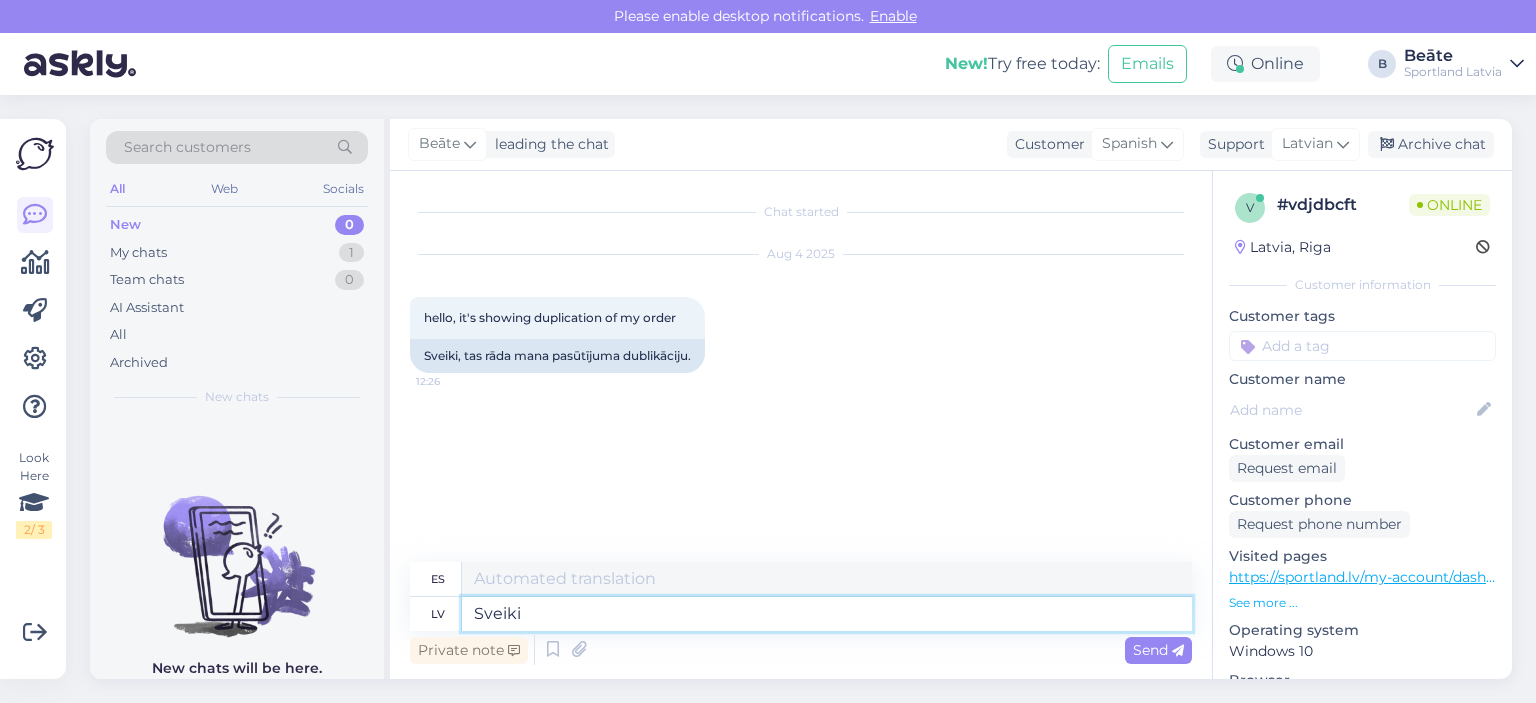 type on "Hola" 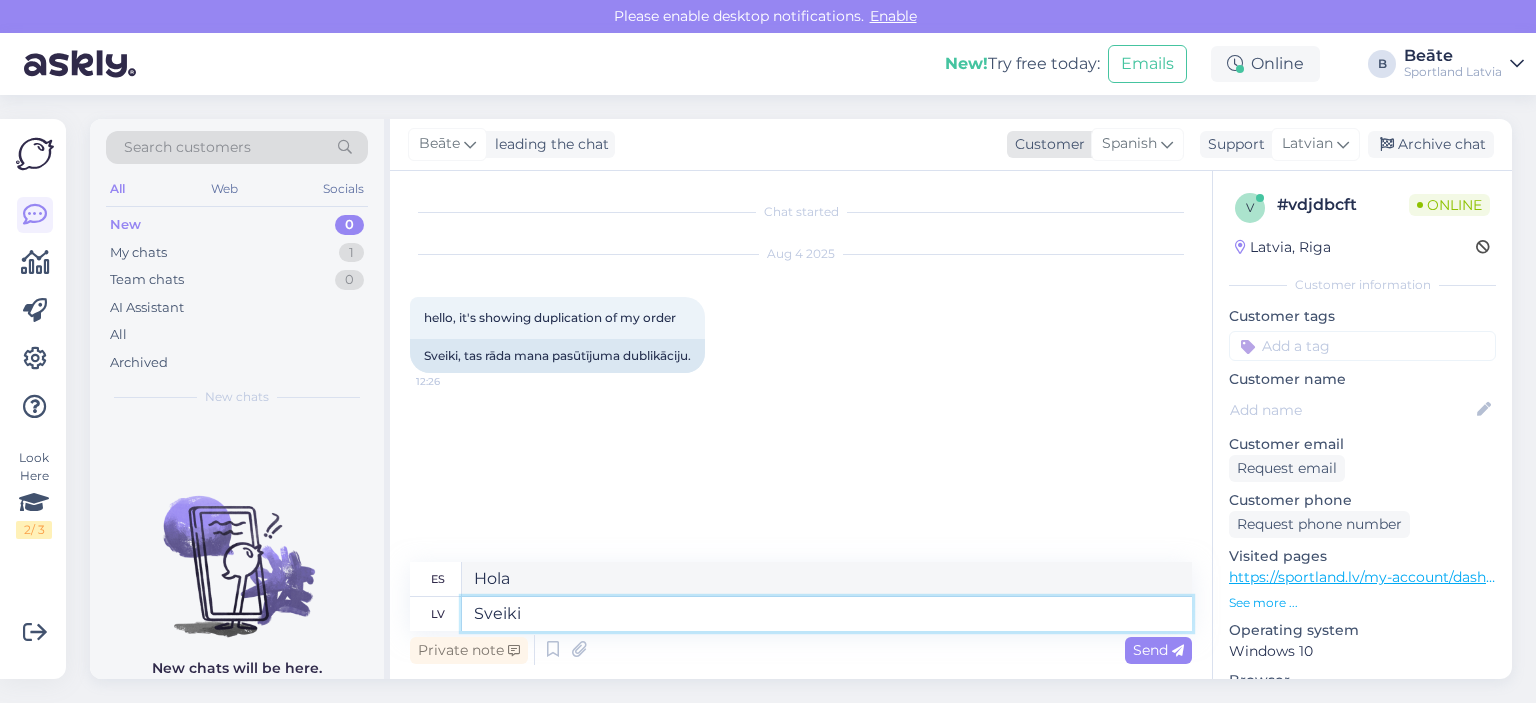 type on "Sveiki" 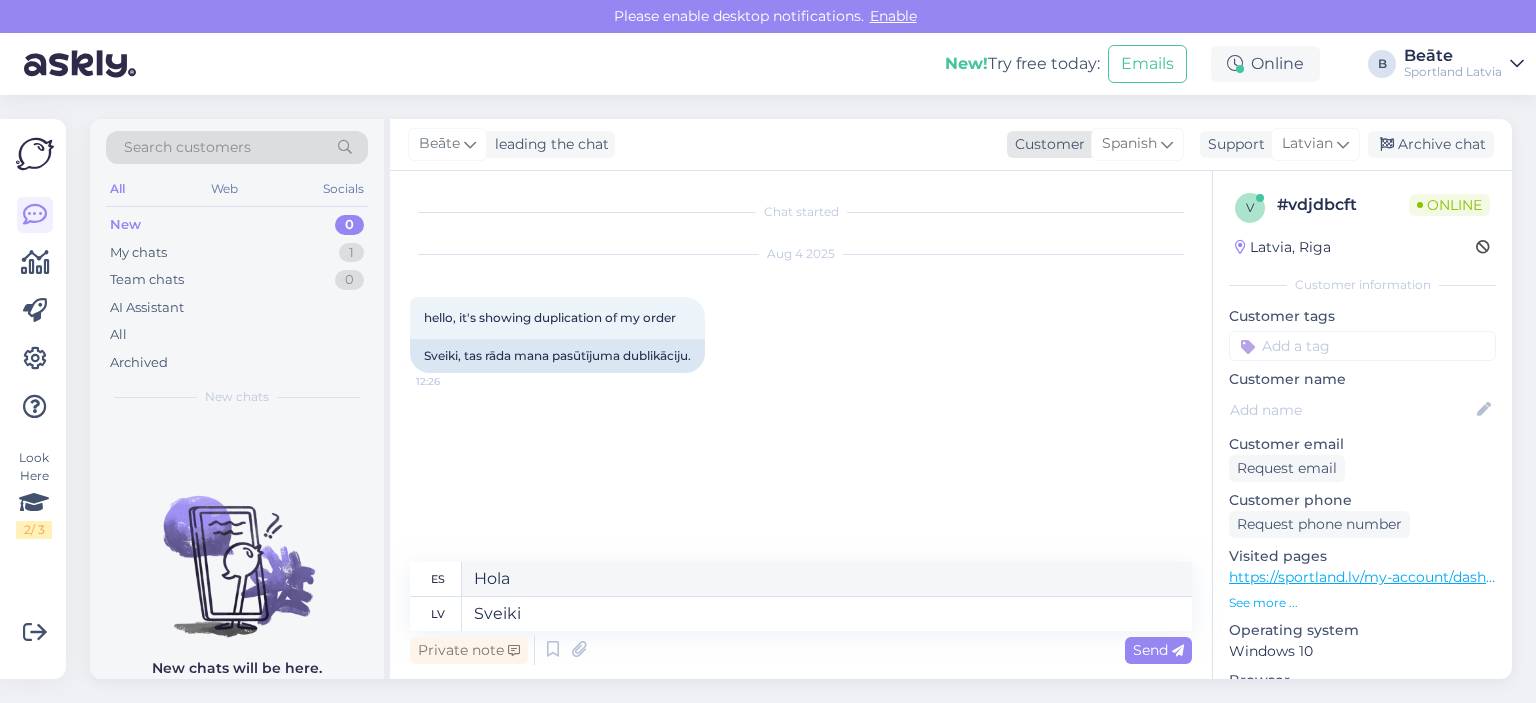 click on "Spanish" at bounding box center (1129, 144) 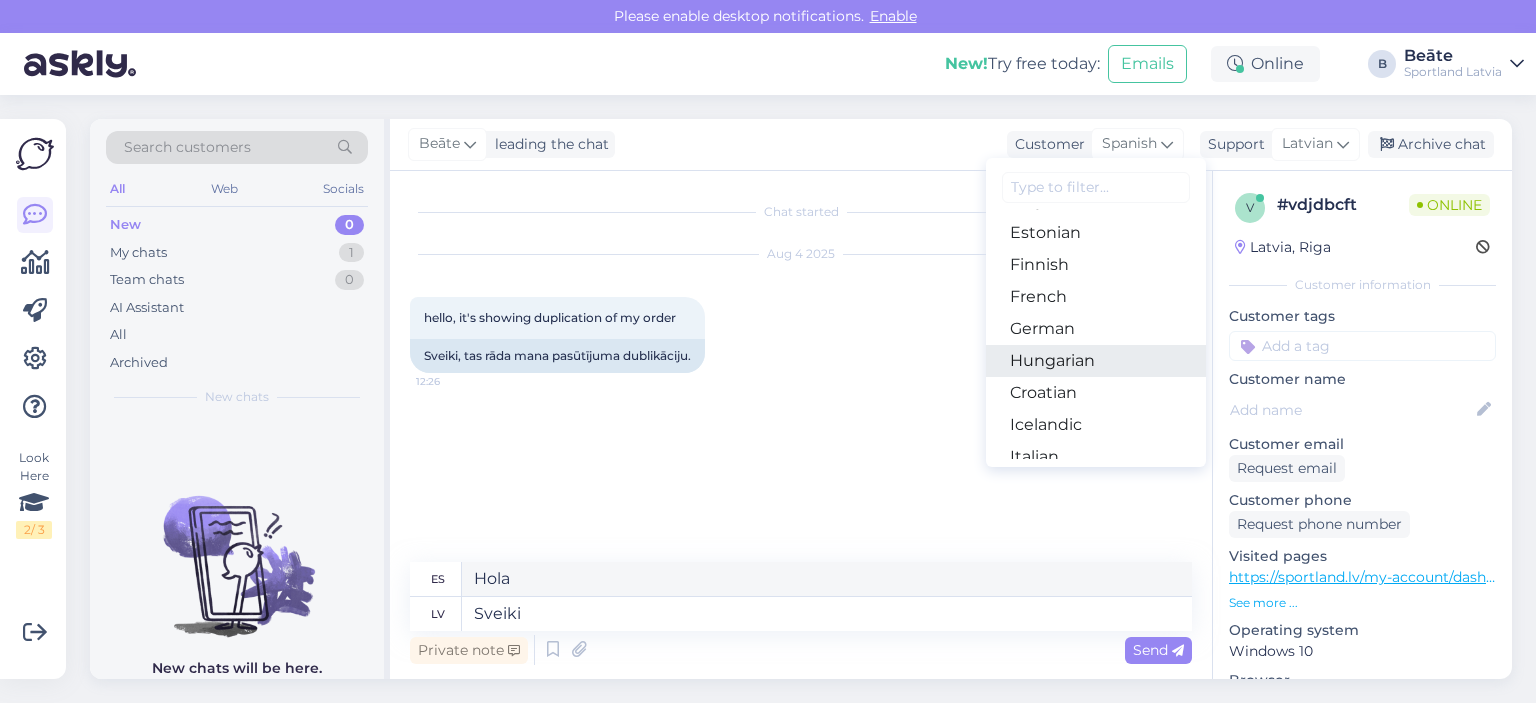 scroll, scrollTop: 221, scrollLeft: 0, axis: vertical 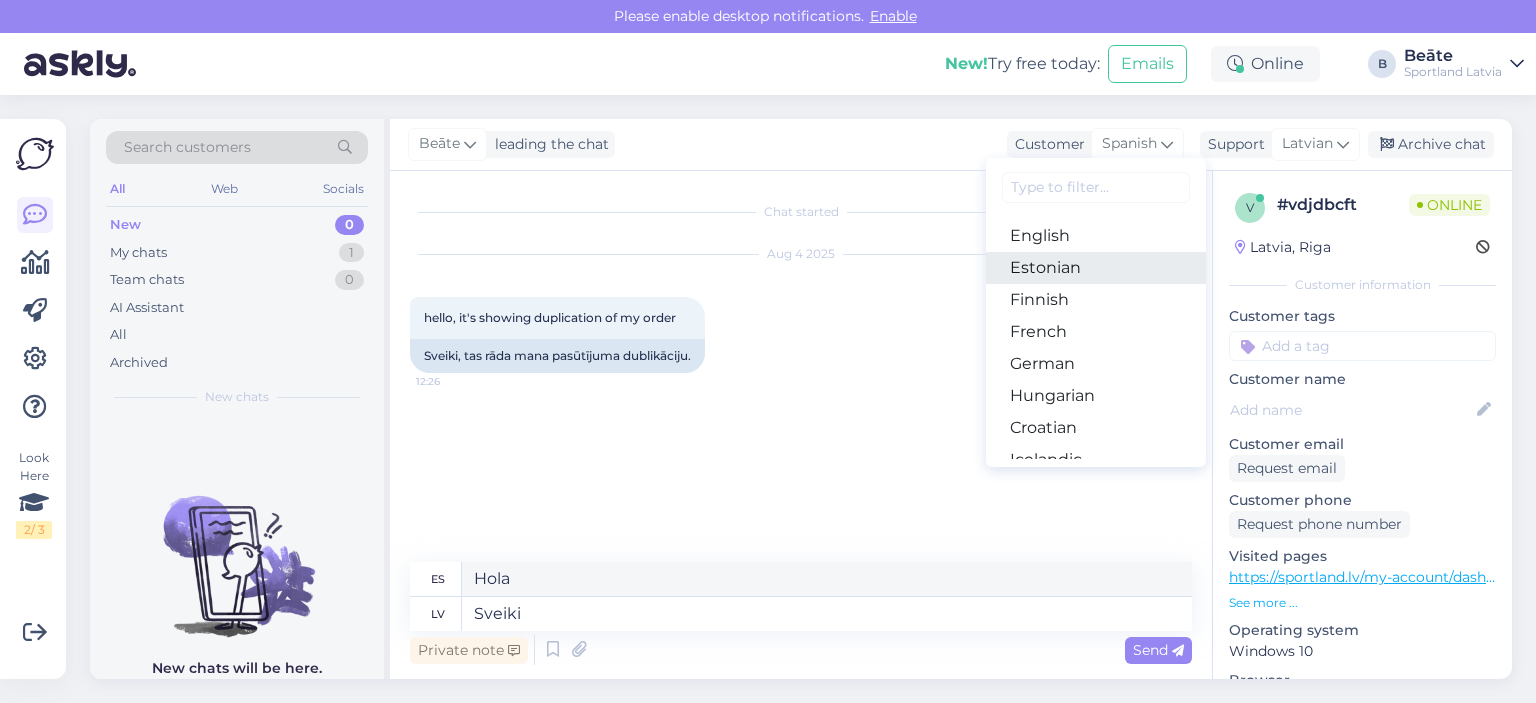 click on "Estonian" at bounding box center [1096, 268] 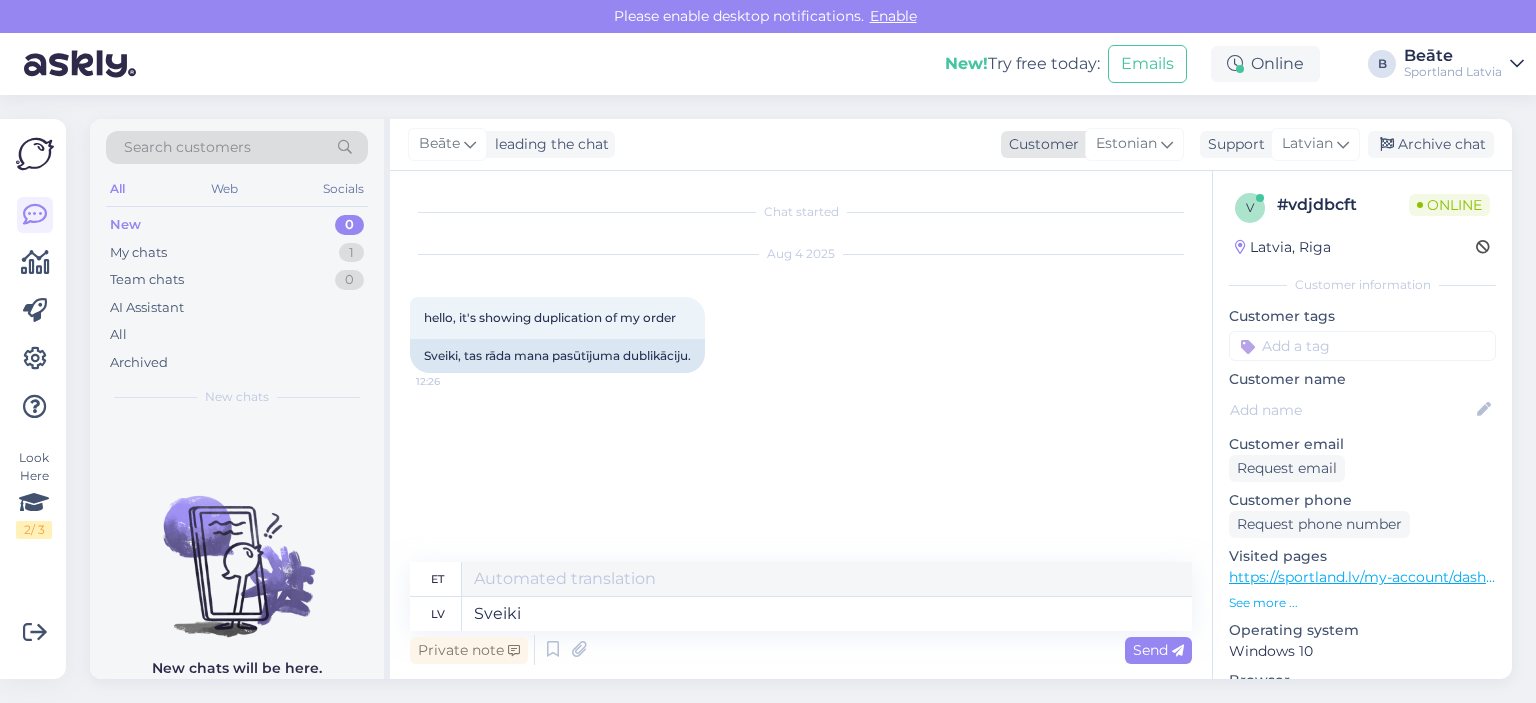 click on "Estonian" at bounding box center [1126, 144] 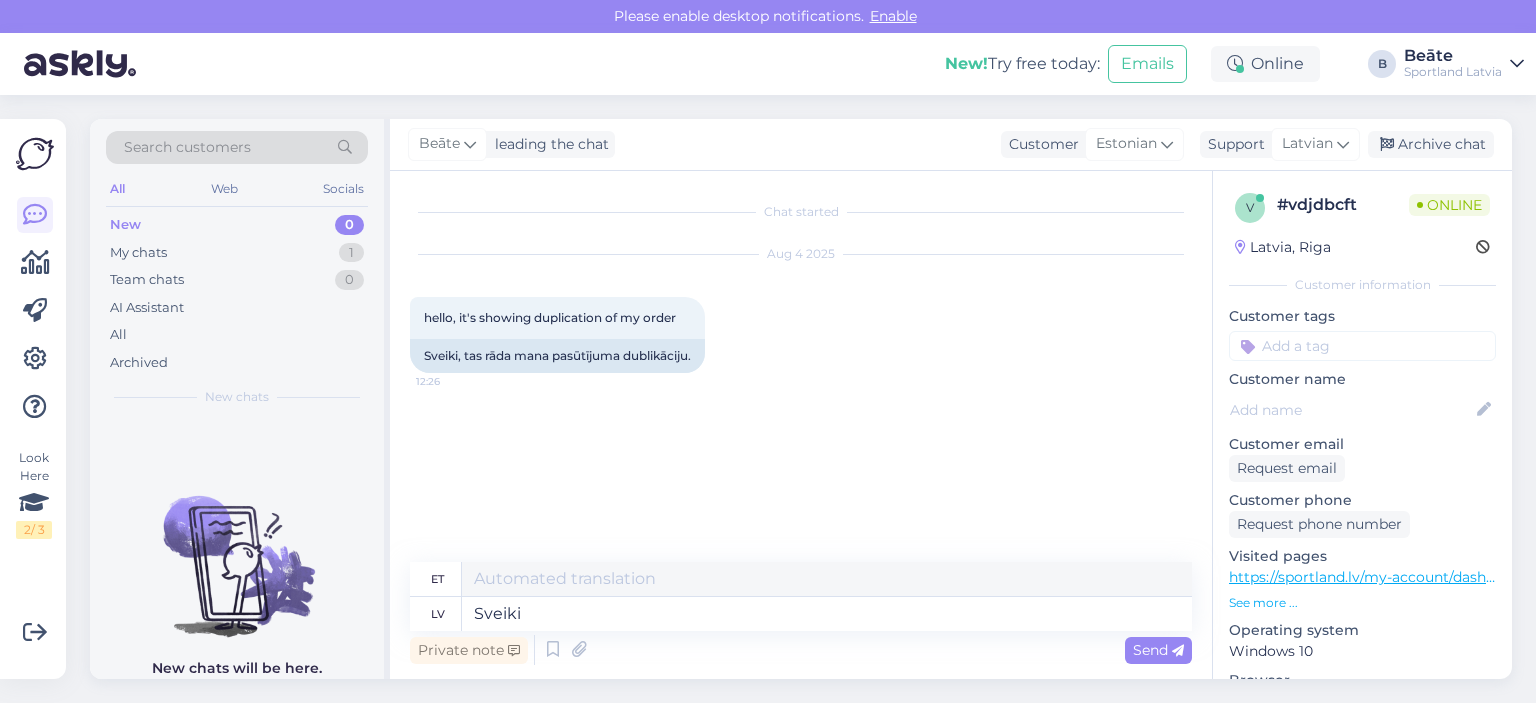 type on "Tere" 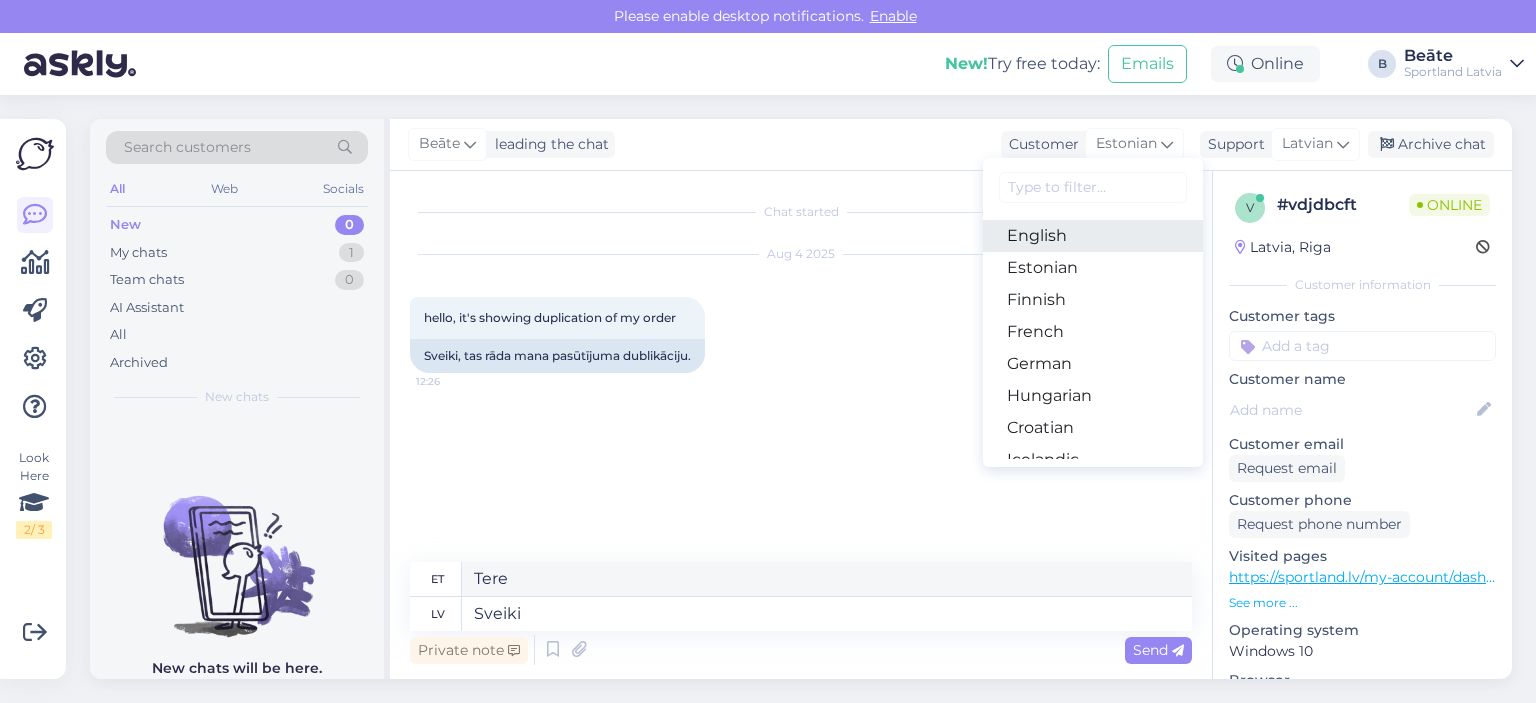 click on "English" at bounding box center (1093, 236) 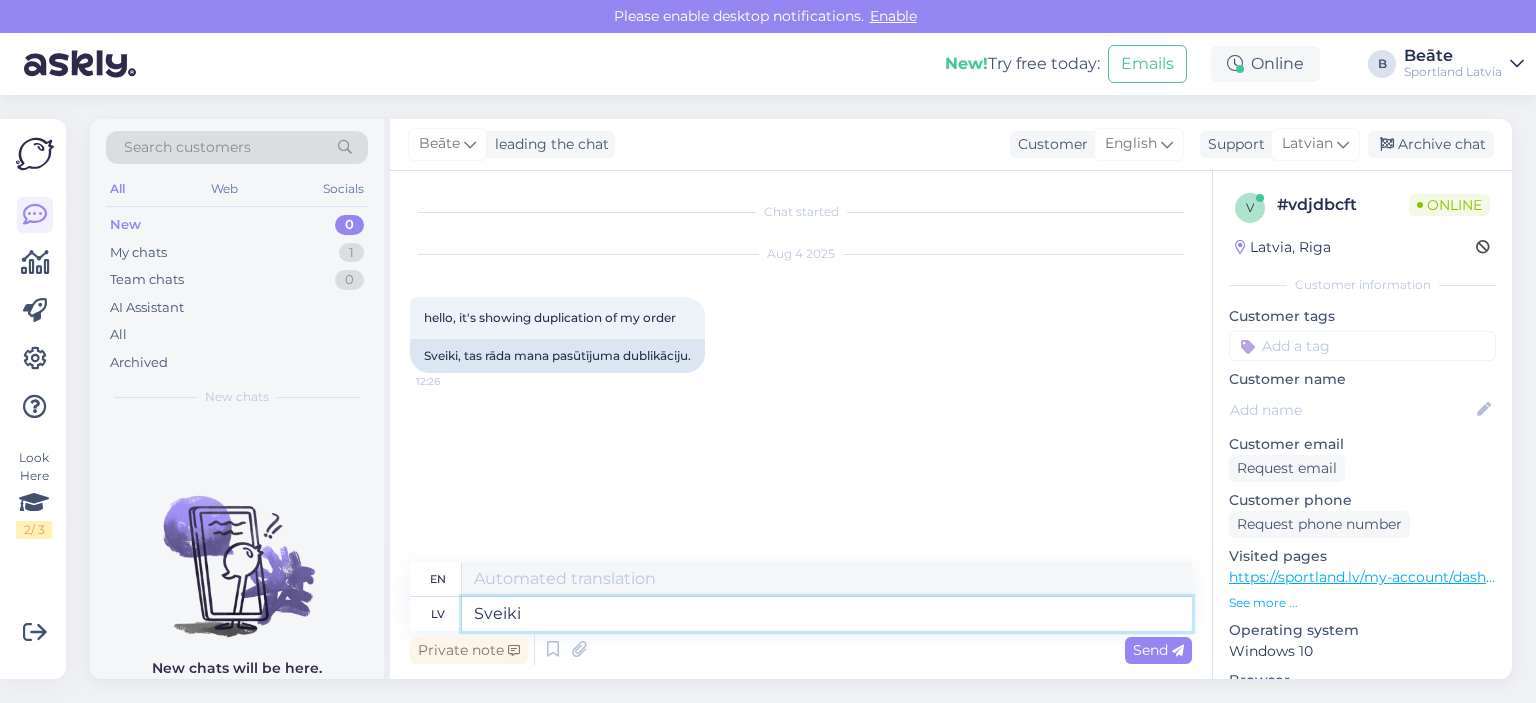 click on "Sveiki" at bounding box center [827, 614] 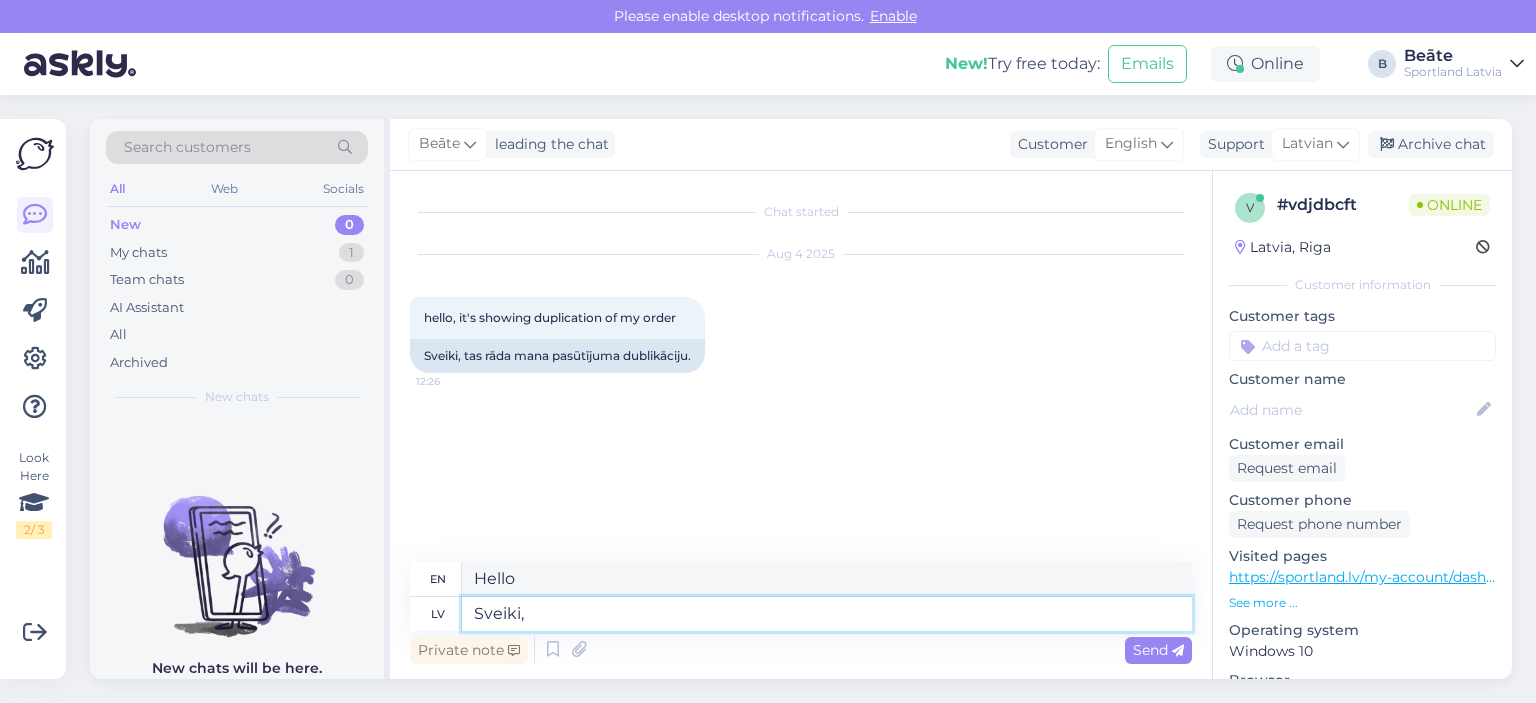 type on "Sveiki," 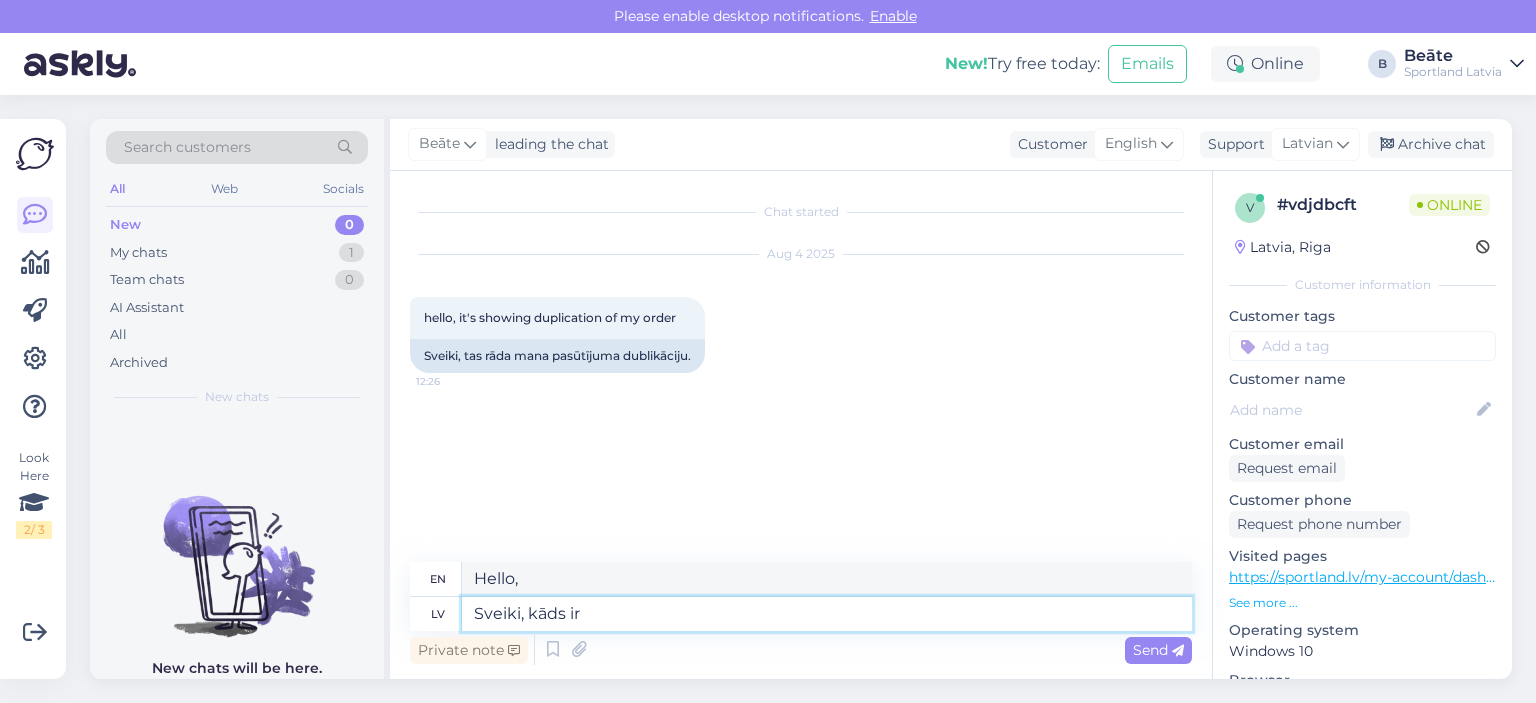 type on "Sveiki, kāds ir" 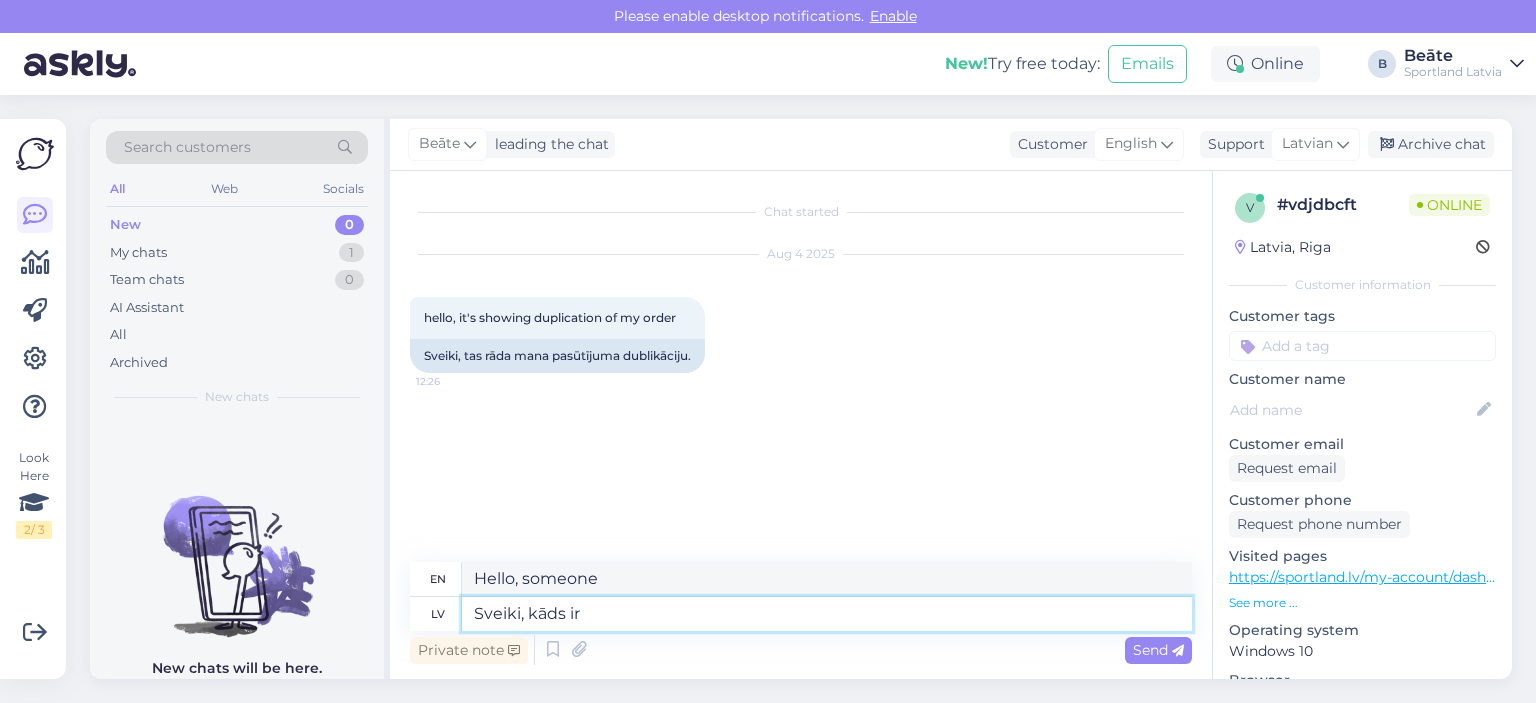 type on "Sveiki, kāds ir p" 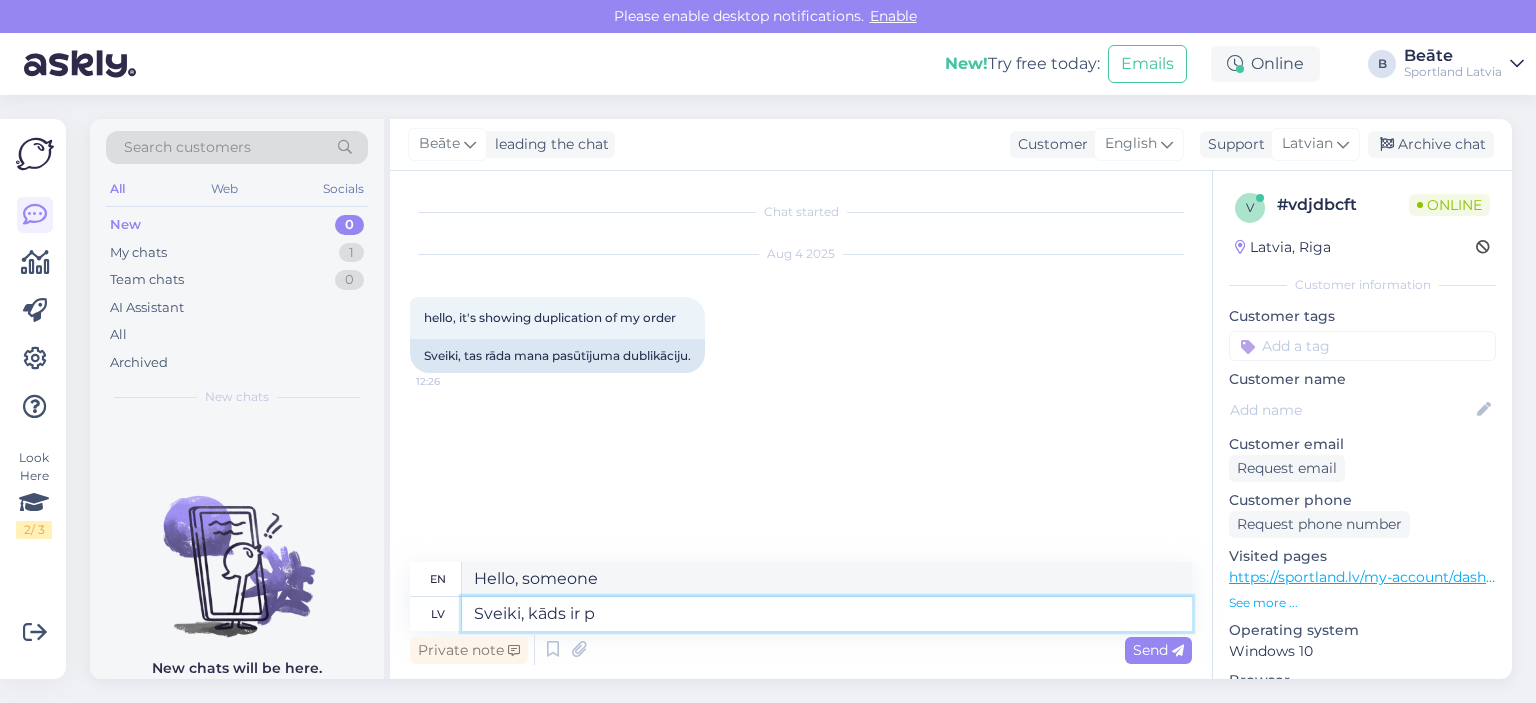 type on "Hello, how are you?" 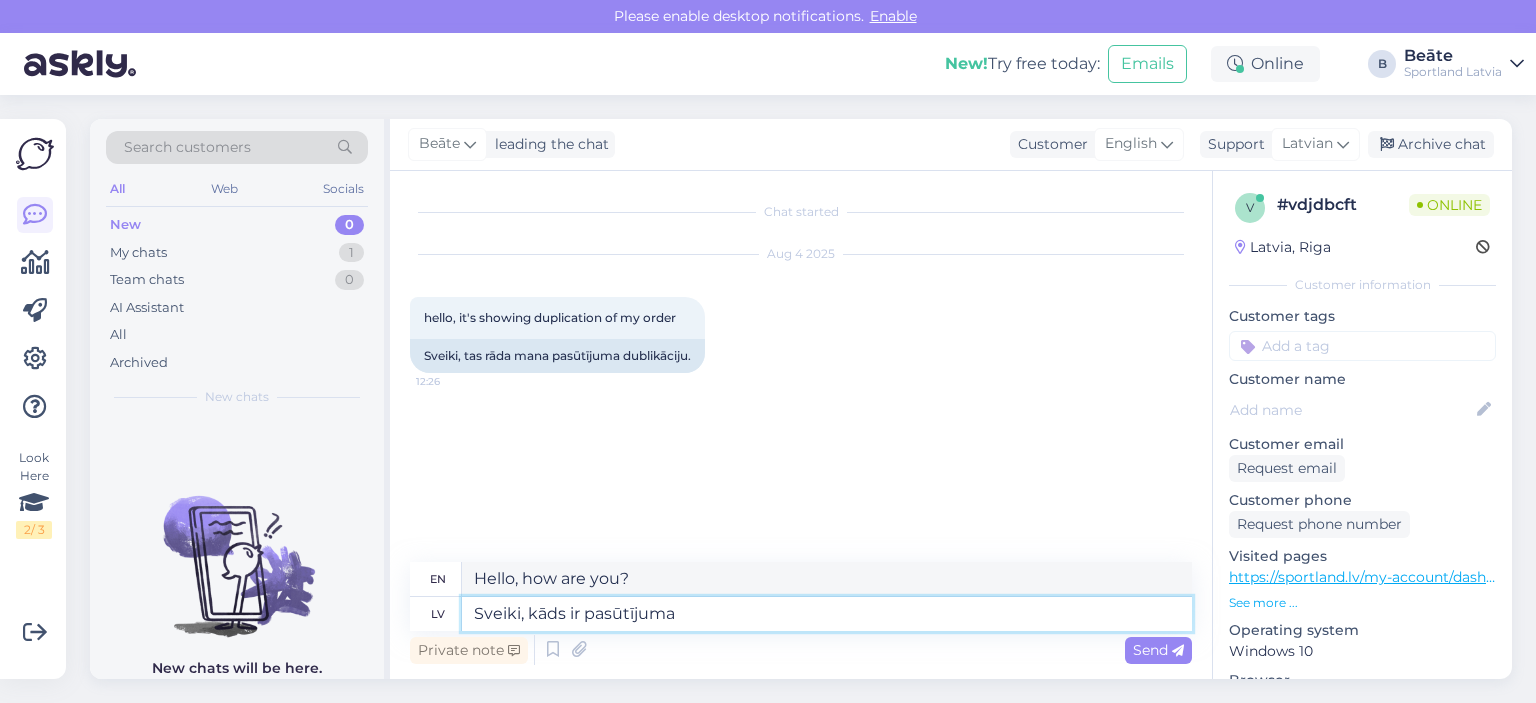 type on "Sveiki, kāds ir pasūtījuma n" 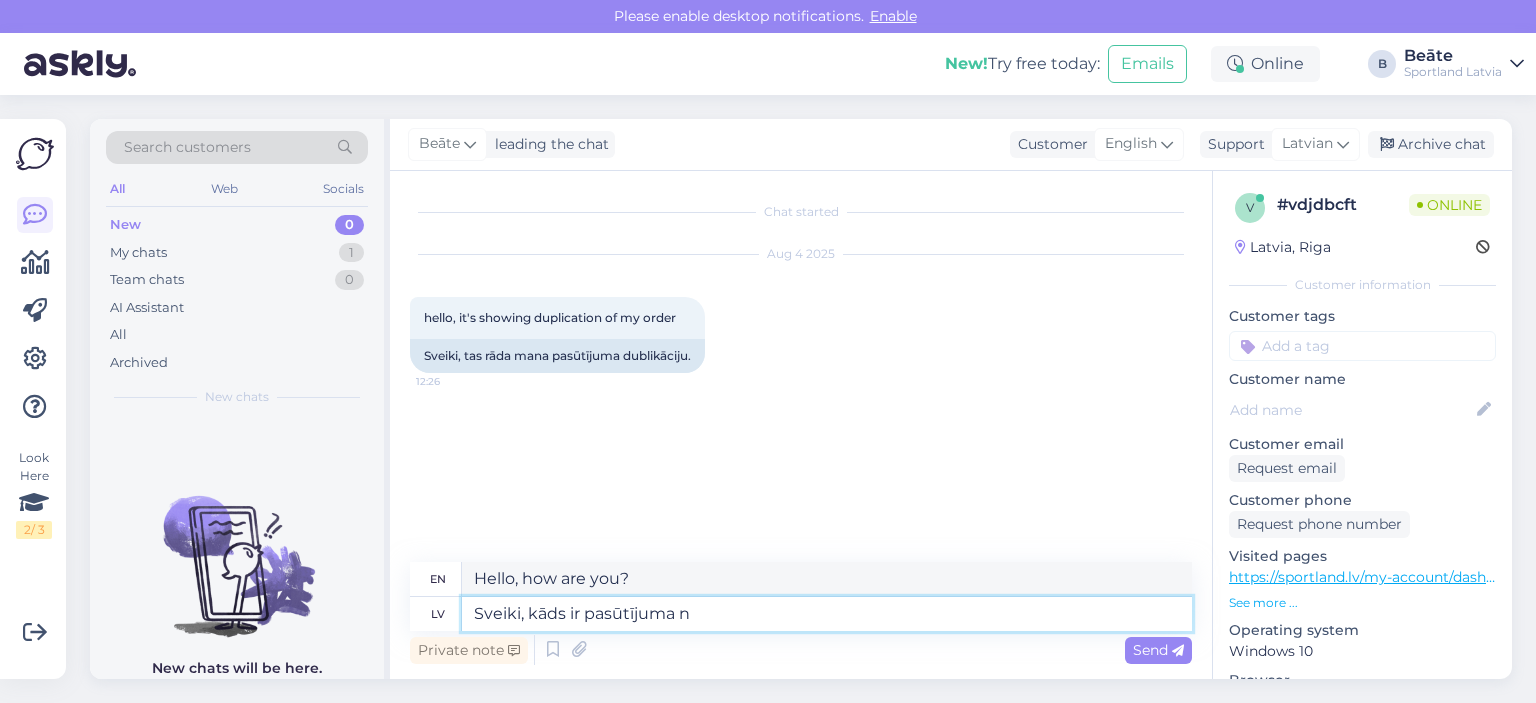 type on "Hello, what is the order?" 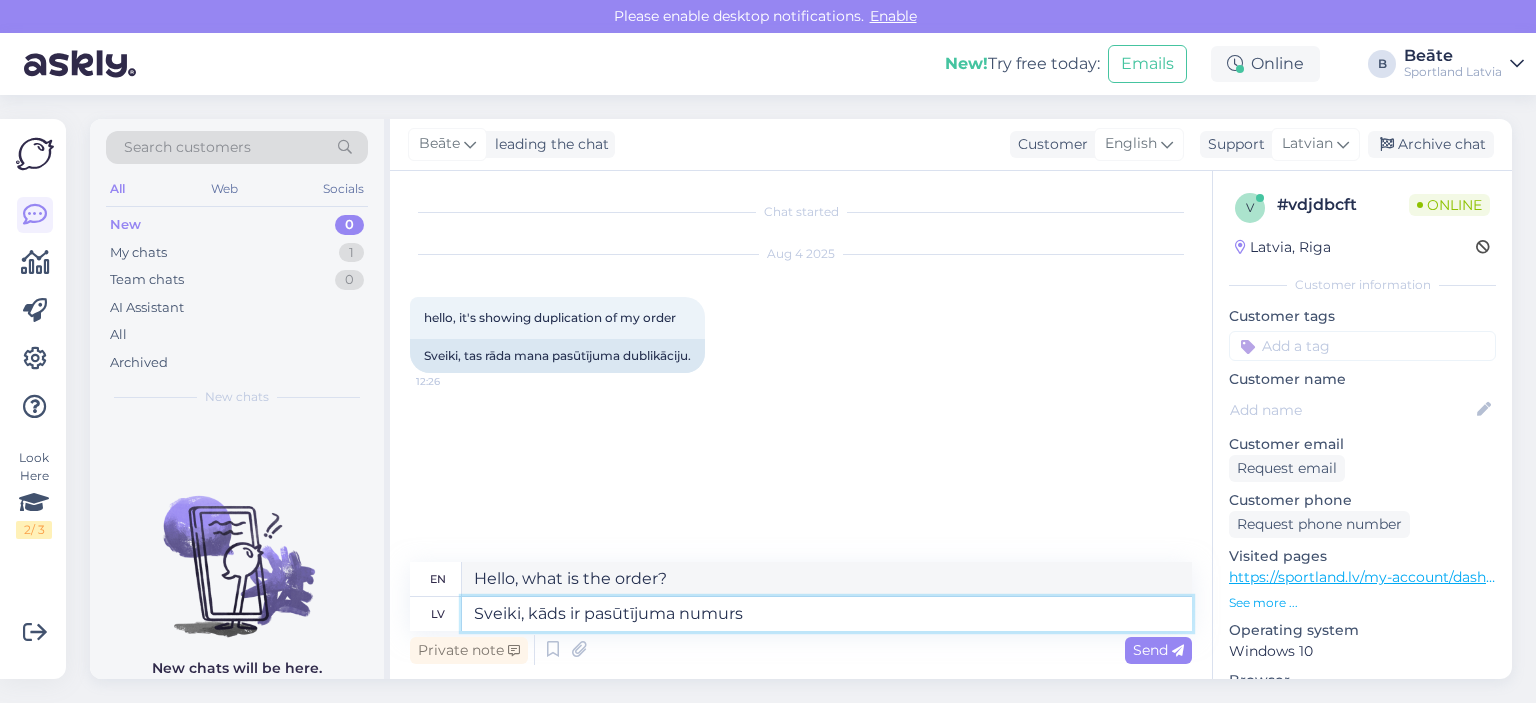 type on "Sveiki, kāds ir pasūtījuma numurs?" 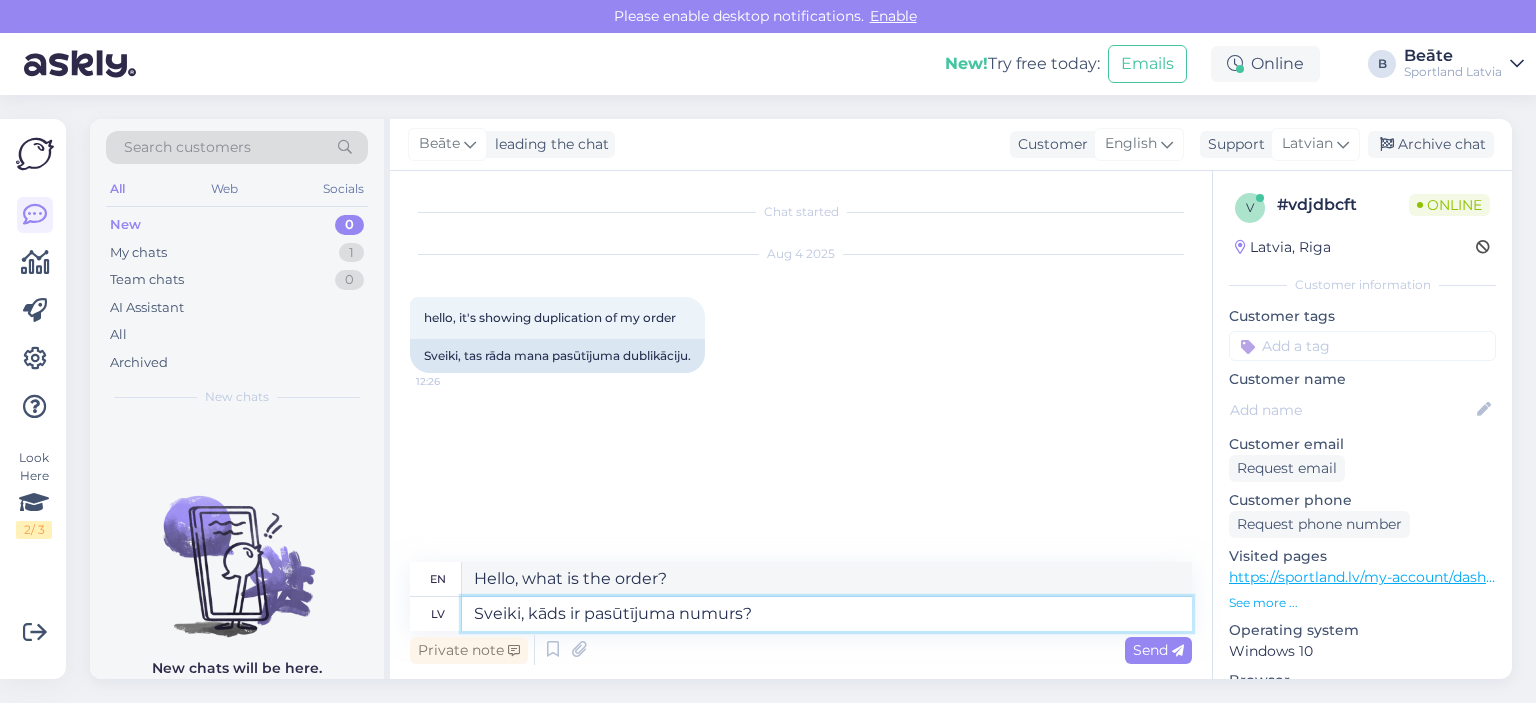 type on "Hello, what is the order number?" 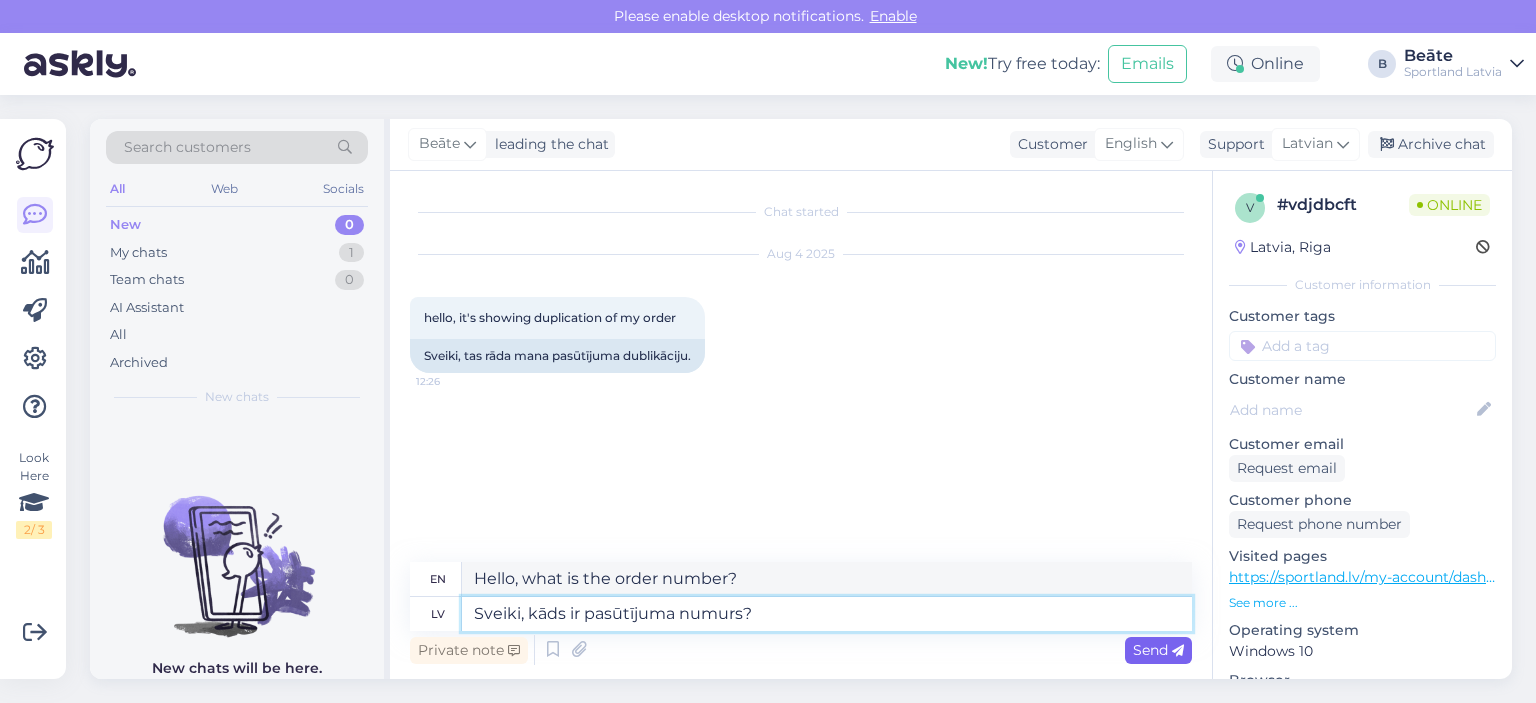 type on "Sveiki, kāds ir pasūtījuma numurs?" 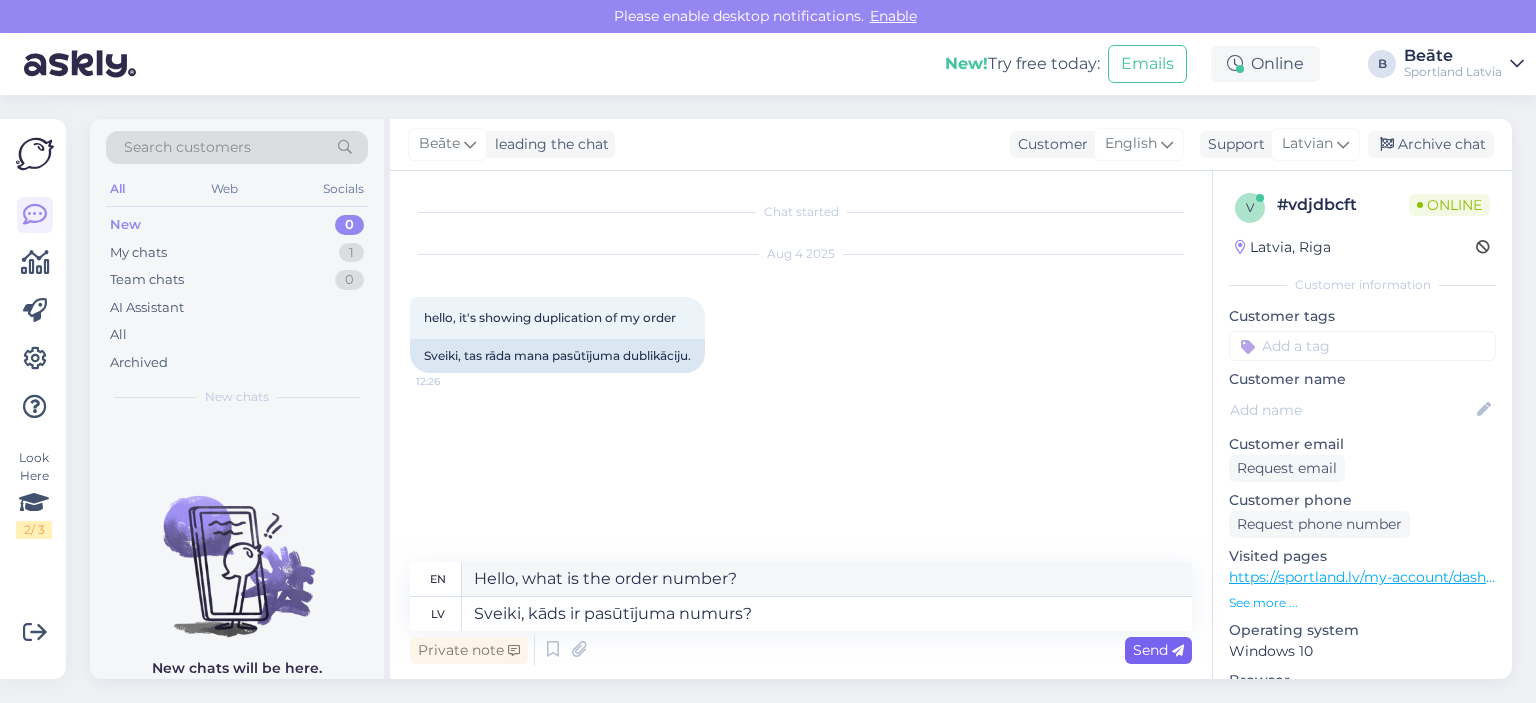 click on "Send" at bounding box center (1158, 650) 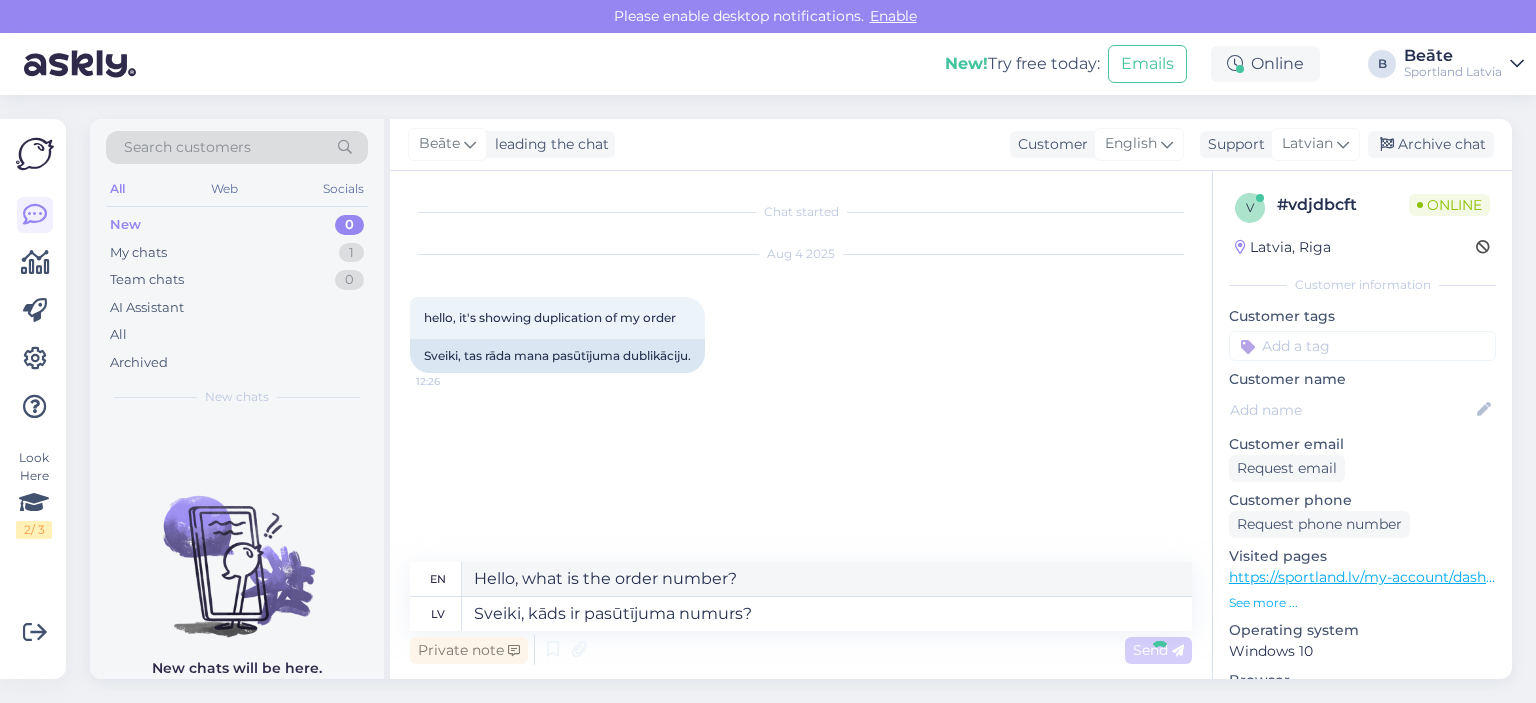 type 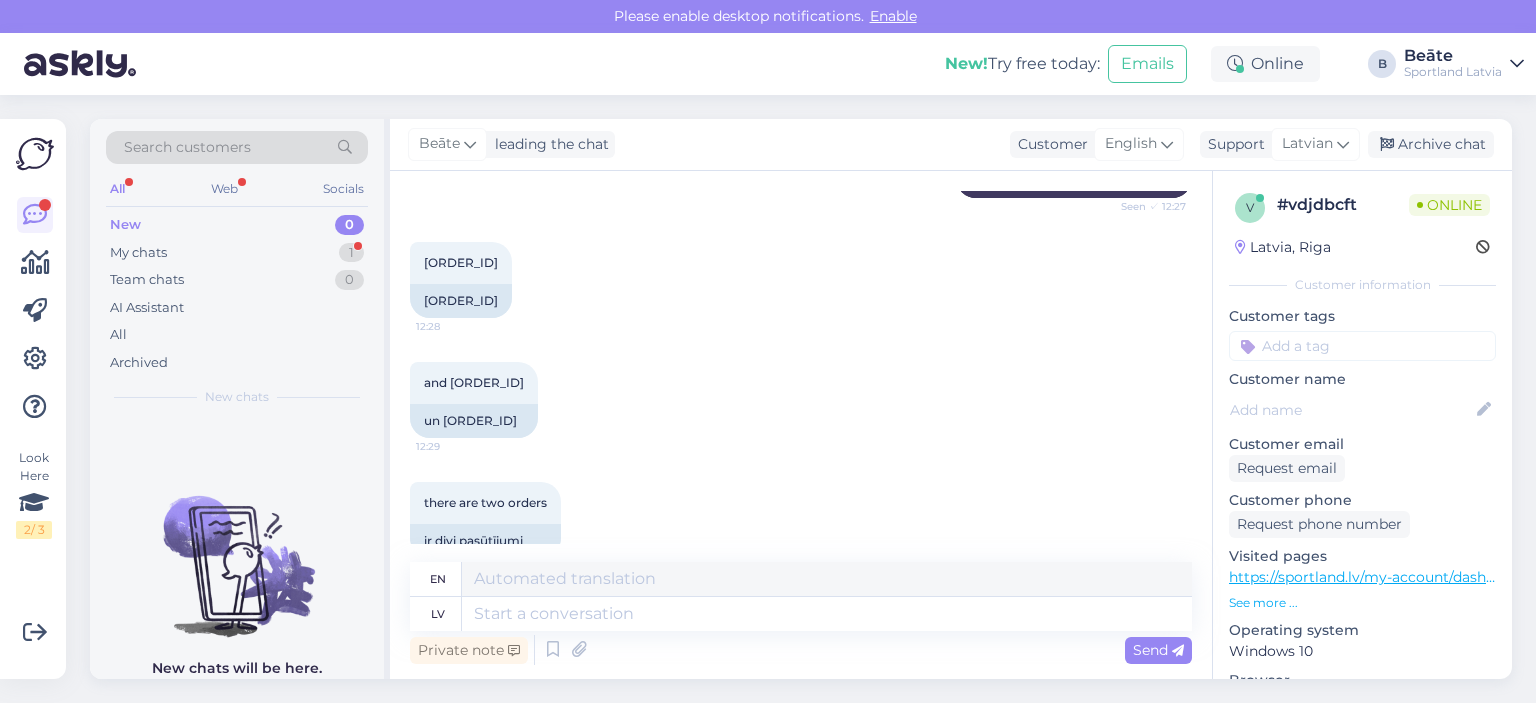 scroll, scrollTop: 250, scrollLeft: 0, axis: vertical 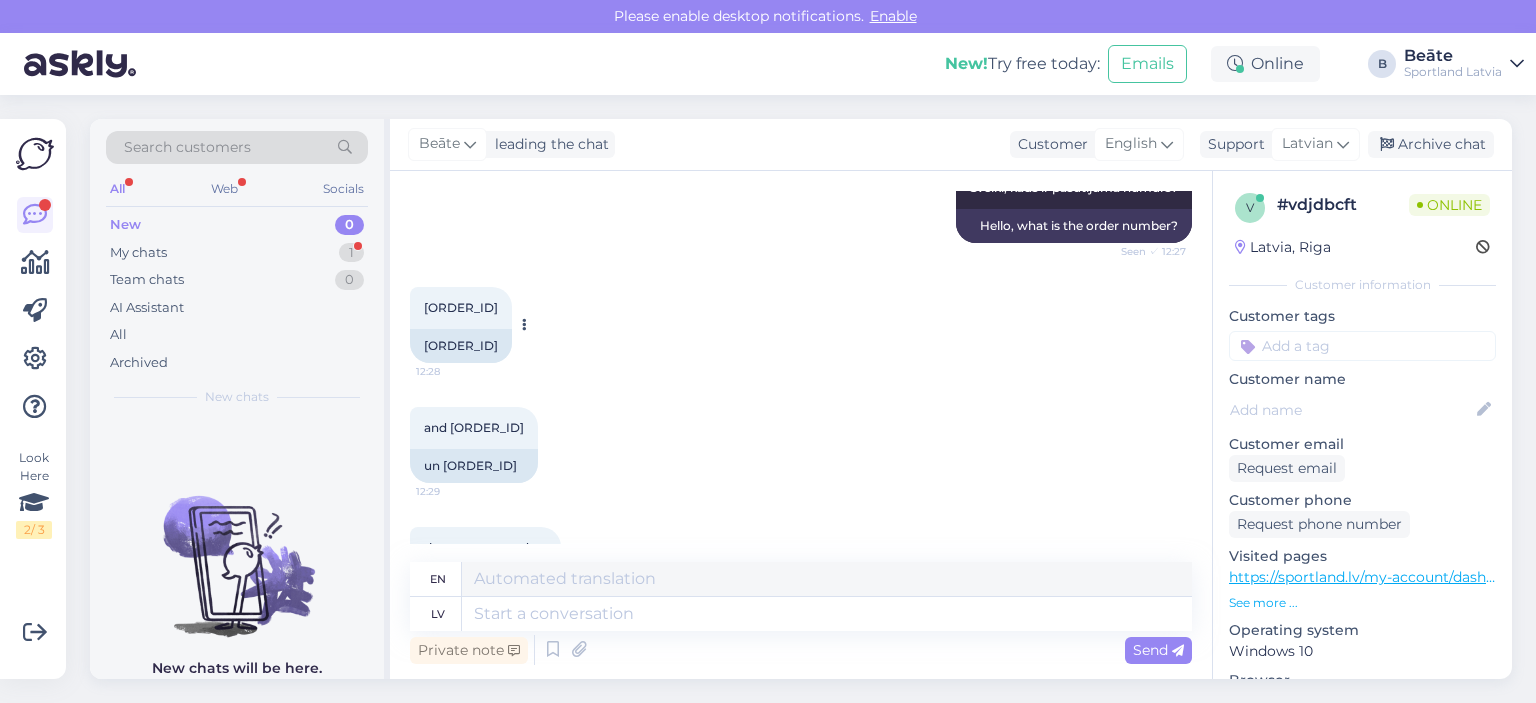 click on "[ORDER_ID]" at bounding box center (461, 346) 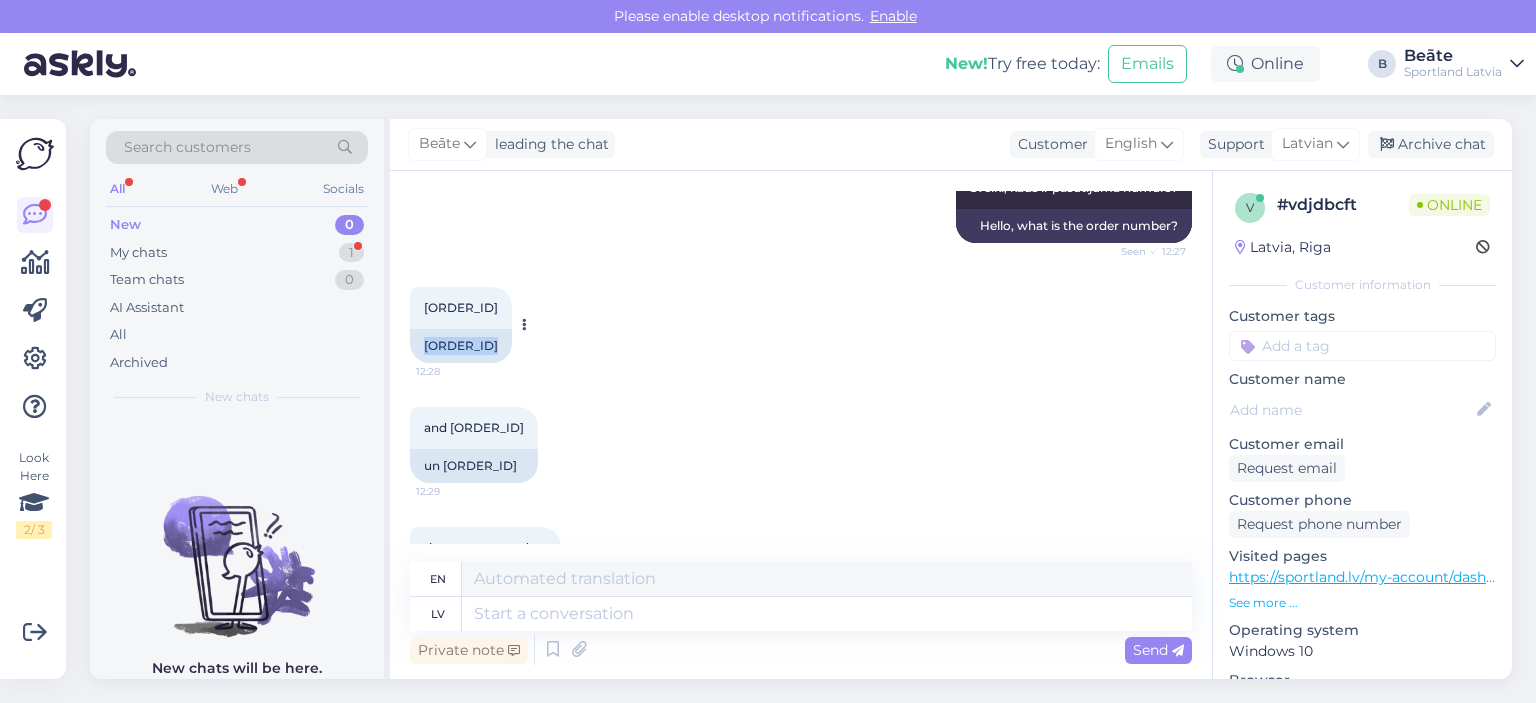 click on "[ORDER_ID]" at bounding box center [461, 346] 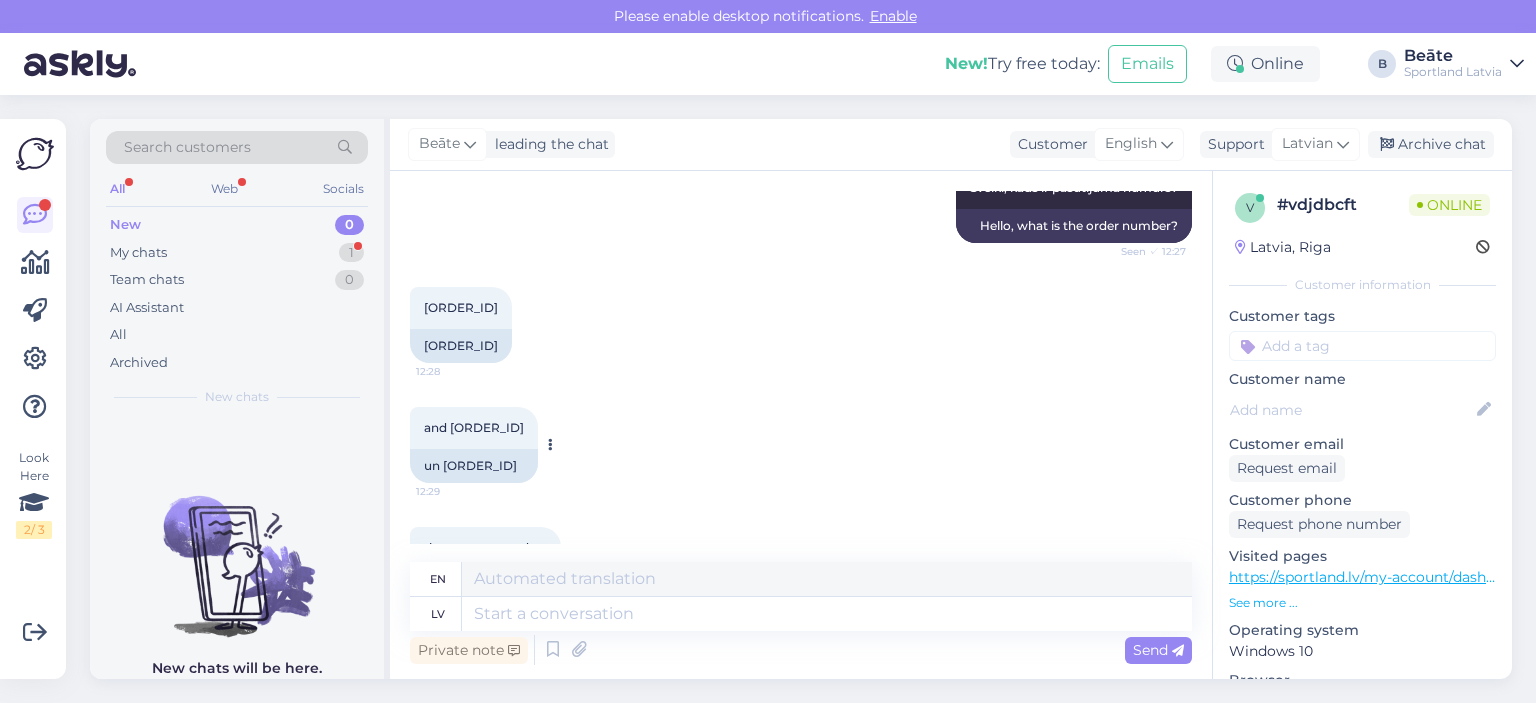 click on "un [ORDER_ID]" at bounding box center [474, 466] 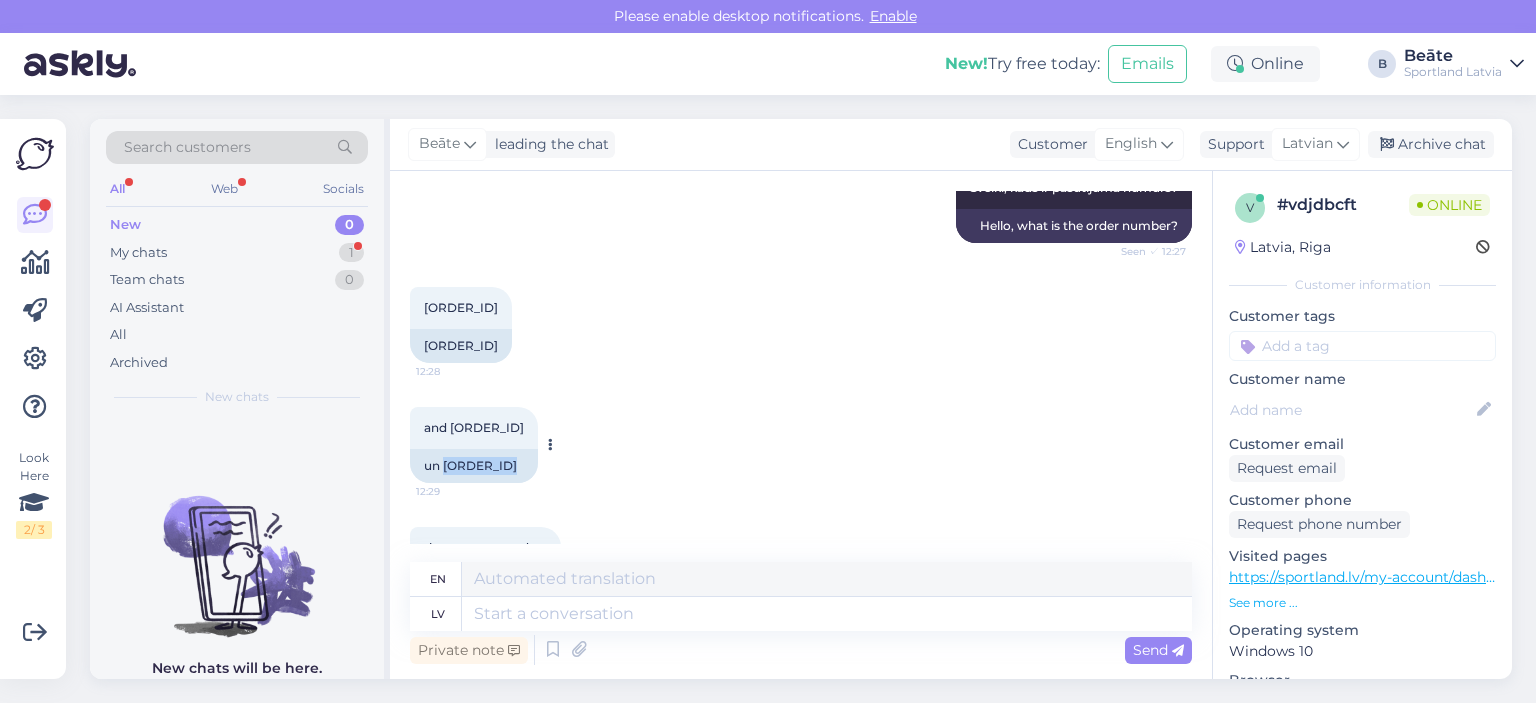 click on "un [ORDER_ID]" at bounding box center (474, 466) 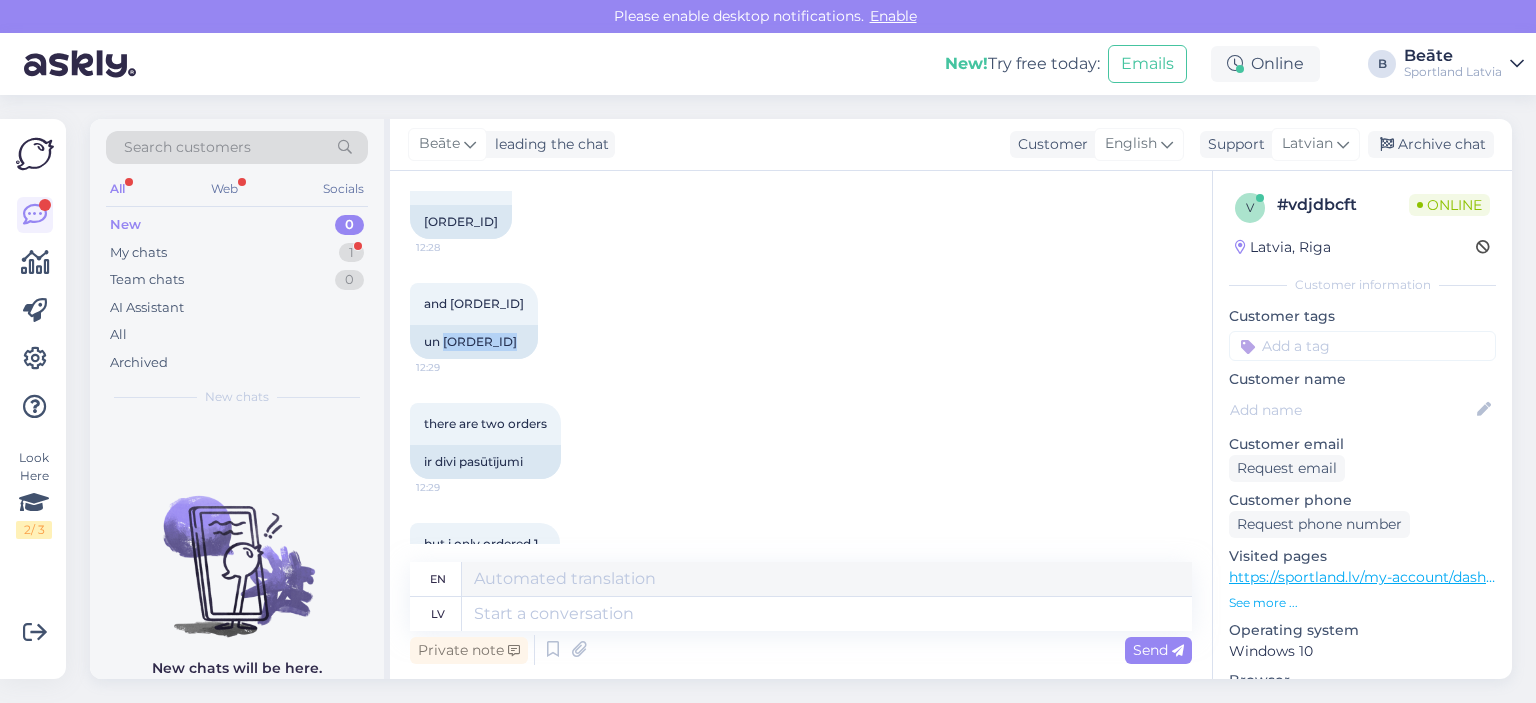 scroll, scrollTop: 450, scrollLeft: 0, axis: vertical 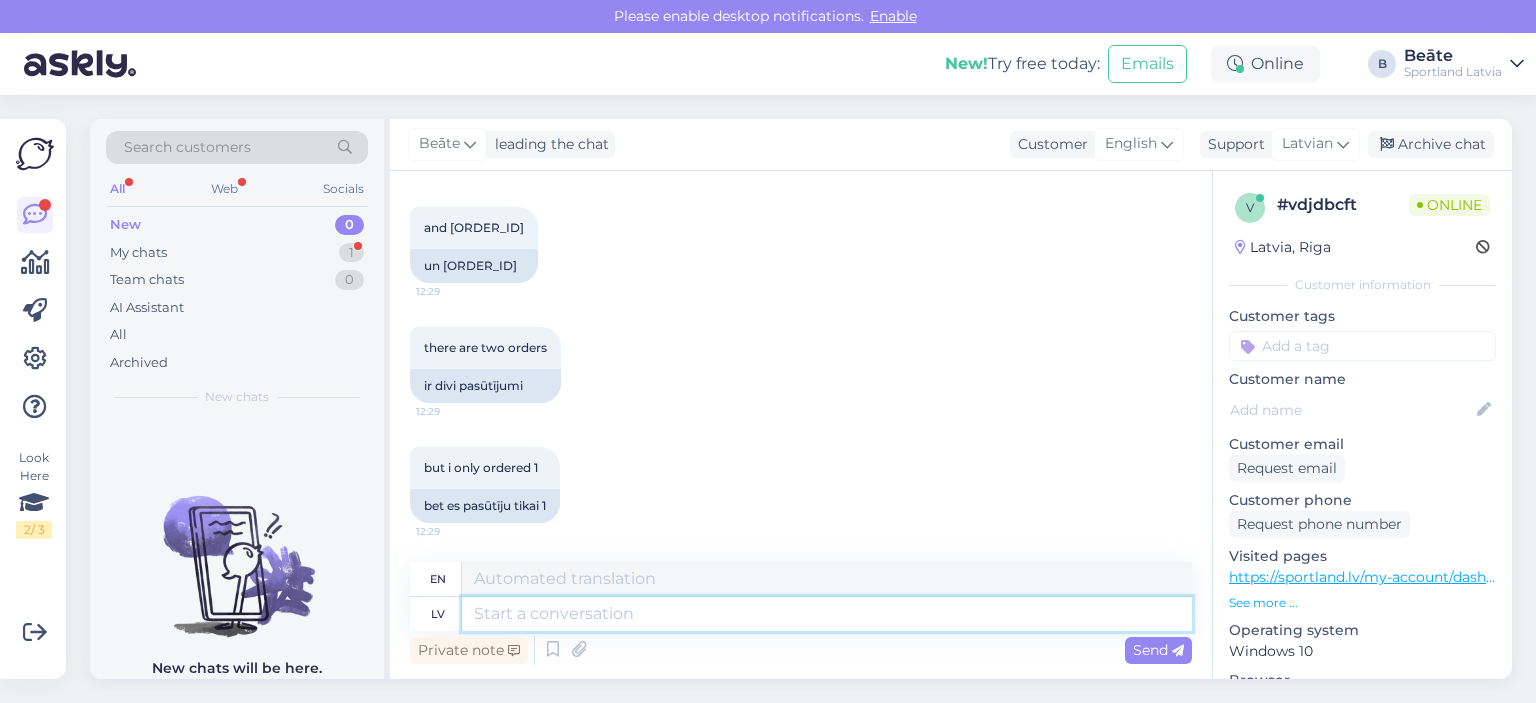 click at bounding box center (827, 614) 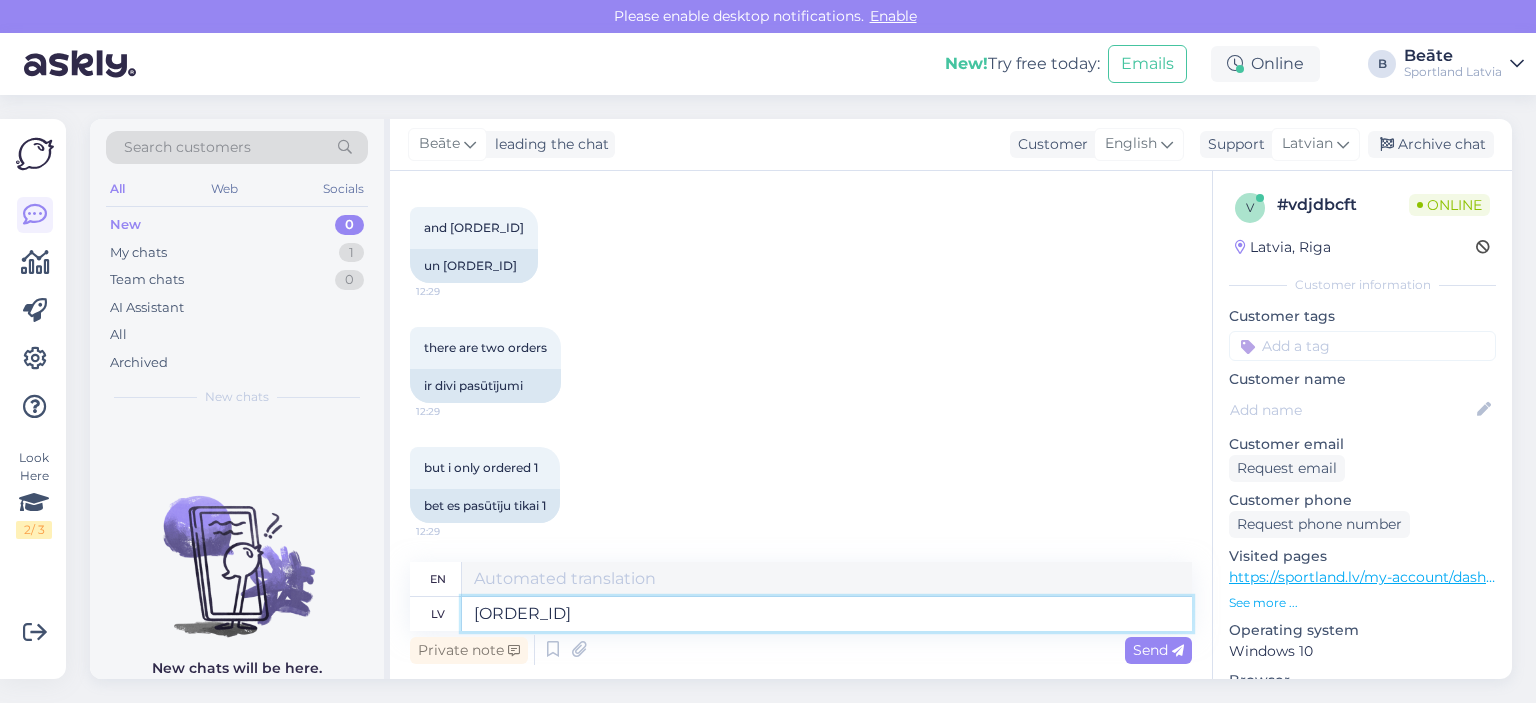 type on "[ORDER_ID] š" 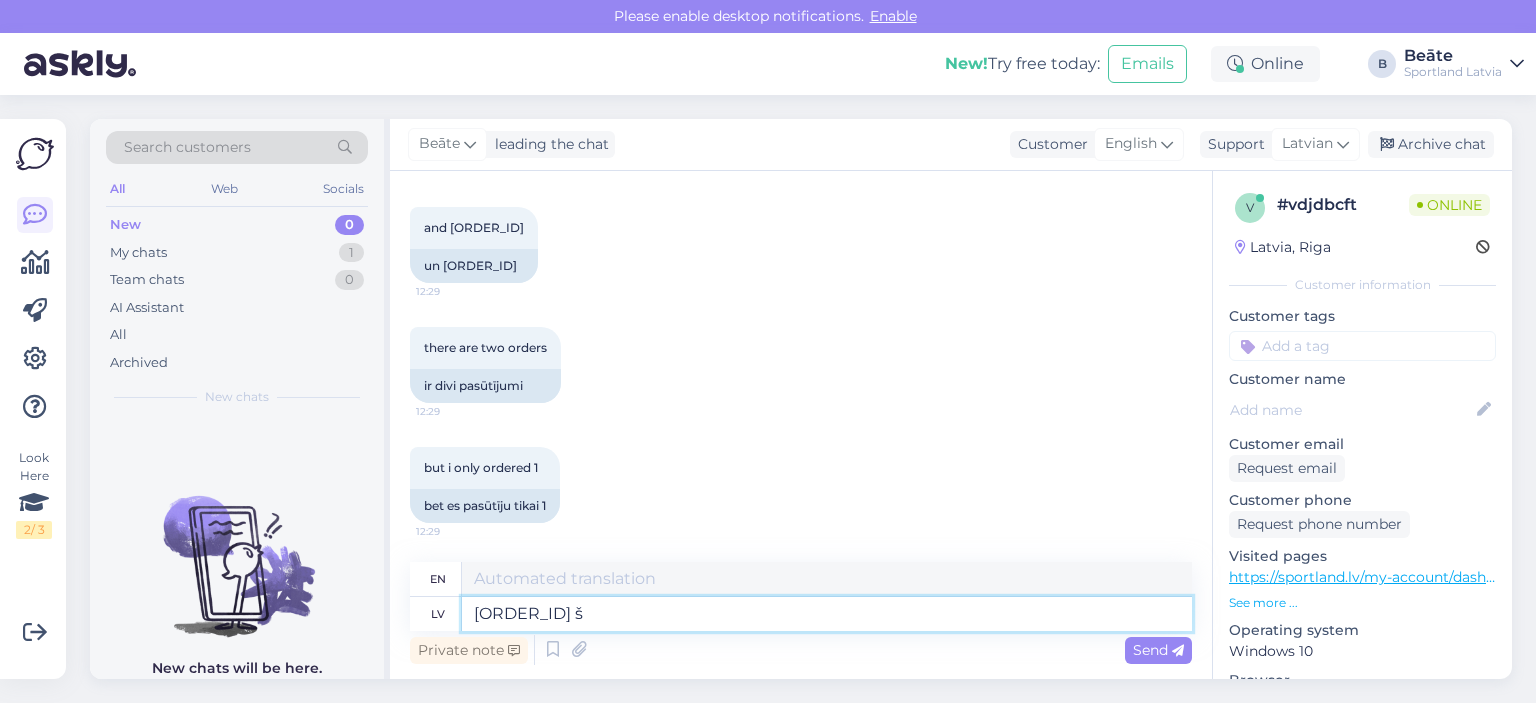 type on "[ORDER_ID]" 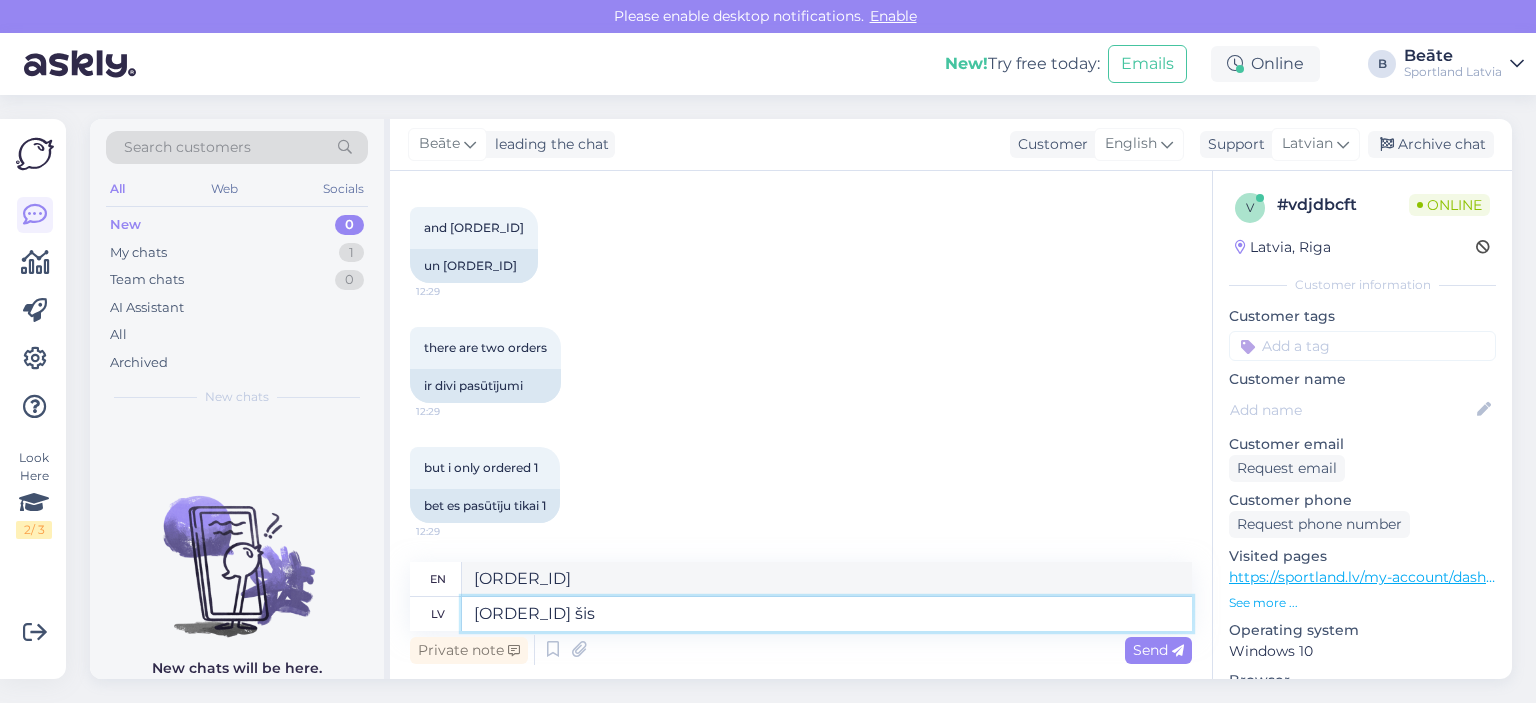 type on "[ORDER_ID] šis" 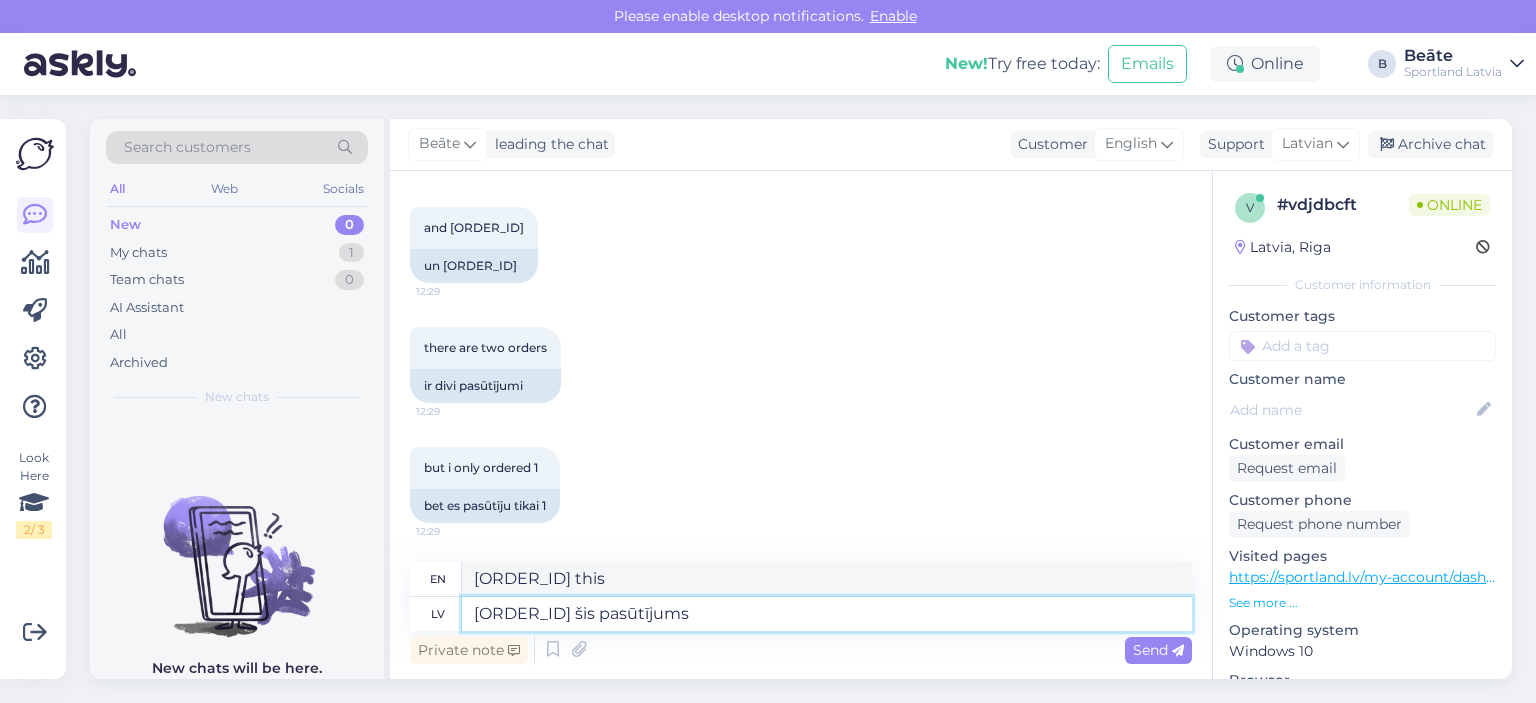 type on "[ORDER_ID] šis pasūtījums" 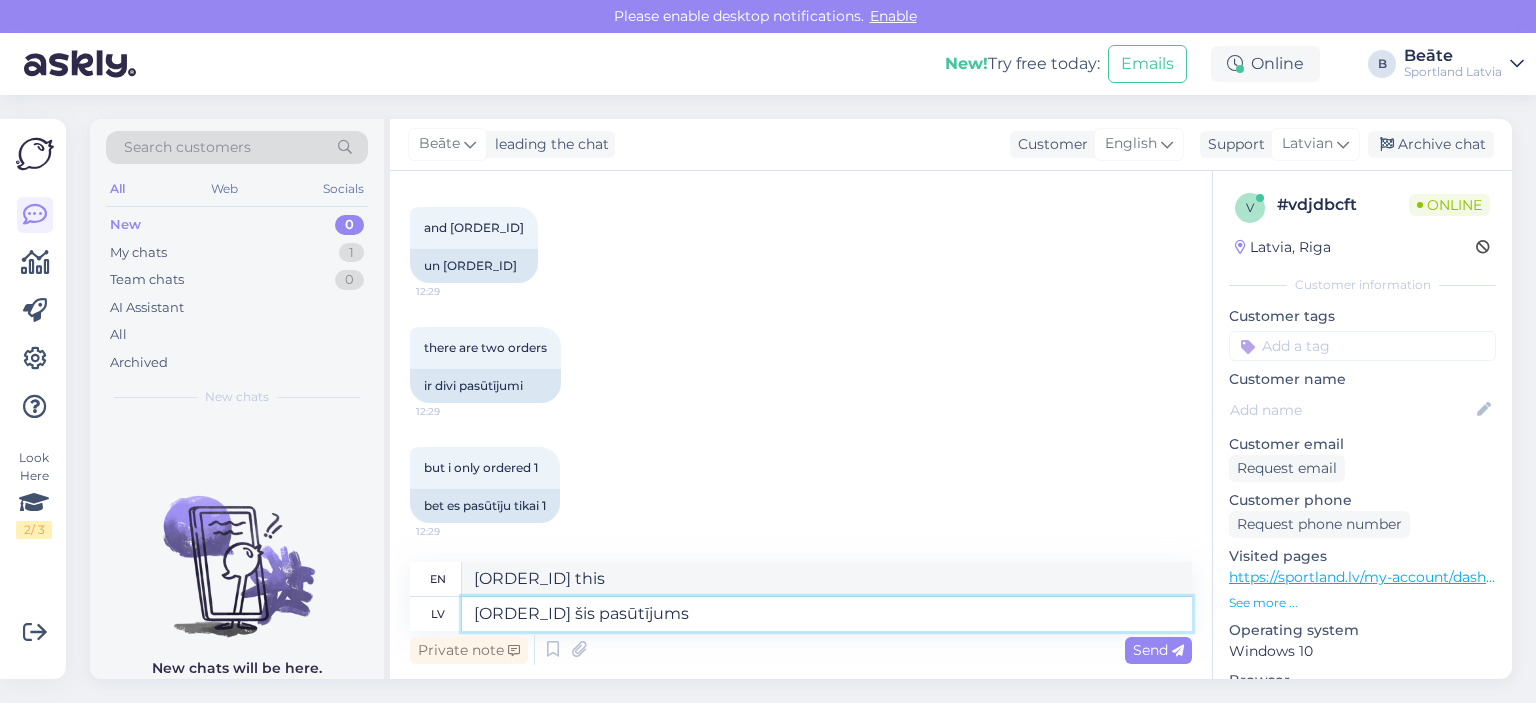type on "[ORDER_NUMBER] this order" 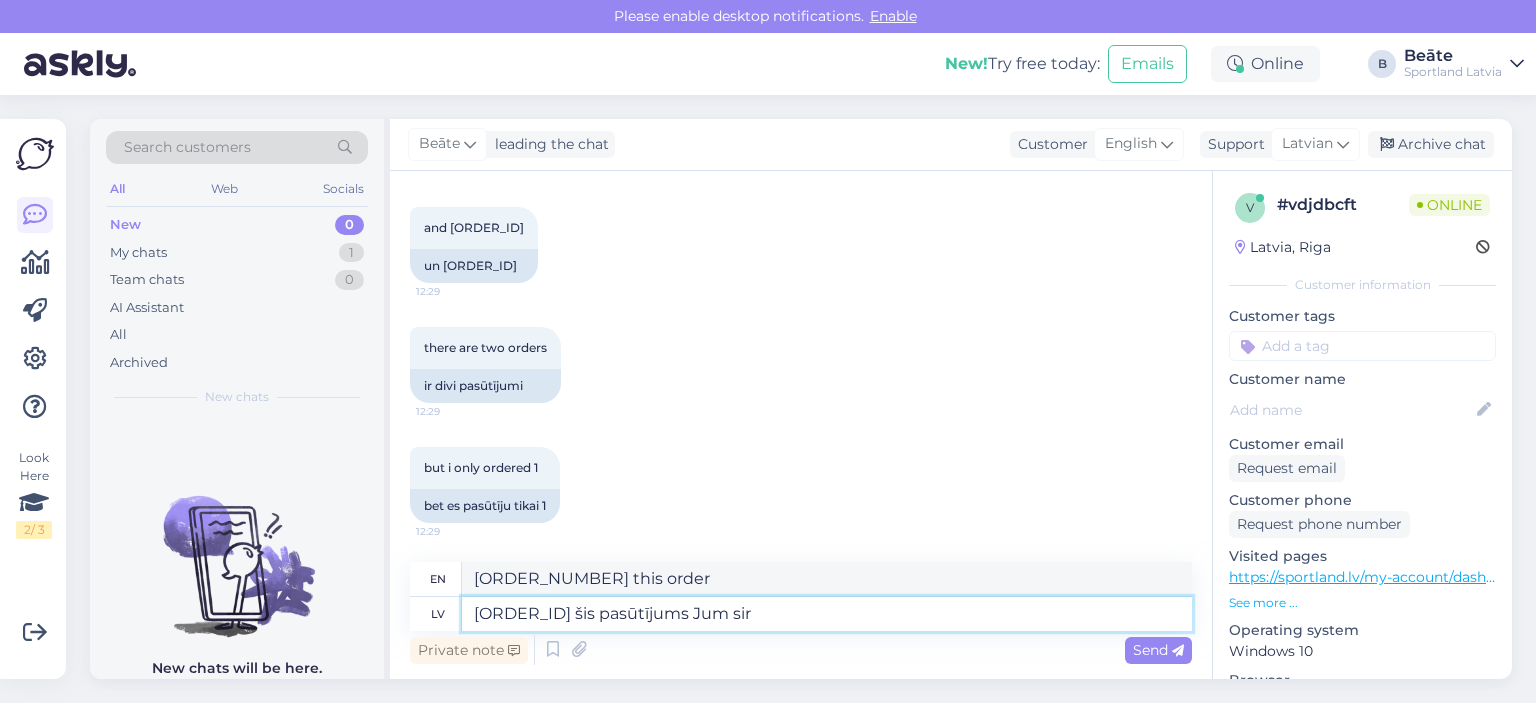 type on "[ORDER_ID] šis pasūtījums Jum sir" 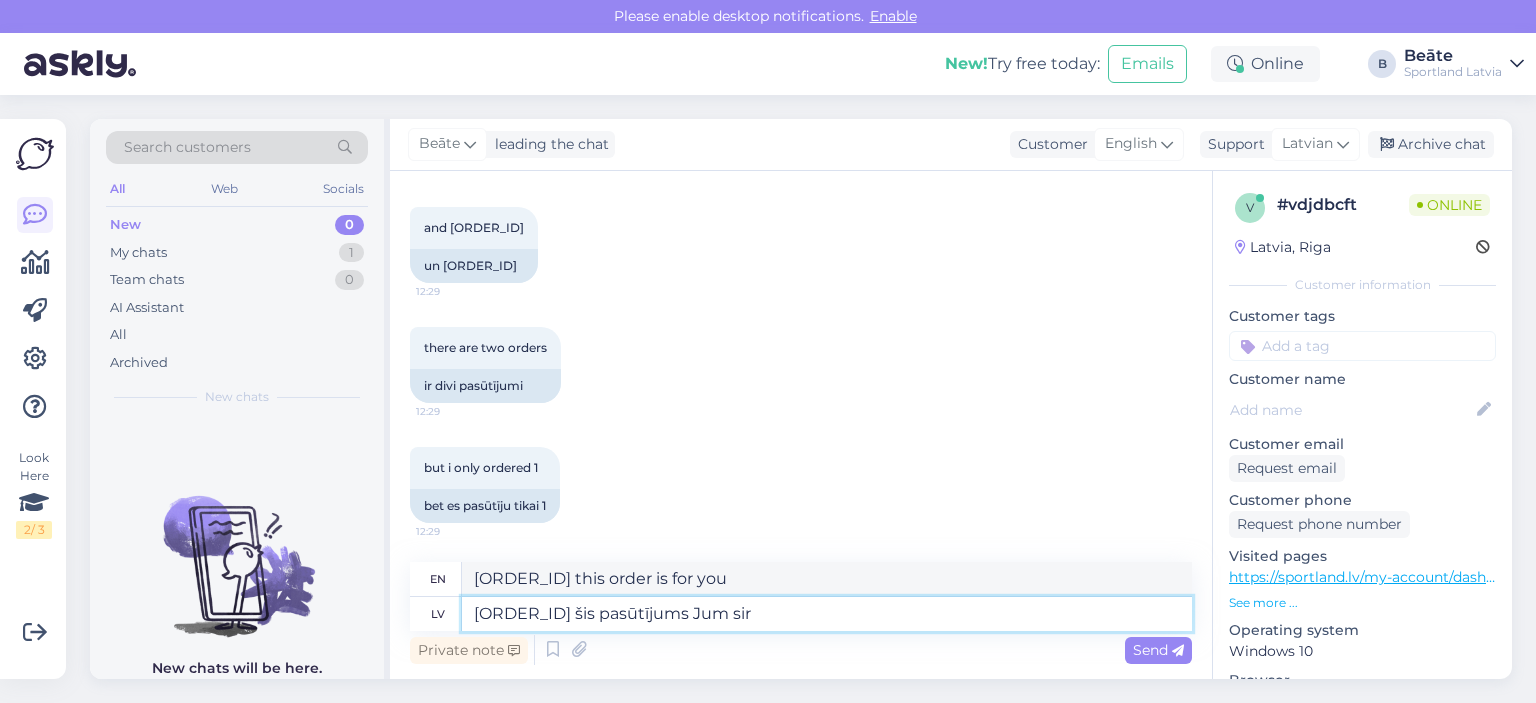 type on "[ORDER_ID] šis pasūtījums Jum sir a" 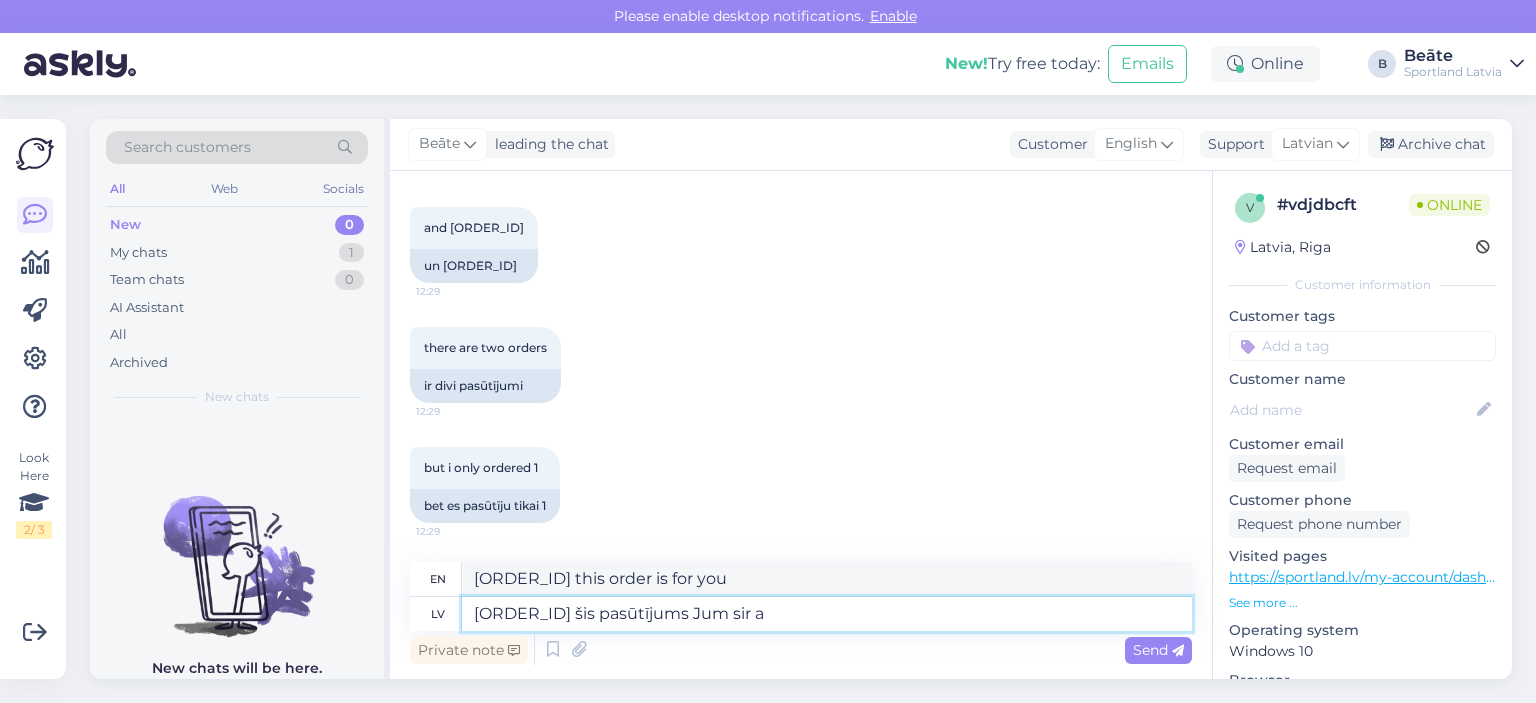 type on "[ORDER_ID] this order is for you sir" 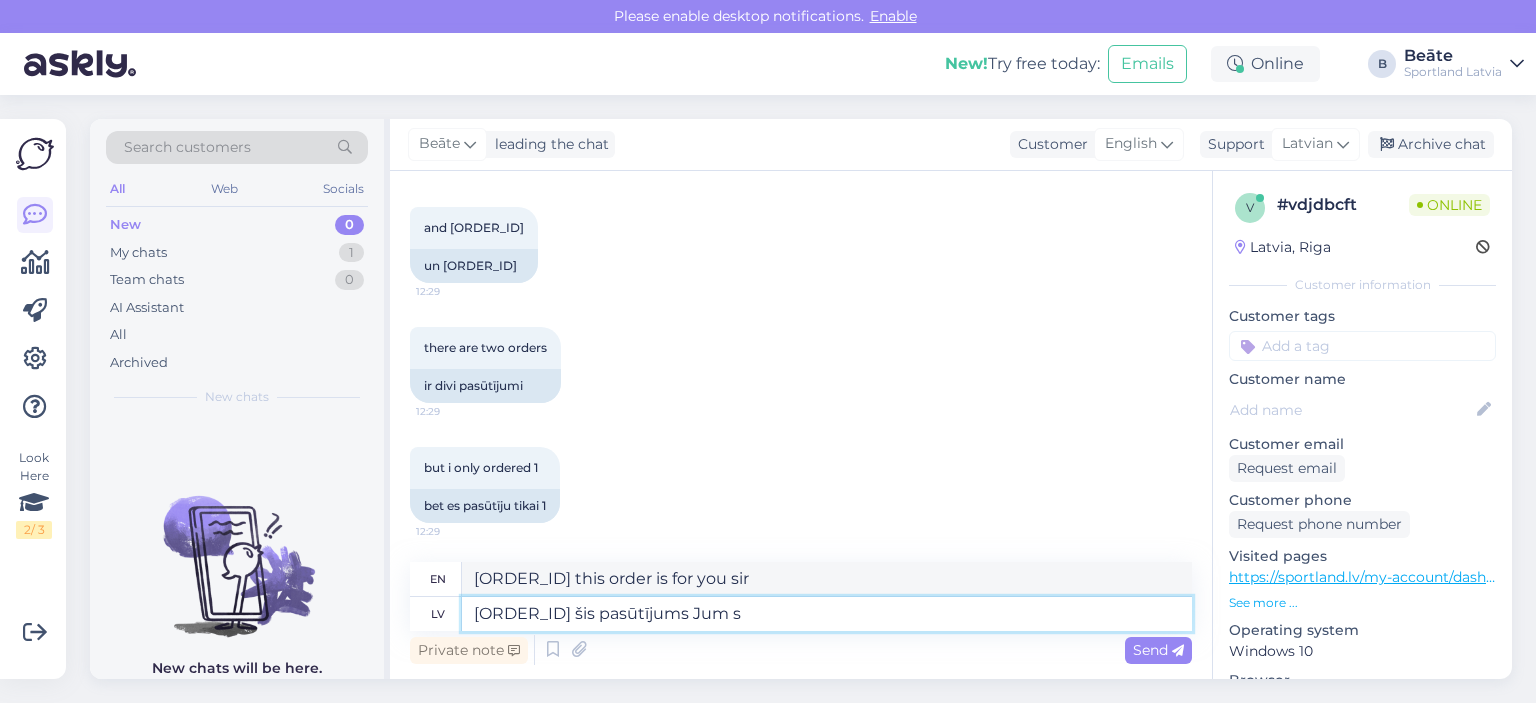 type on "[ORDER_NUMBER] šis pasūtījums Jum" 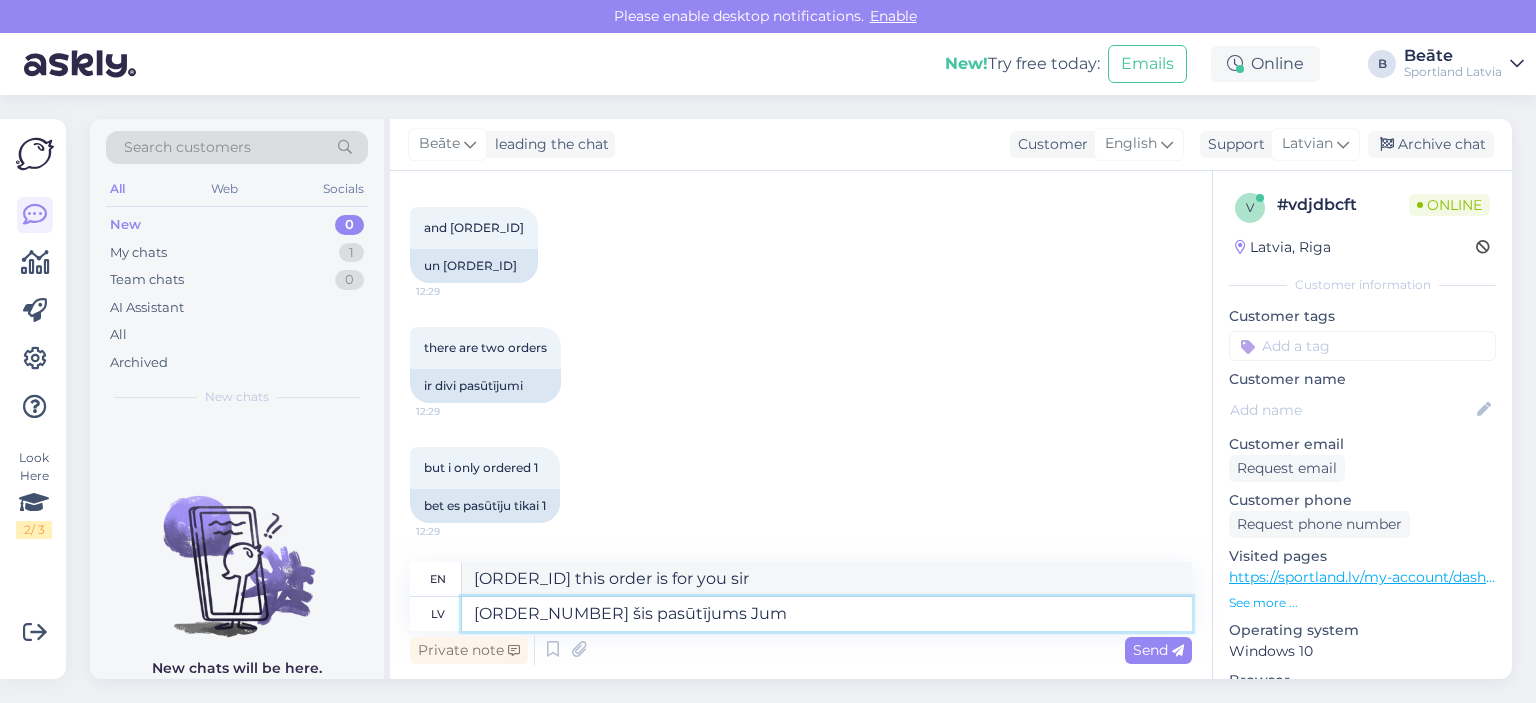 type on "[ORDER_ID] this order is for you" 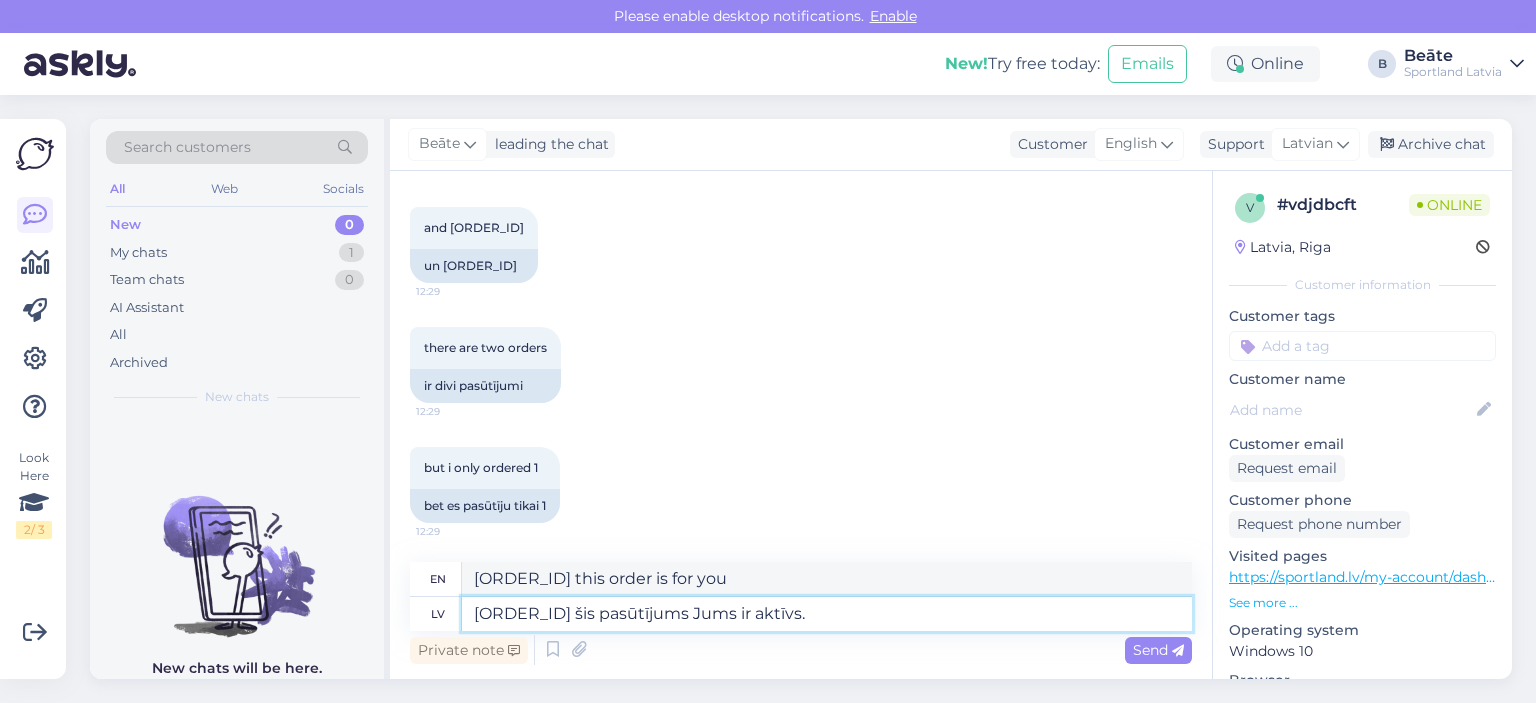 type on "[ORDER_ID] šis pasūtījums Jums ir aktīvs." 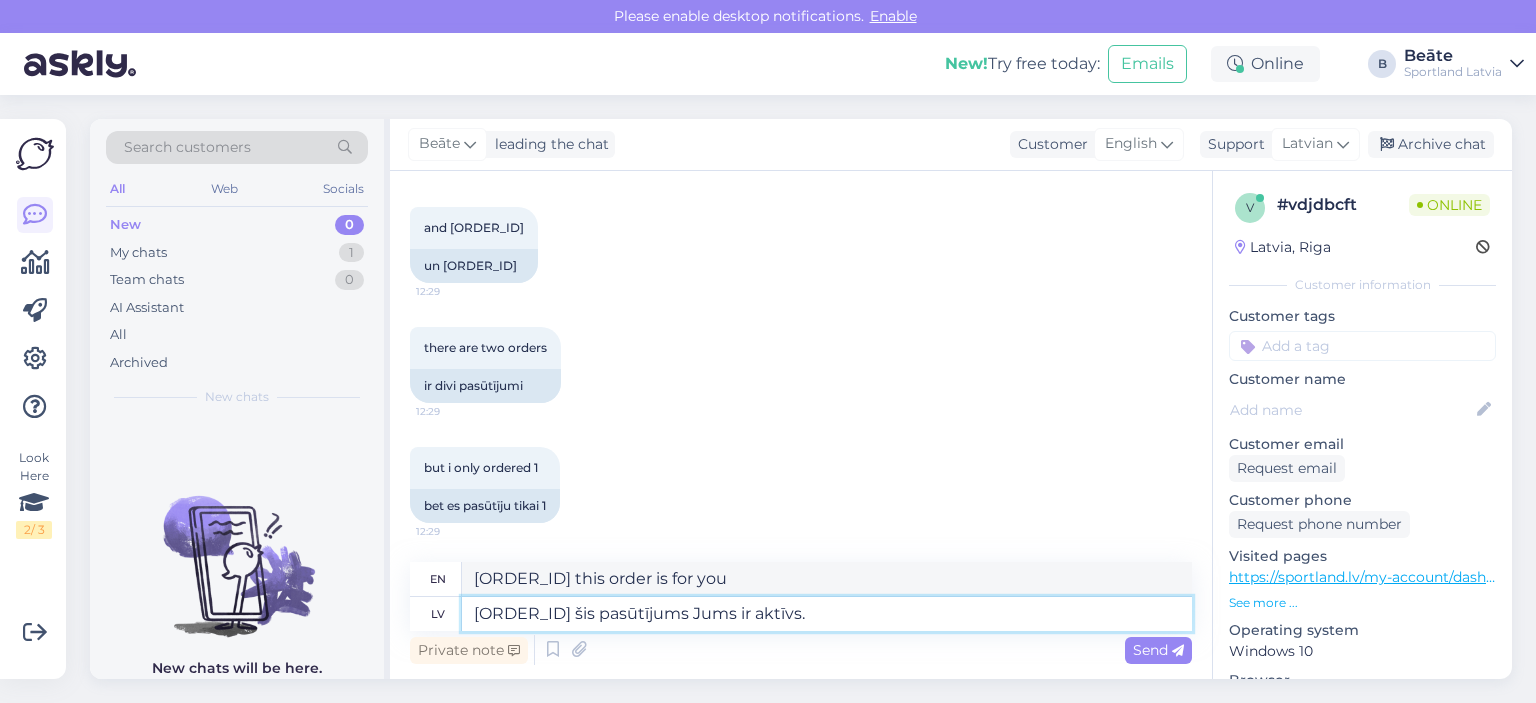 type on "[ORDER_ID] this order is active for you." 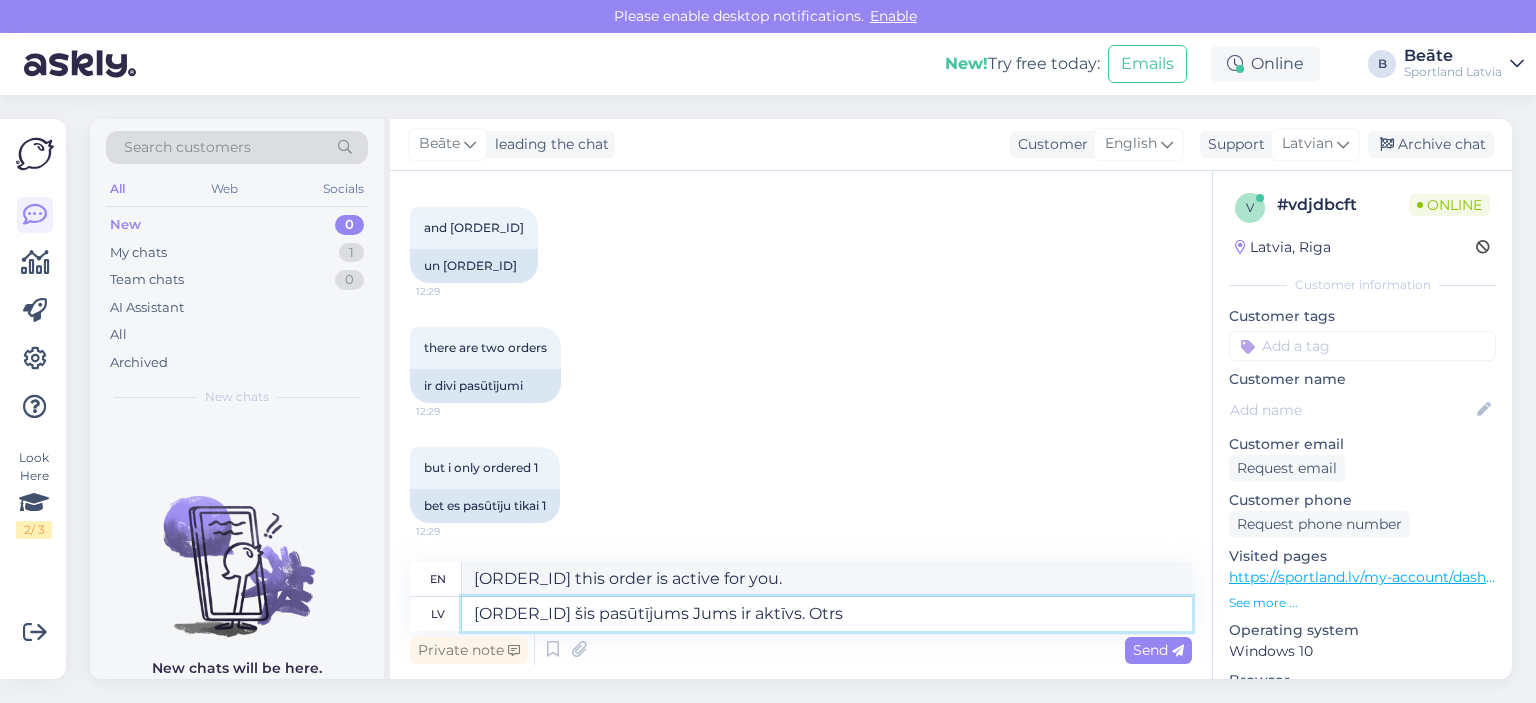 type on "[ORDER_ID] šis pasūtījums Jums ir aktīvs. Otrs uzrādās kā pend" 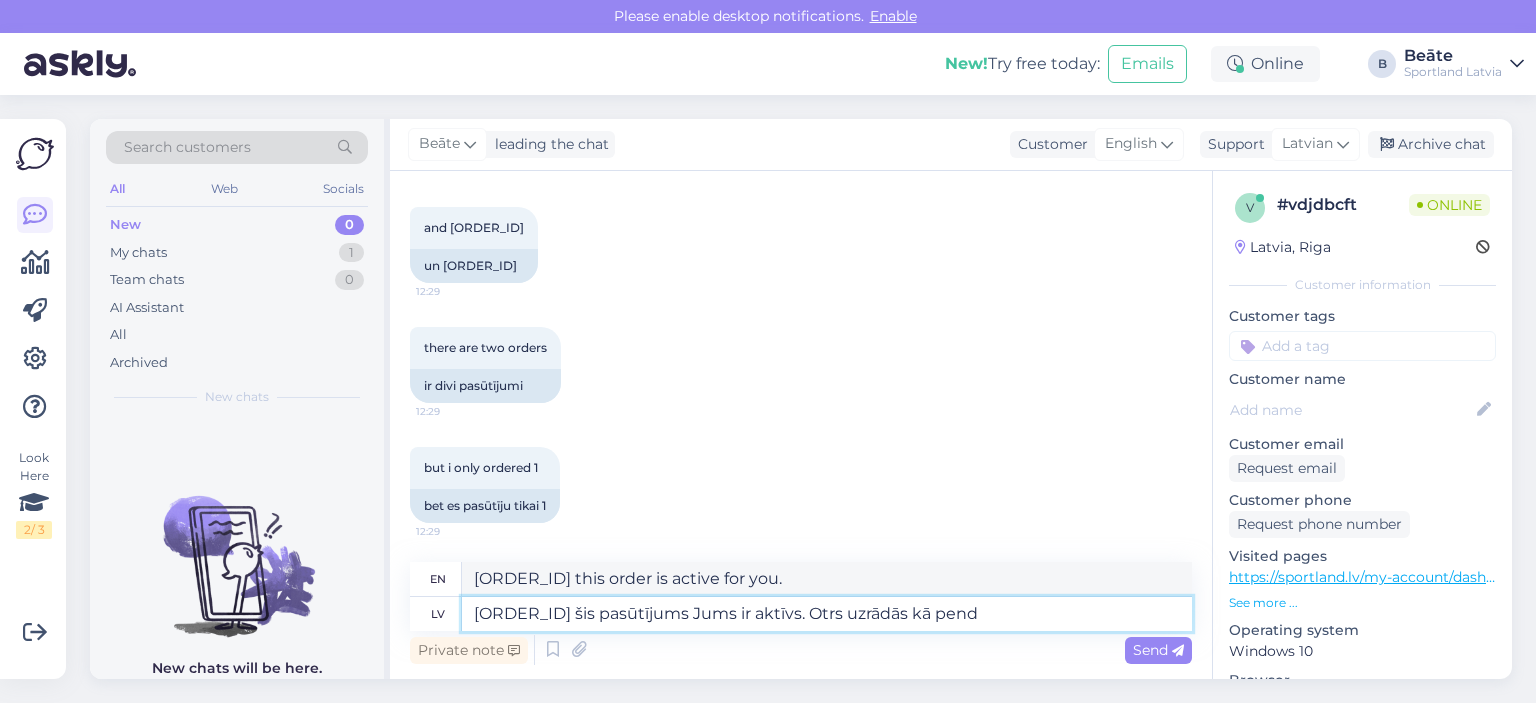 type on "[ORDER_NUMBER] this order is active for you. Second" 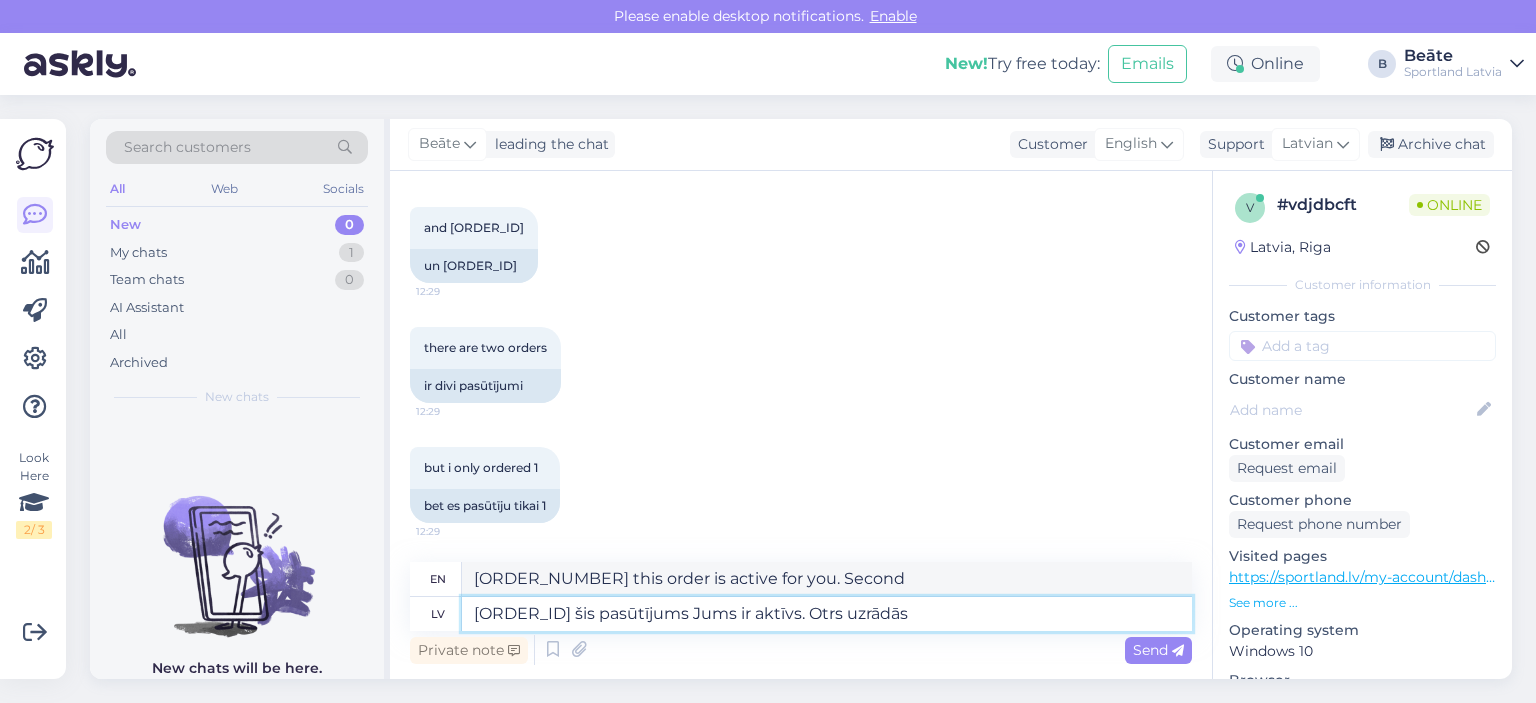 type on "[ORDER_ID] šis pasūtījums Jums ir aktīvs. Otrs uzrādās k" 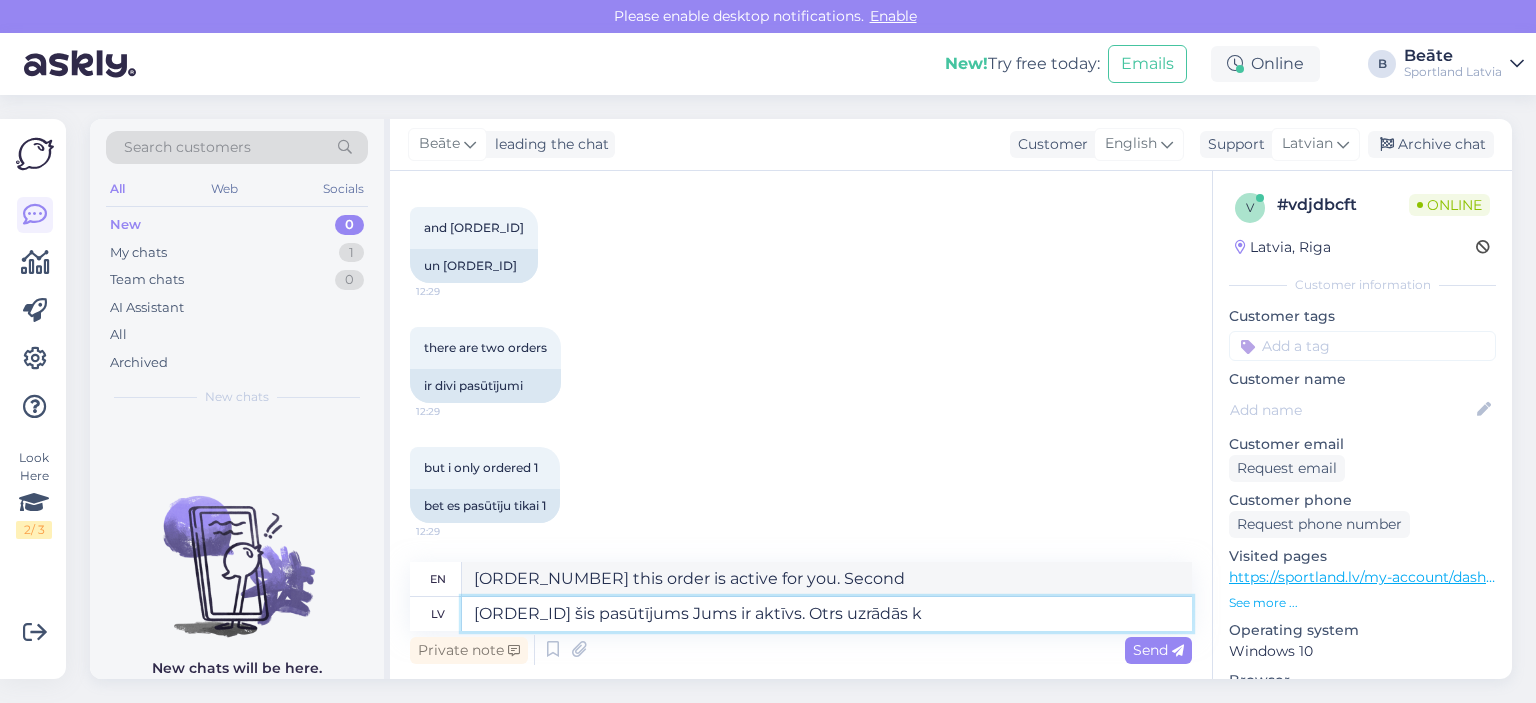 type on "[ORDER_ID] this order is active for you. The other one appears" 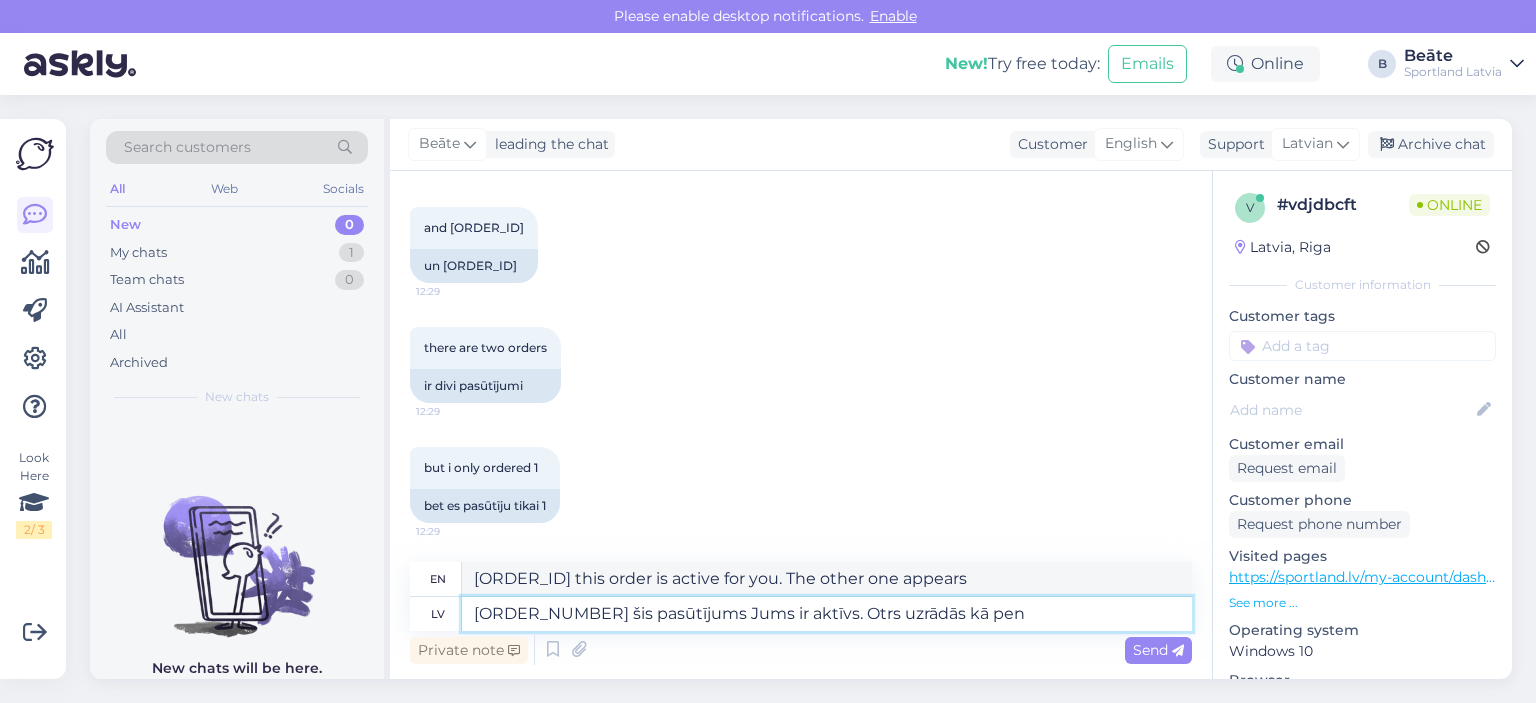 type on "[ORDER_ID] šis pasūtījums Jums ir aktīvs. Otrs uzrādās kā pending, to mēs Jums atcelsim" 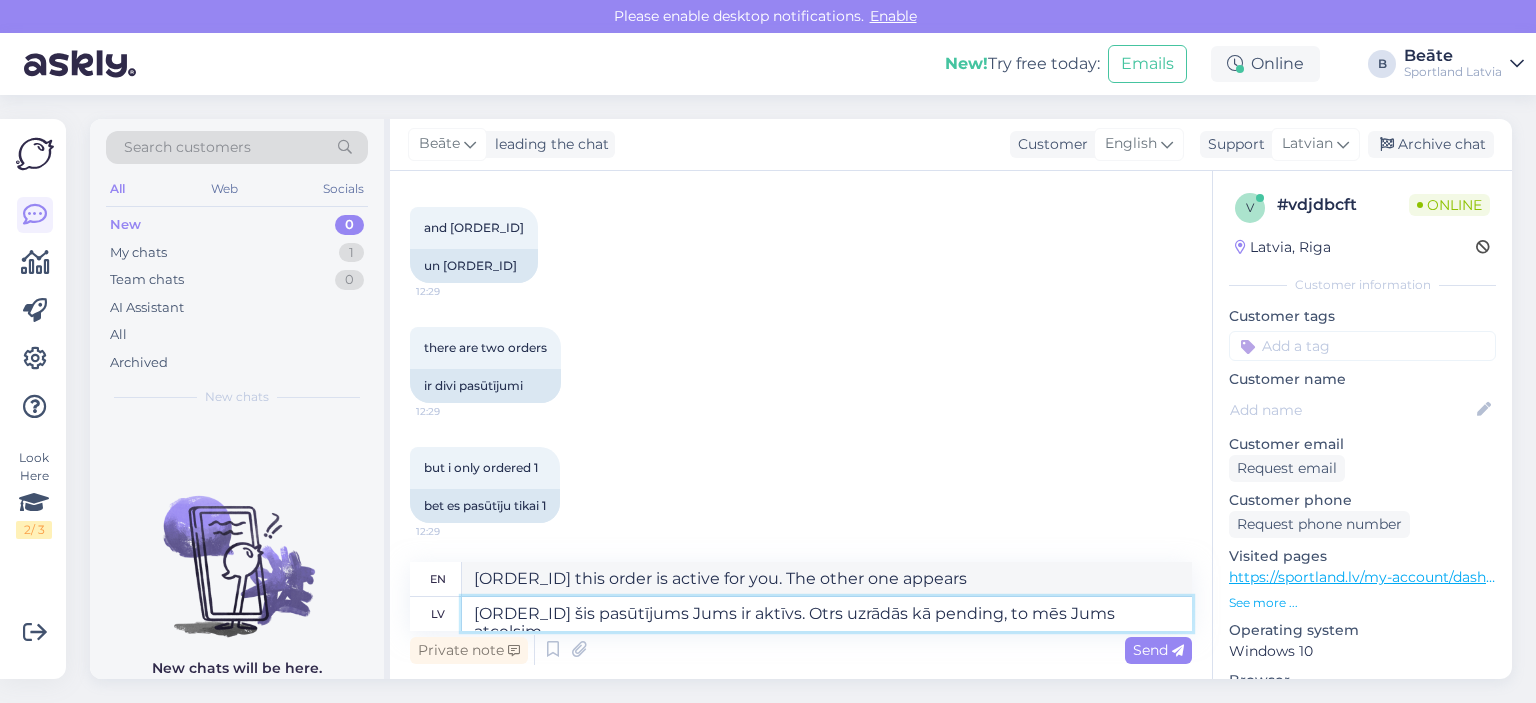 type on "[ORDER_ID] this order is active for you. The other one shows up as" 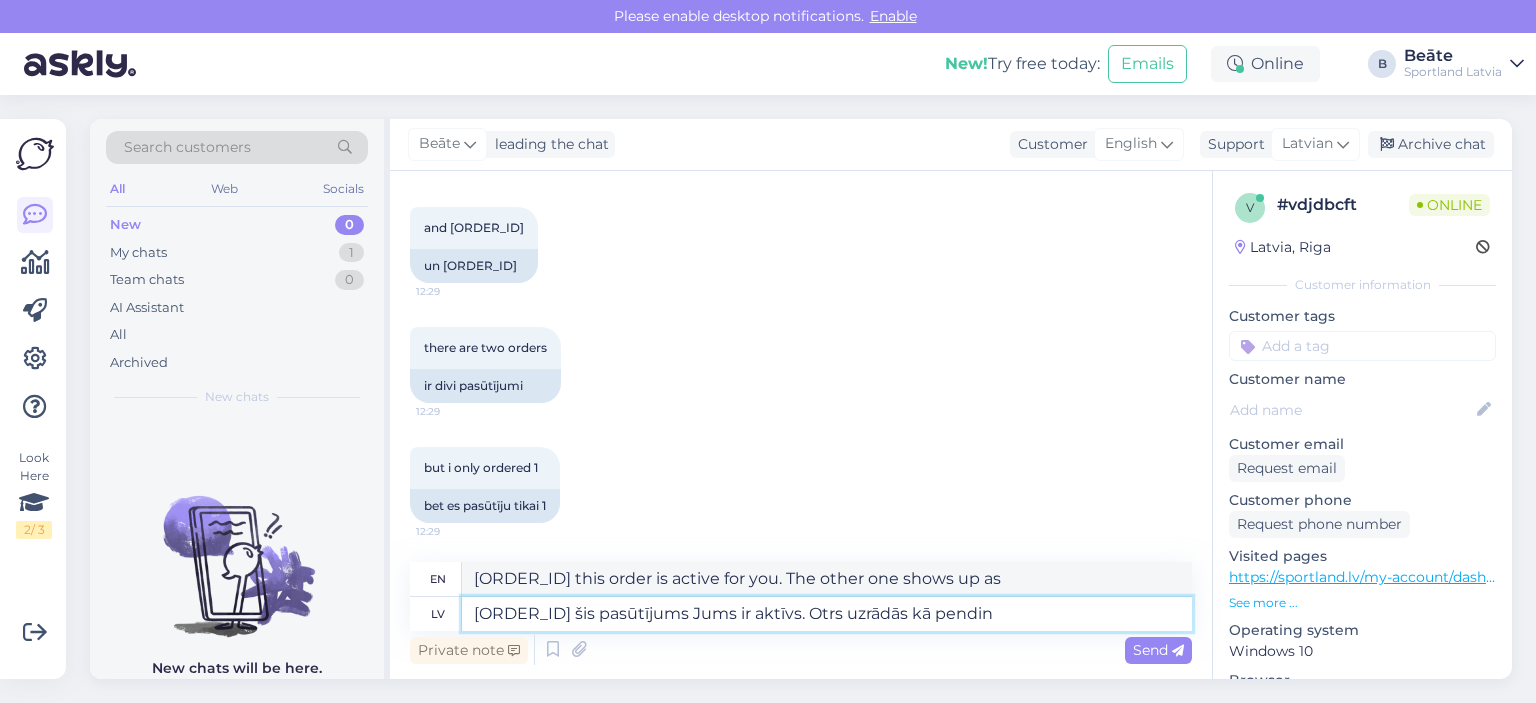 type on "[ORDER_NUMBER] šis pasūtījums Jums ir aktīvs. Otrs uzrādās kā pending" 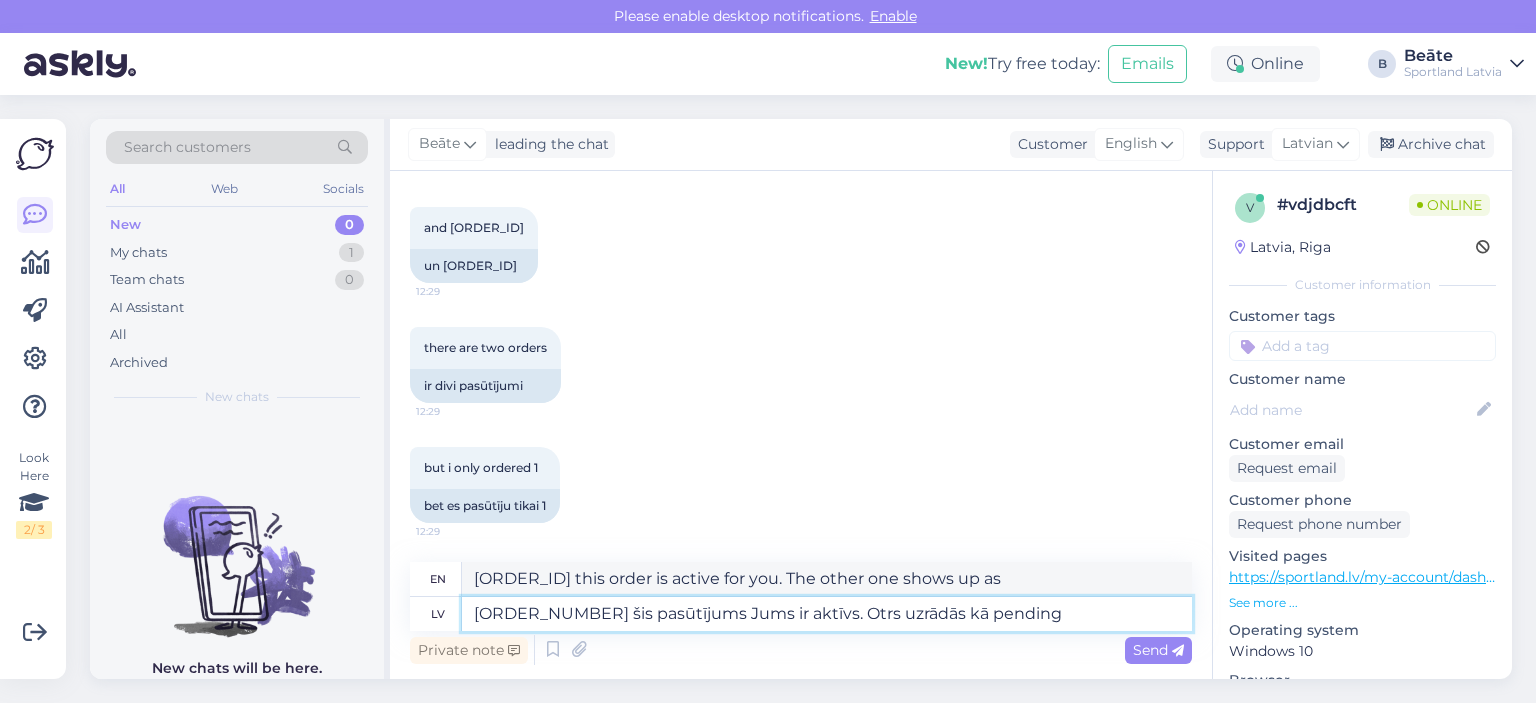 type on "[ORDER_ID] this order is active for you. The other one shows as pending" 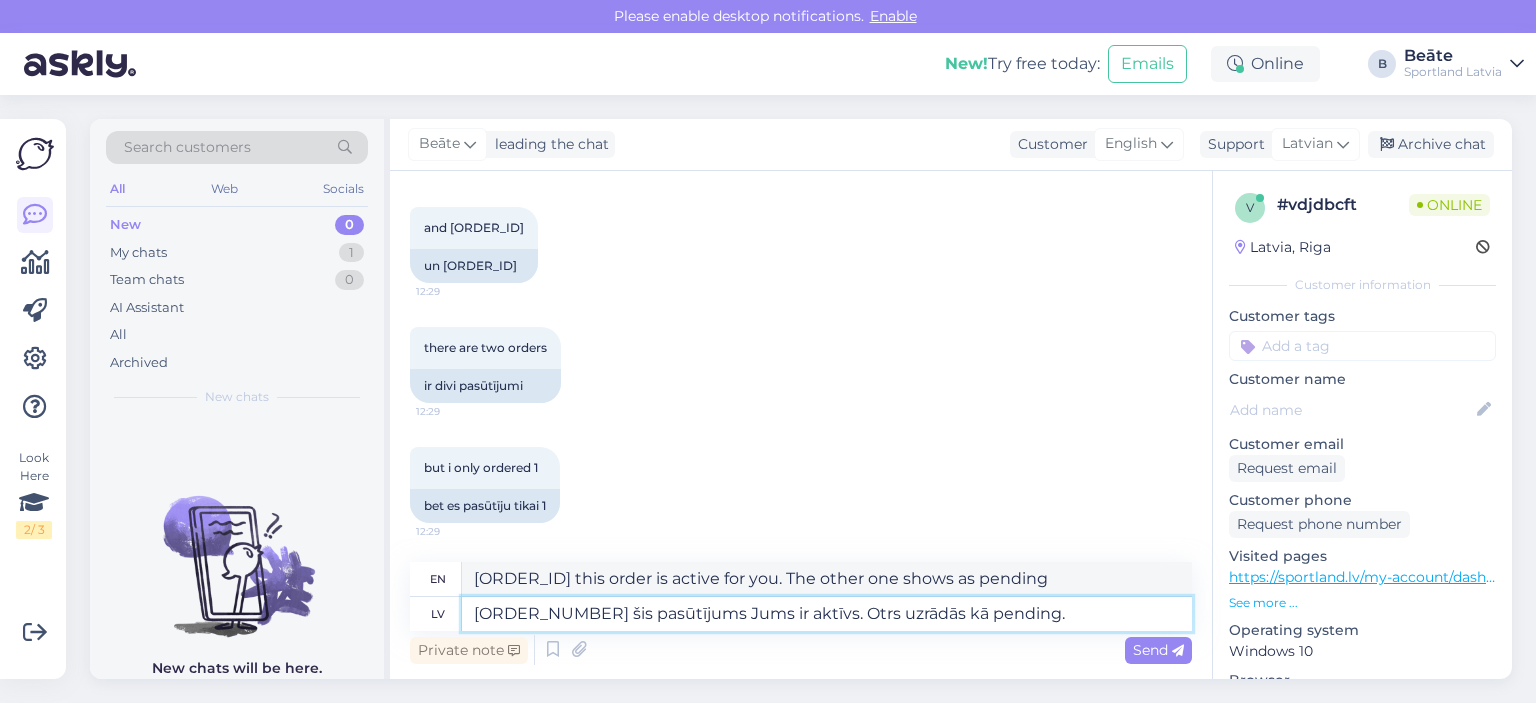 type on "[ORDER_NUMBER] šis pasūtījums Jums ir aktīvs. Otrs uzrādās kā pending." 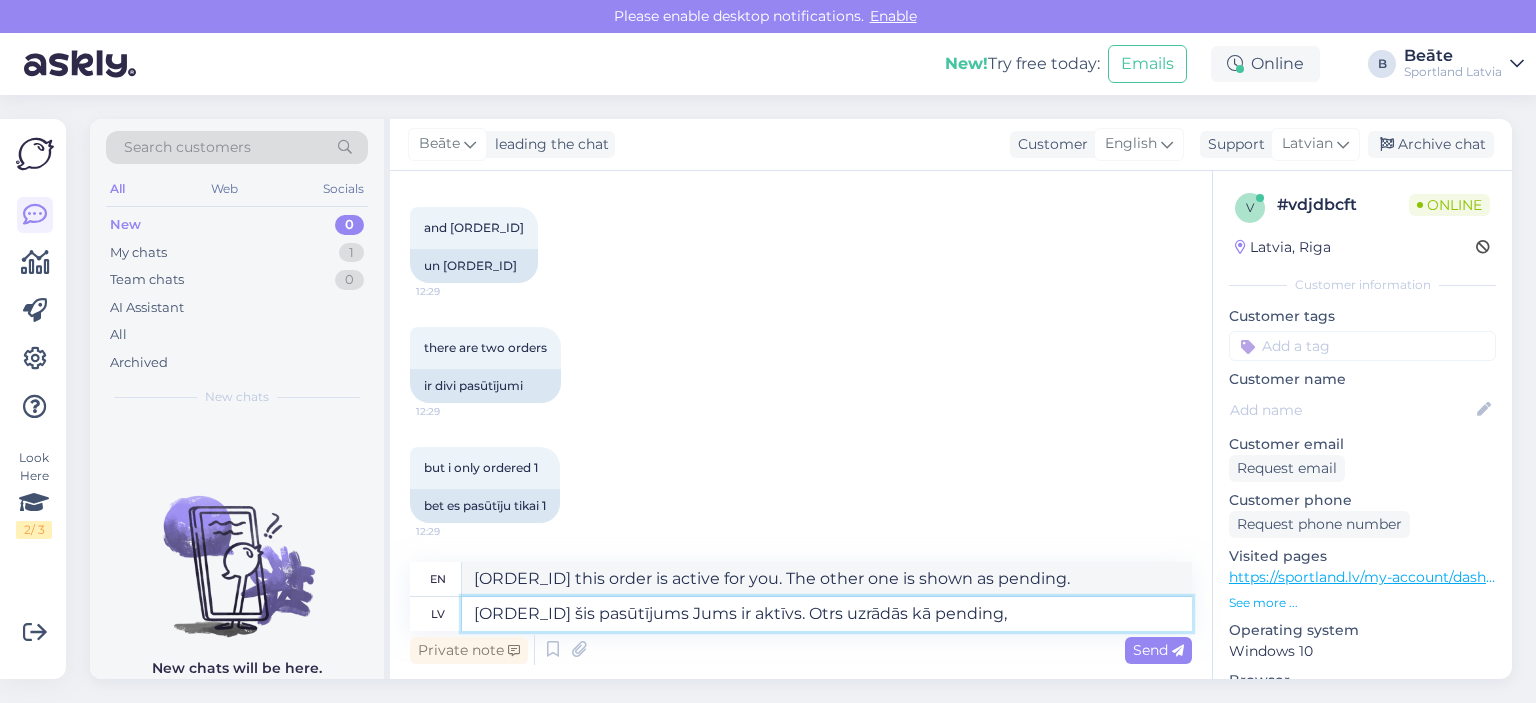 type on "[ORDER_ID] šis pasūtījums Jums ir aktīvs. Otrs uzrādās kā pending, t" 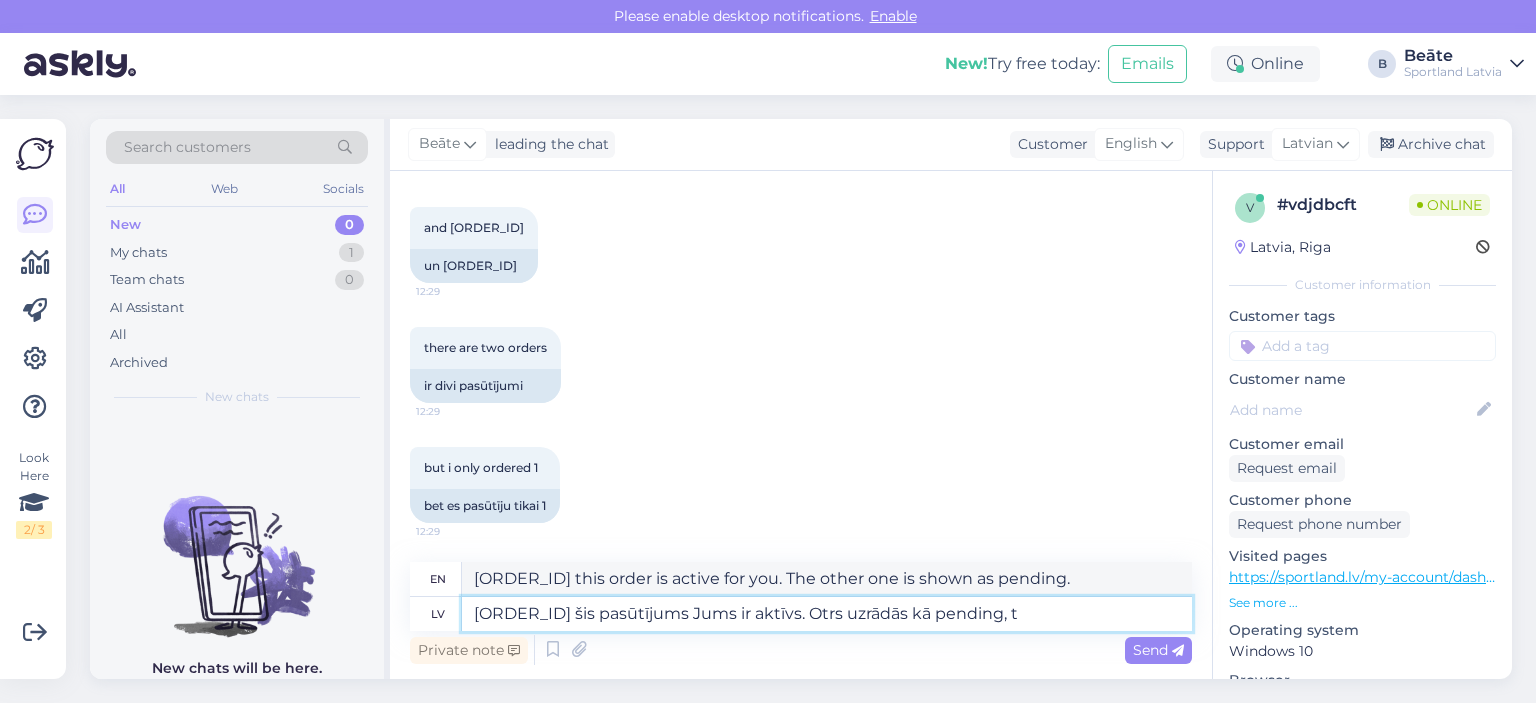 type on "[ORDER_ID] this order is active for you. The other one shows as pending," 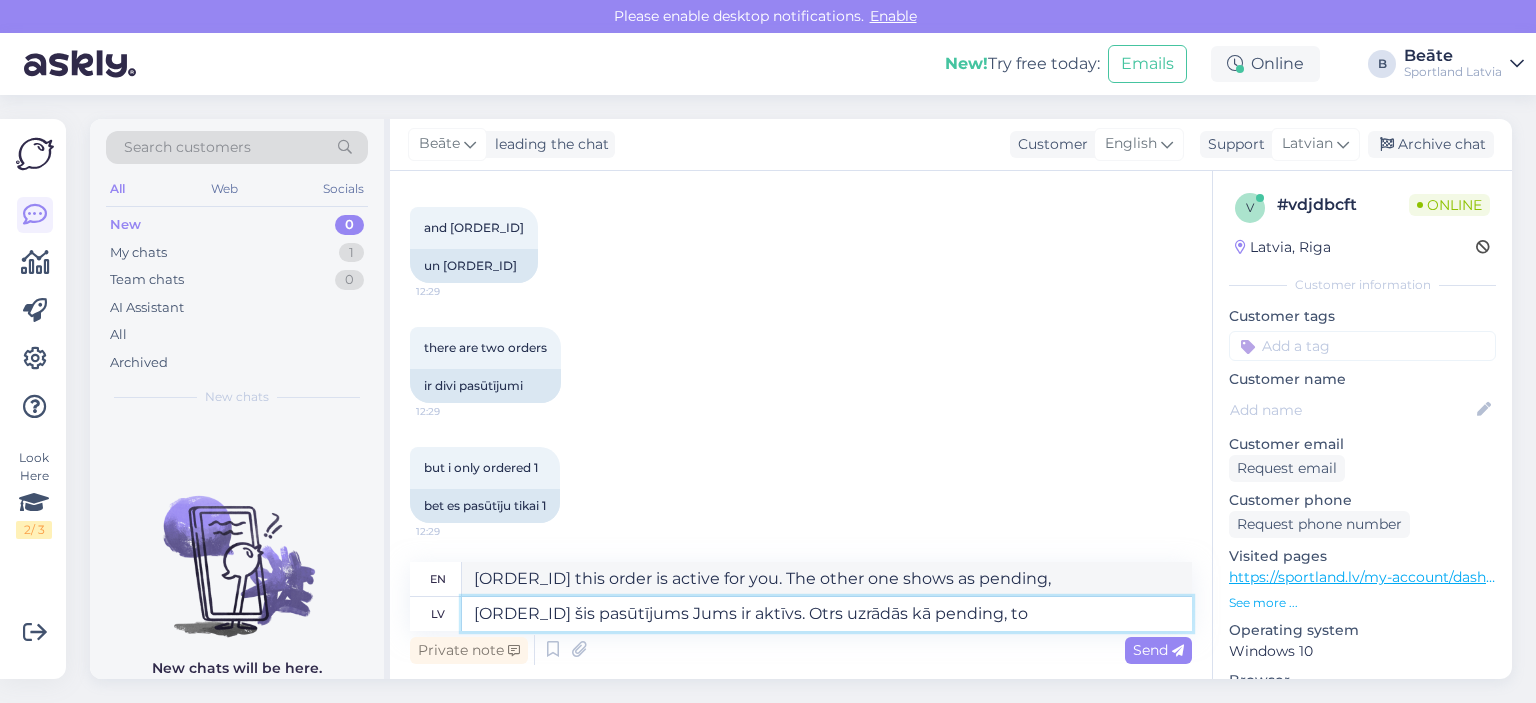 type on "[ORDER_ID] šis pasūtījums Jums ir aktīvs. Otrs uzrādās kā pending, to m" 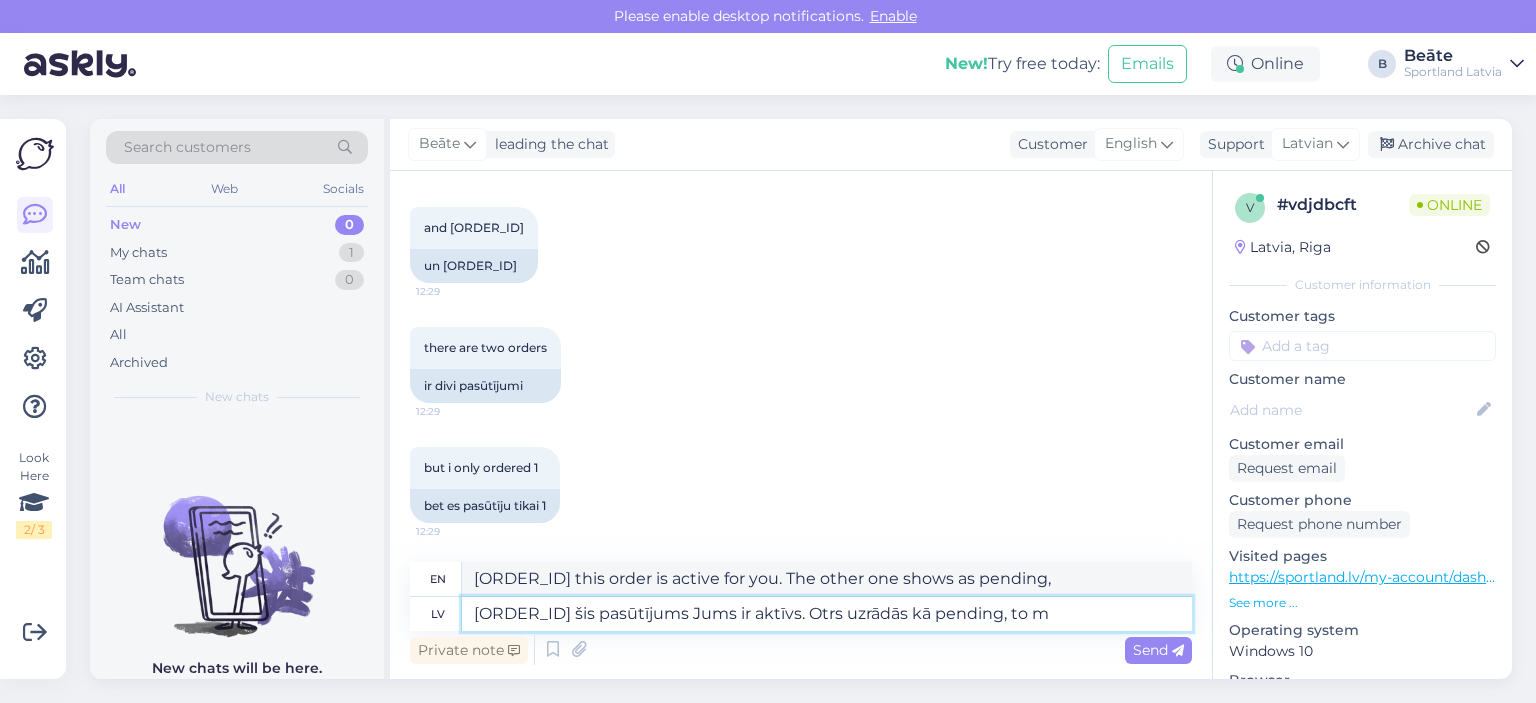 type on "[ORDER_ID] this order is active for you. The other one shows as pending, to" 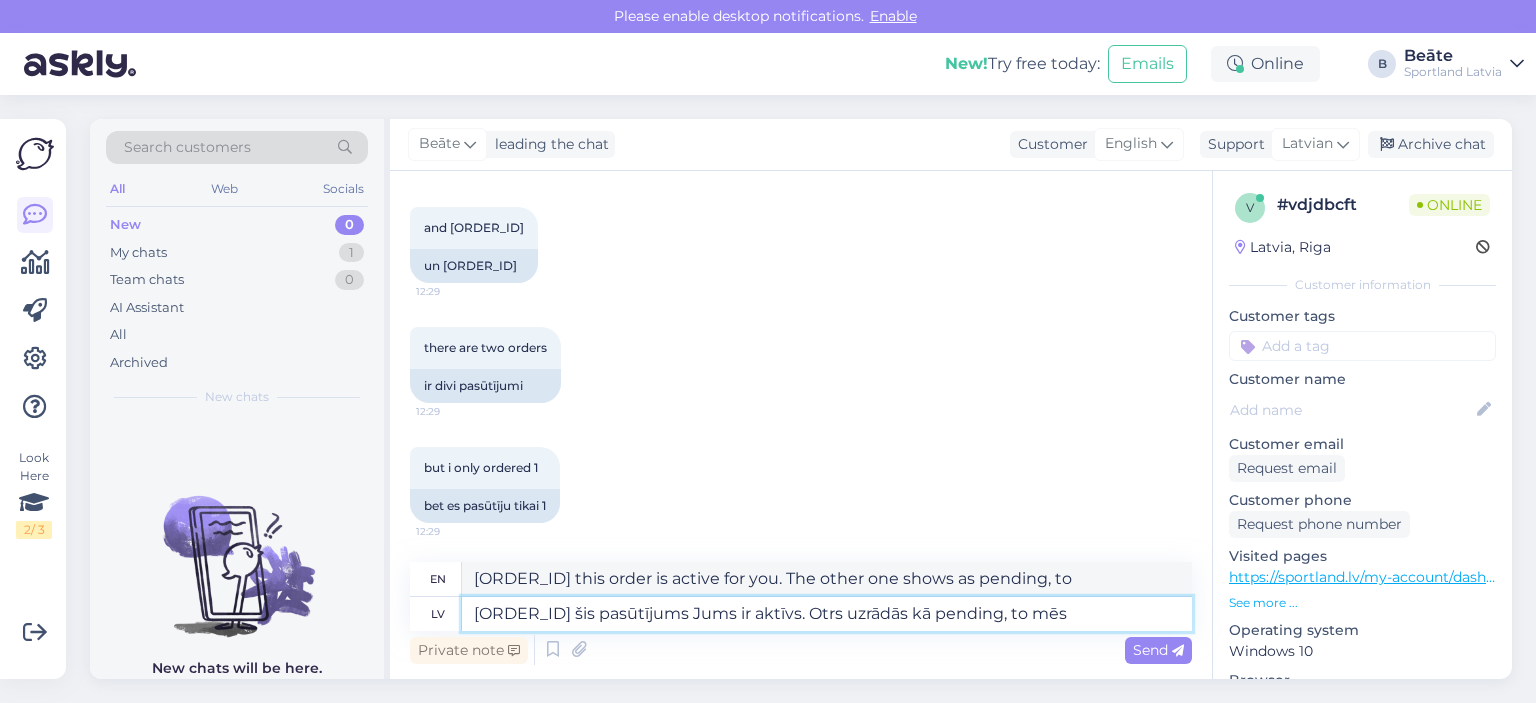 type on "[ORDER_NUMBER] šis pasūtījums Jums ir aktīvs. Otrs uzrādās kā pending, to mēs J" 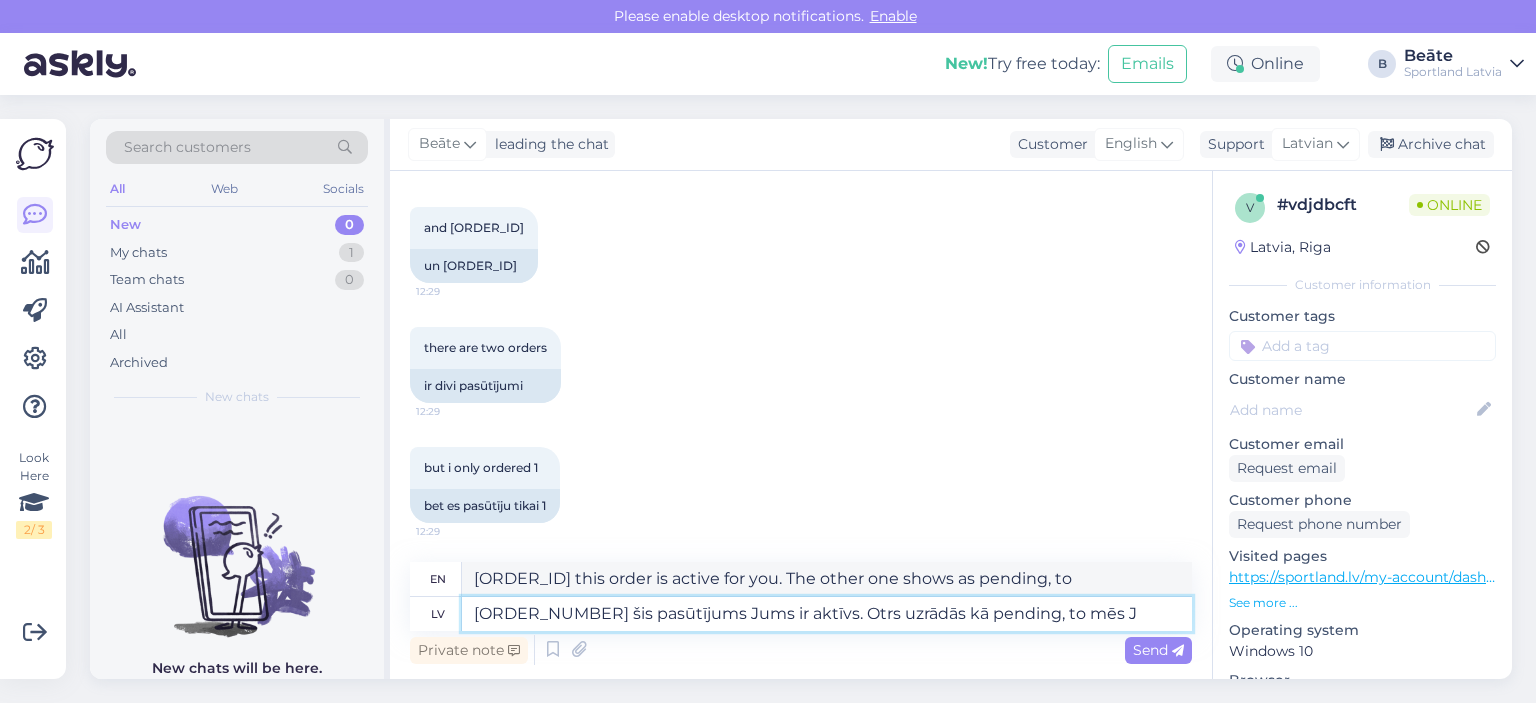 type on "[ORDER_ID] this order is active for you. The other one is shown as pending, we" 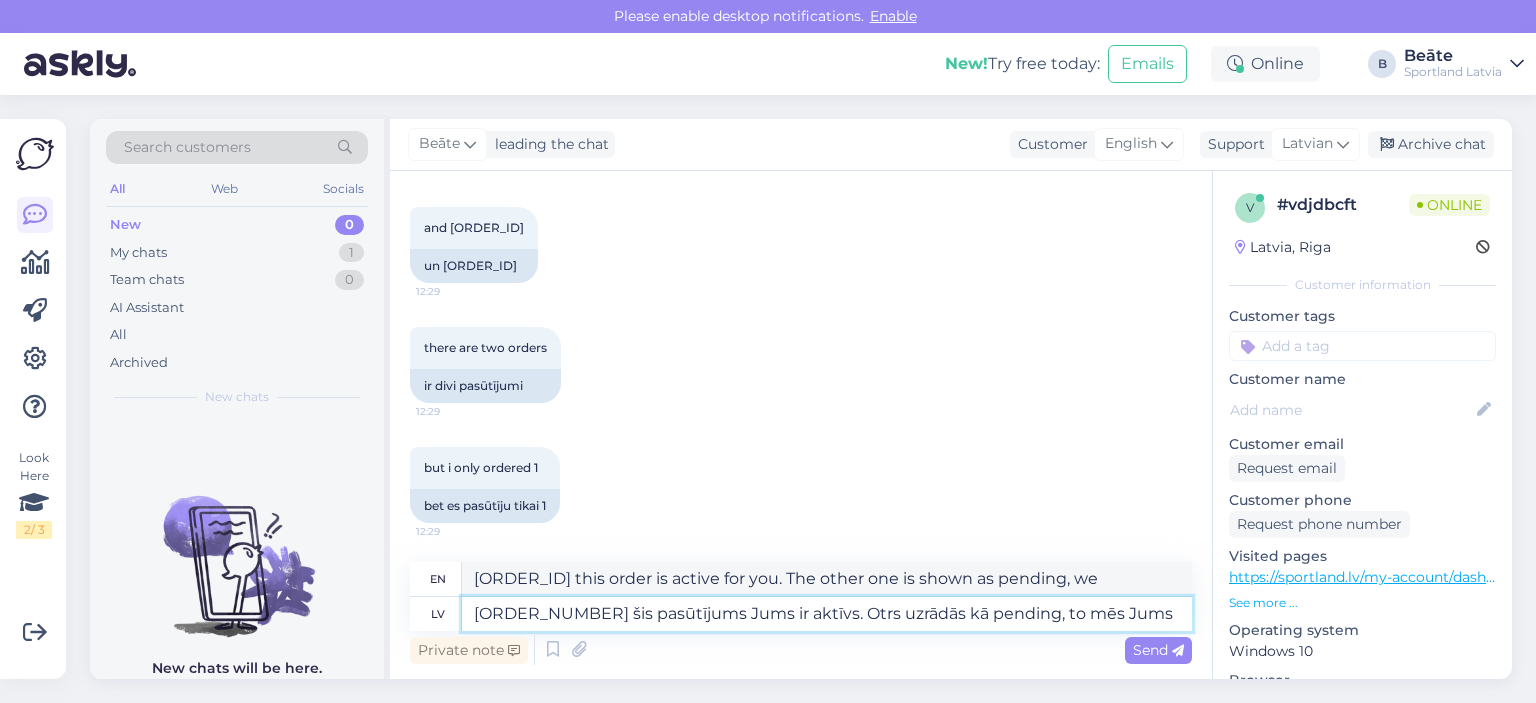 type on "[ORDER_ID] šis pasūtījums Jums ir aktīvs. Otrs uzrādās kā pending, to mēs Jums a" 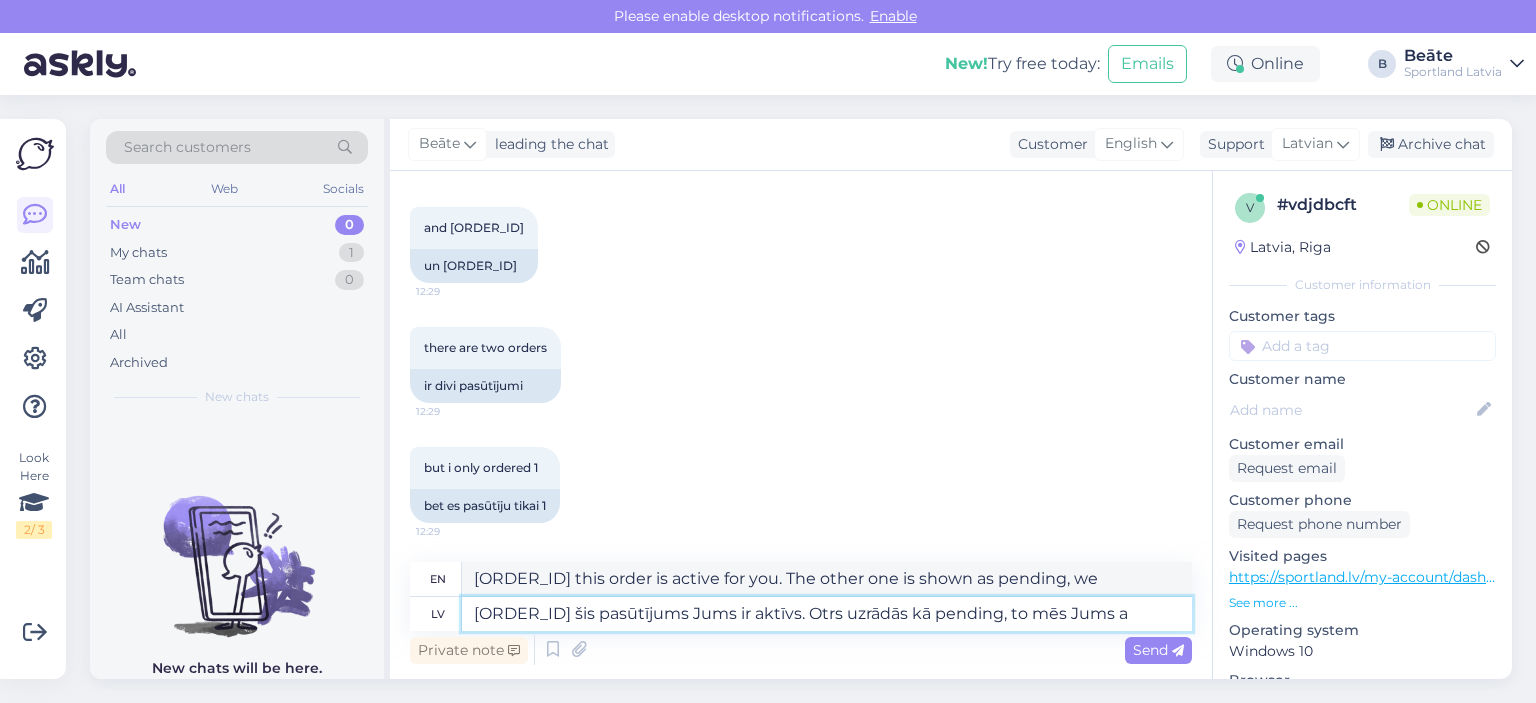 type on "[ORDER_NUMBER] this order is active for you. Second" 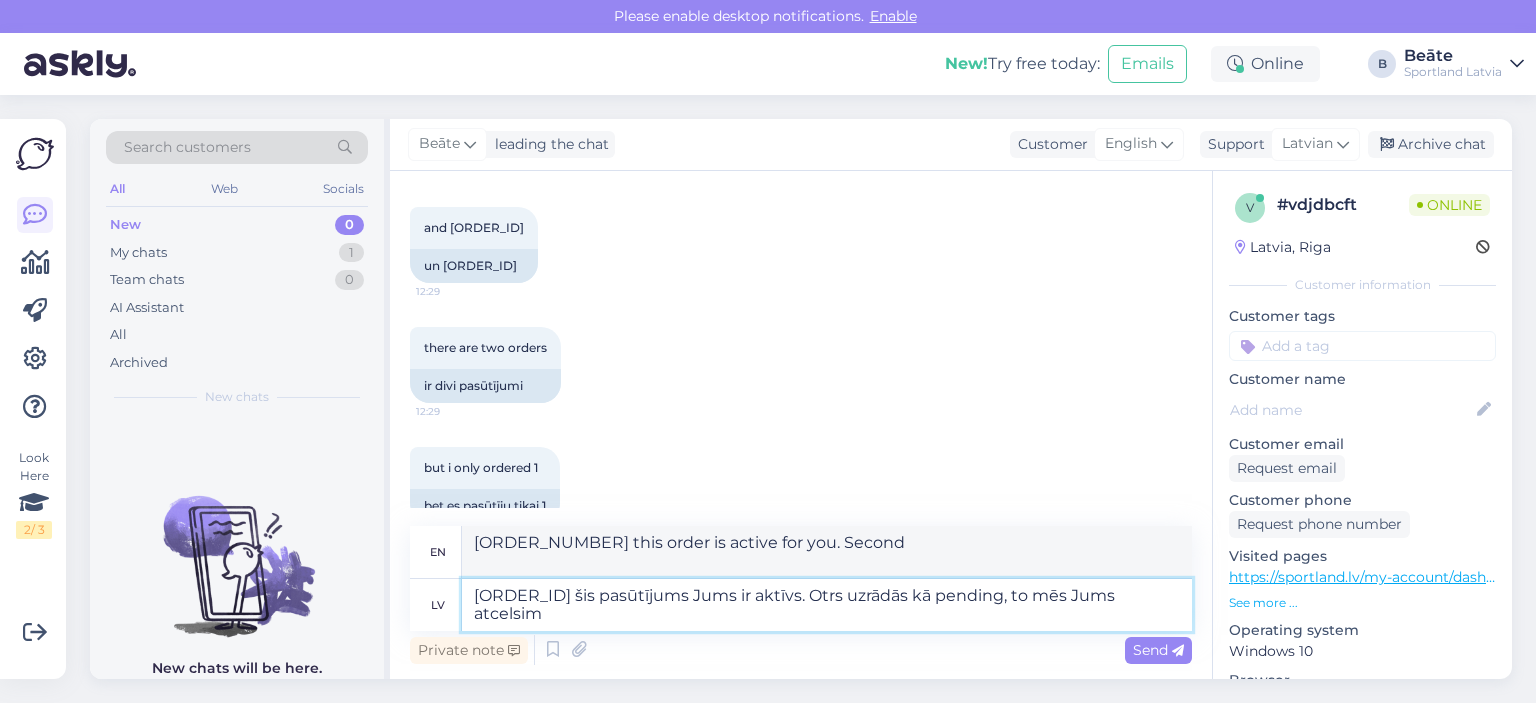 type on "[ORDER_ID] šis pasūtījums Jums ir aktīvs. Otrs uzrādās kā pending, to mēs Jums atcelsim." 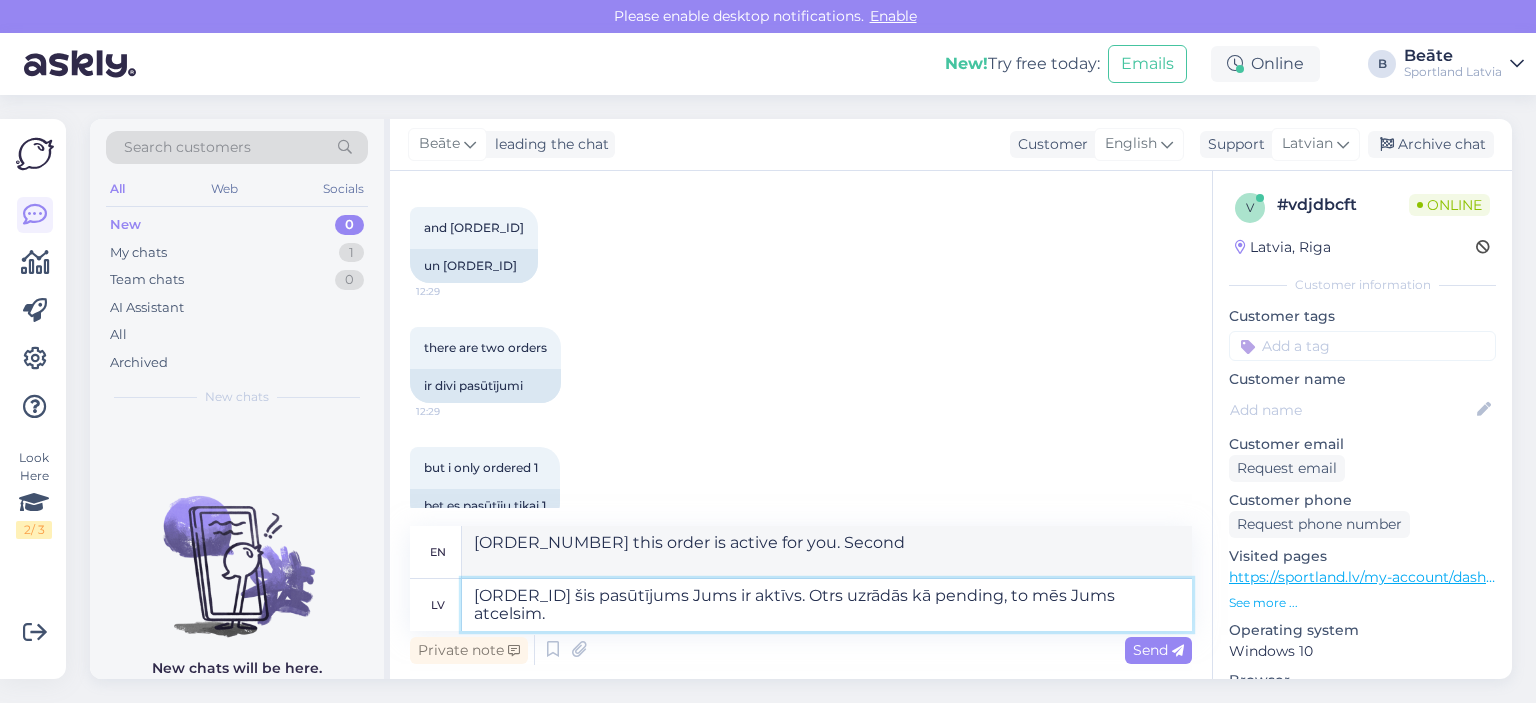 type on "[ORDER_ID] this order is active for you. The other one is shown as pending, we will cancel it for you." 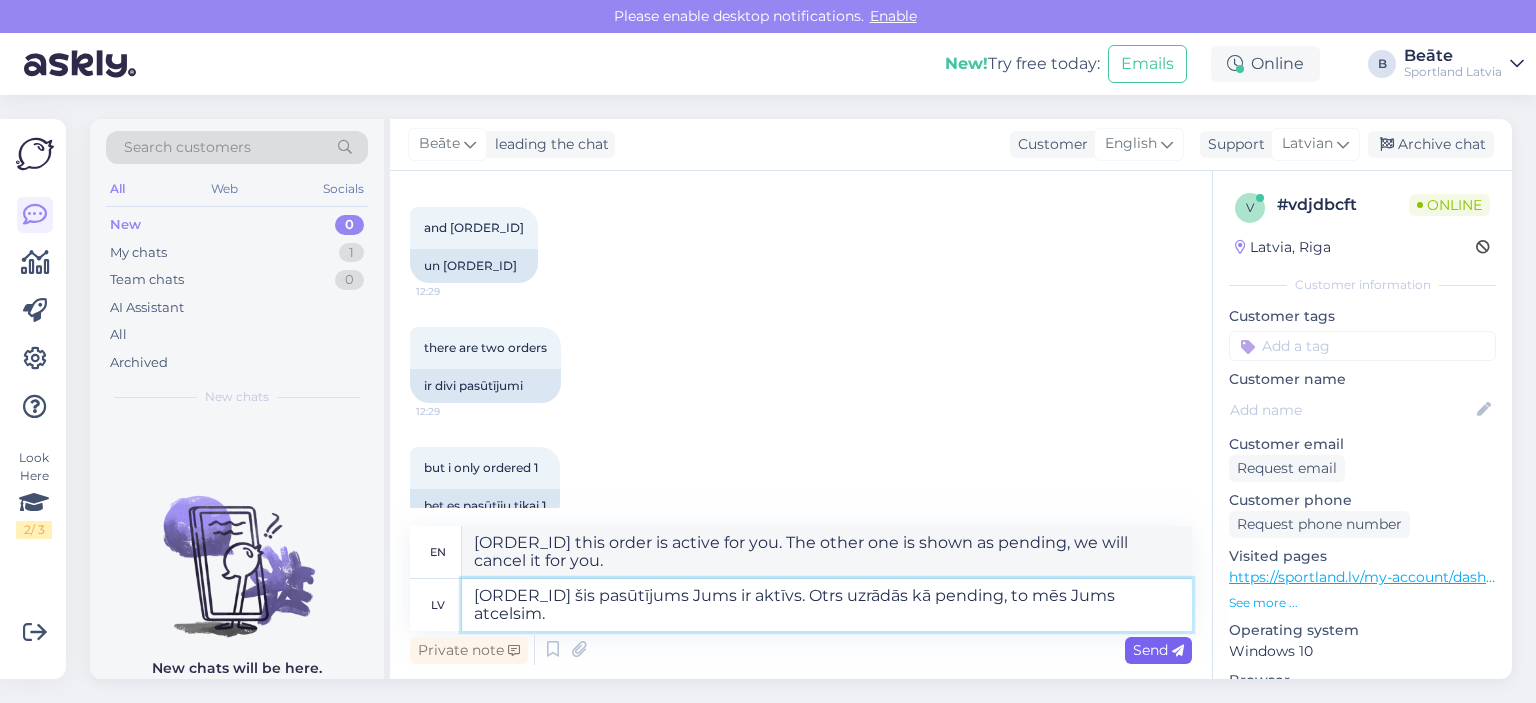 type on "[ORDER_ID] šis pasūtījums Jums ir aktīvs. Otrs uzrādās kā pending, to mēs Jums atcelsim." 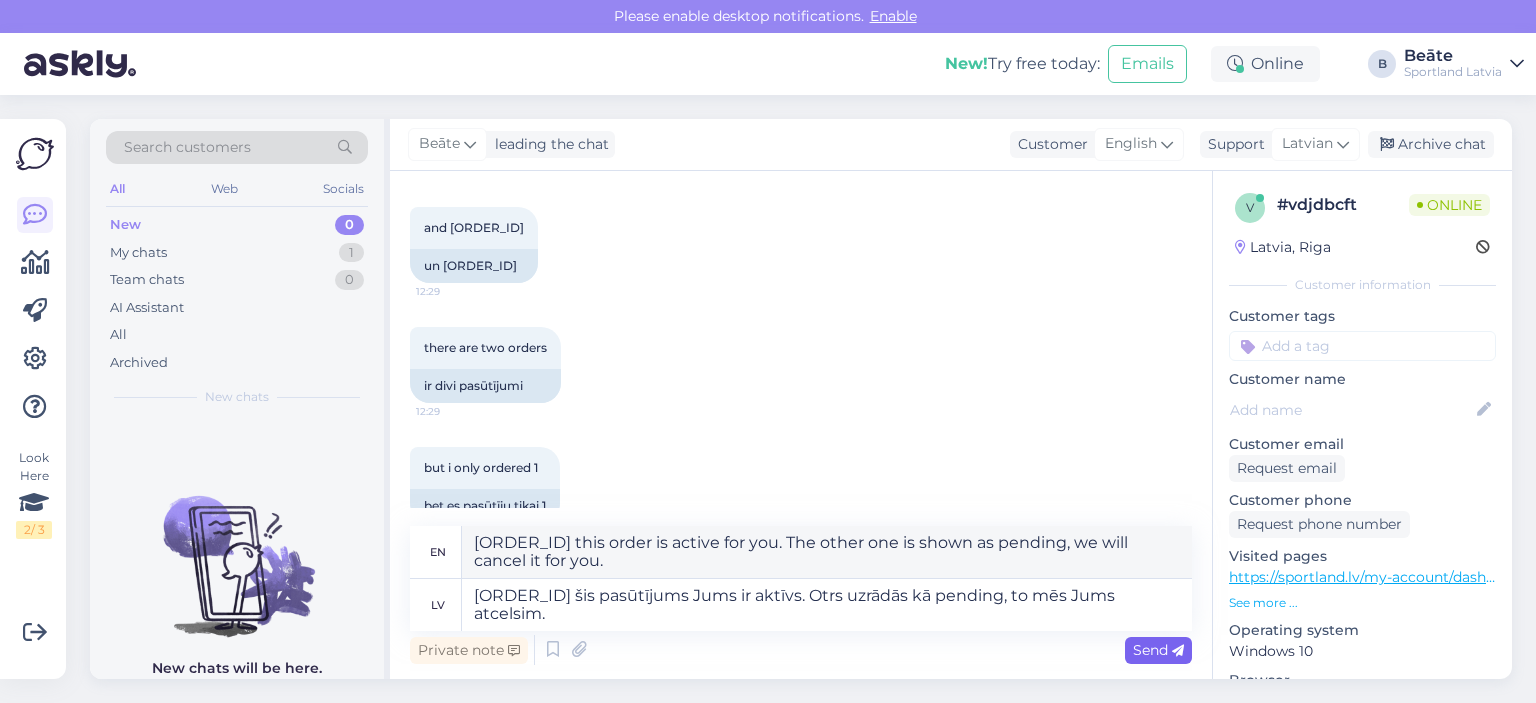click on "Send" at bounding box center (1158, 650) 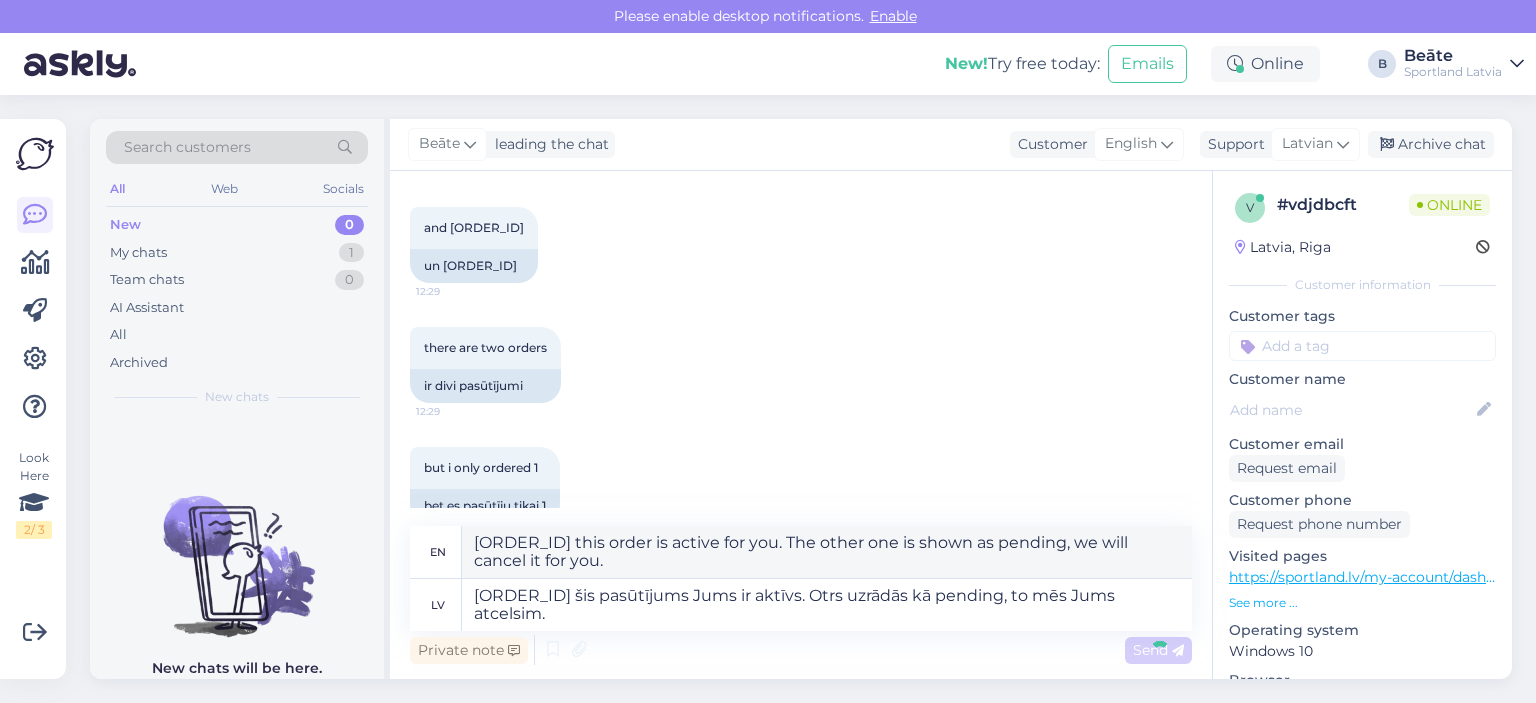 type 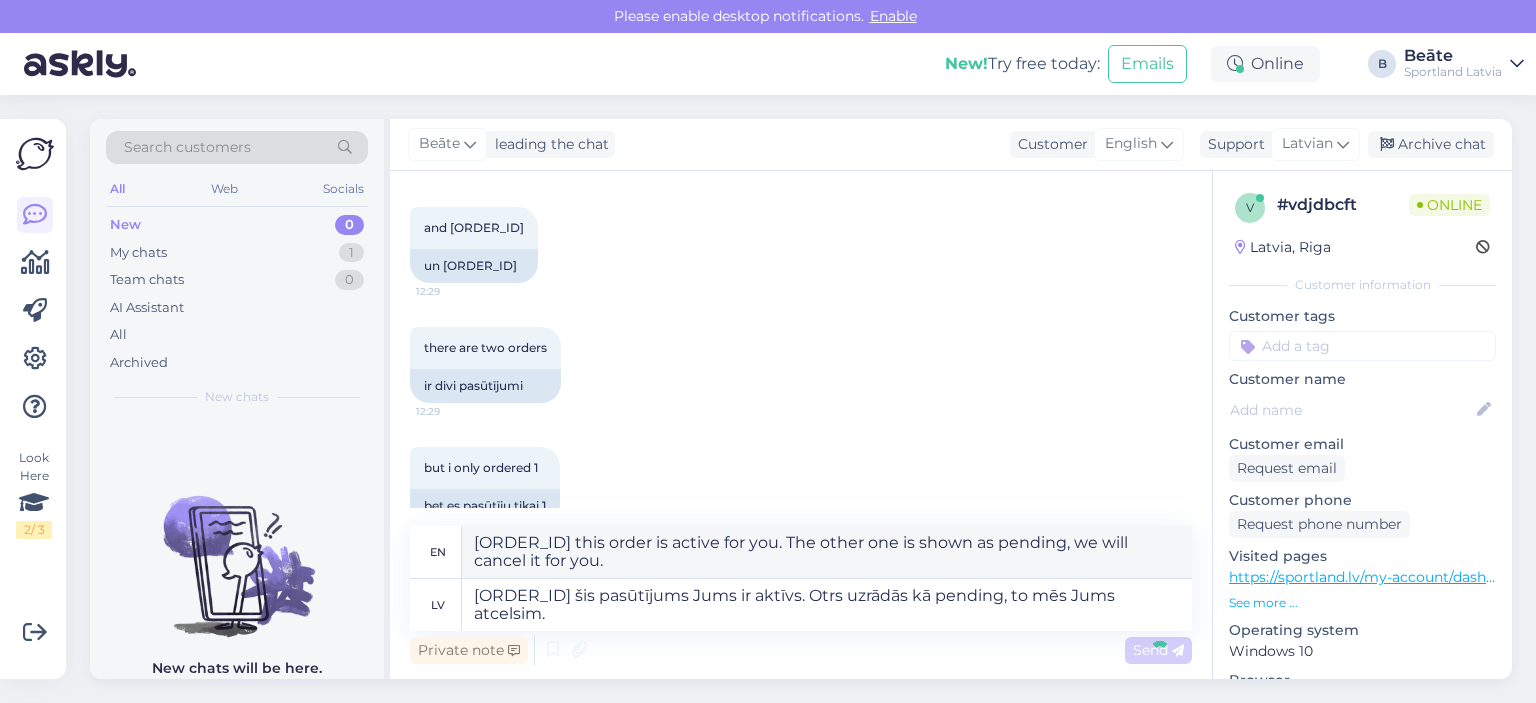 type 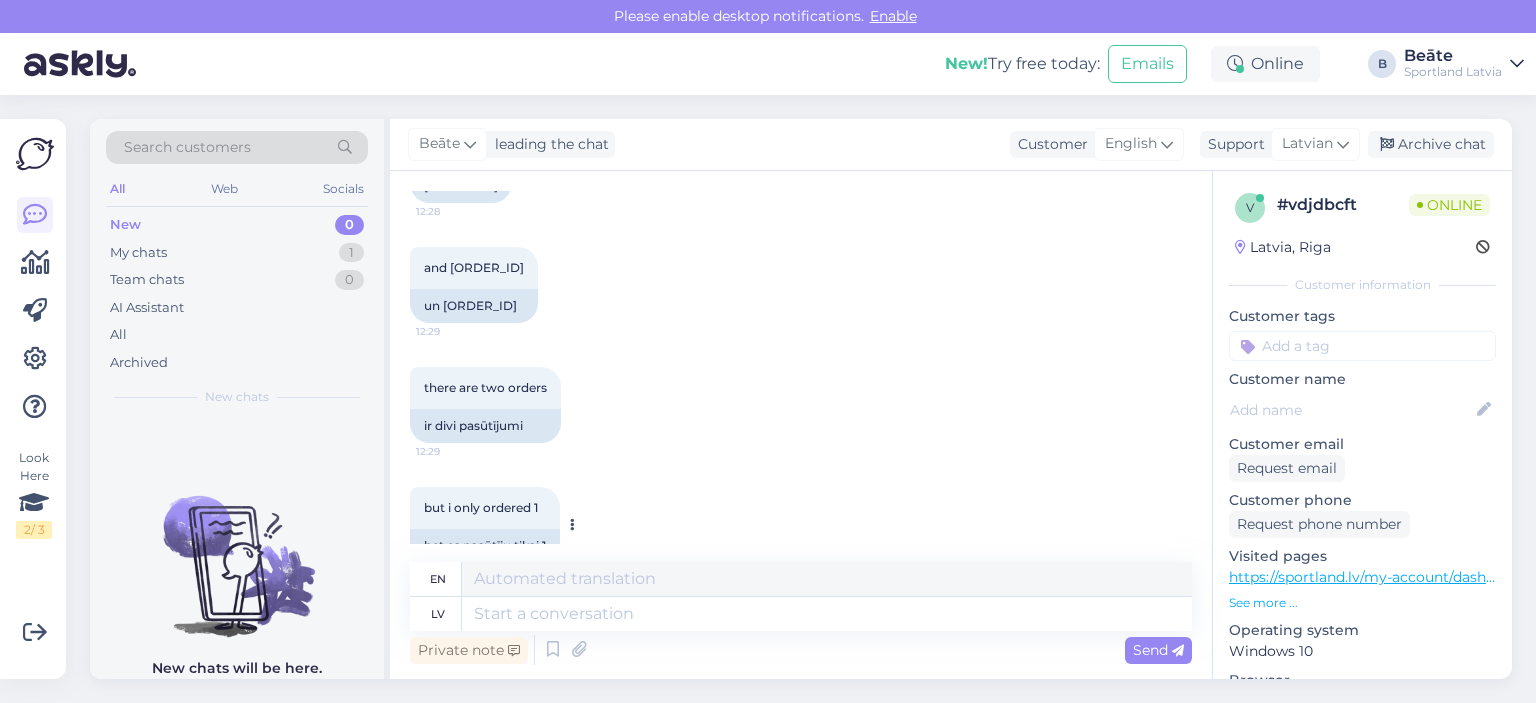 scroll, scrollTop: 306, scrollLeft: 0, axis: vertical 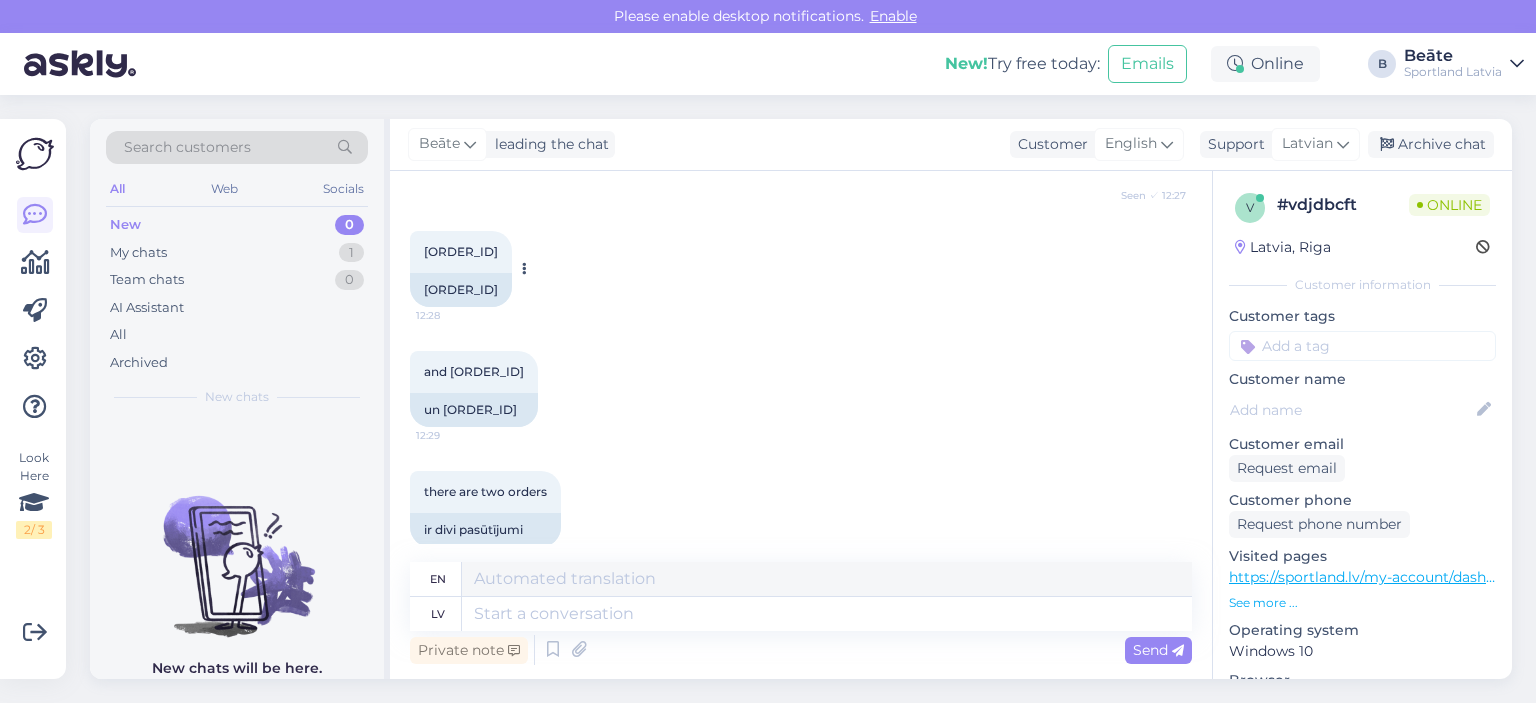click on "[ORDER_ID]" at bounding box center (461, 290) 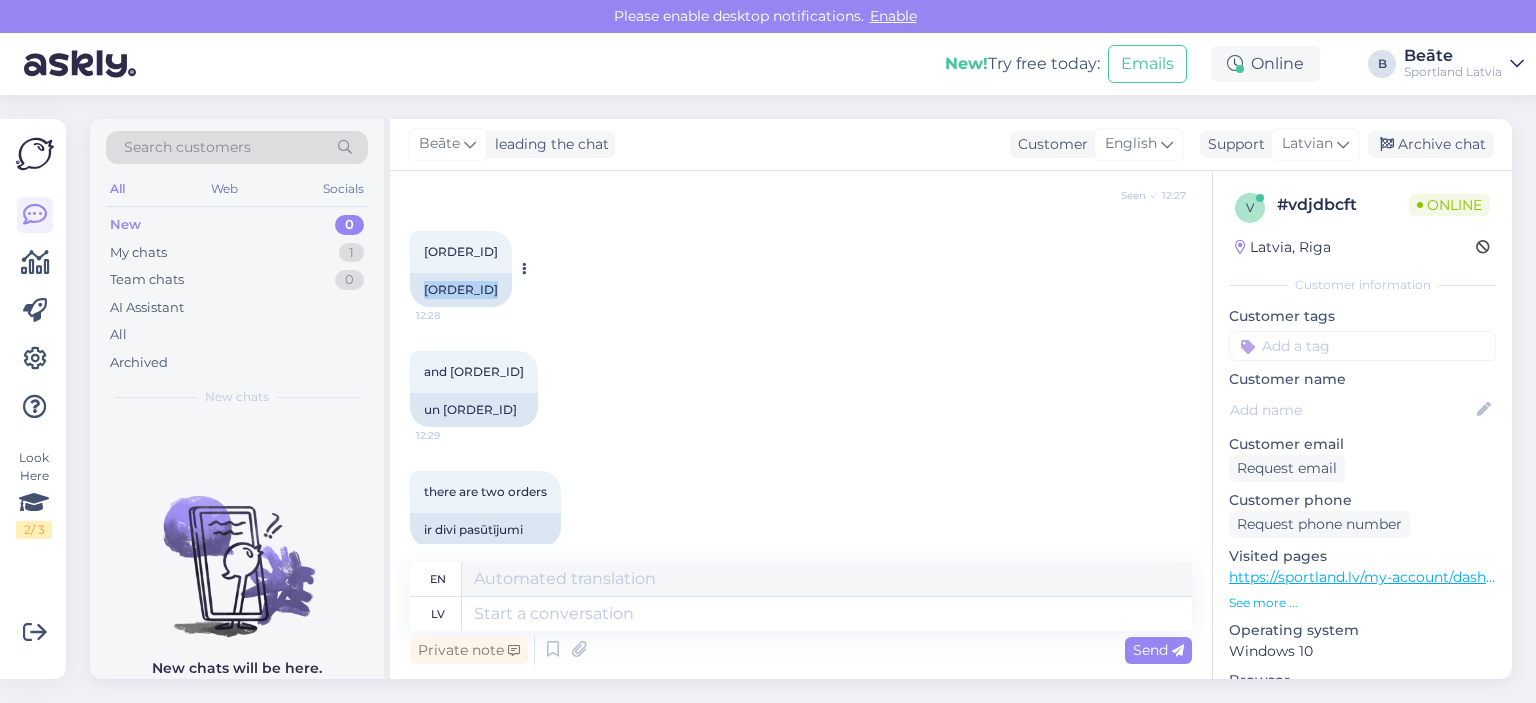 click on "[ORDER_ID]" at bounding box center [461, 290] 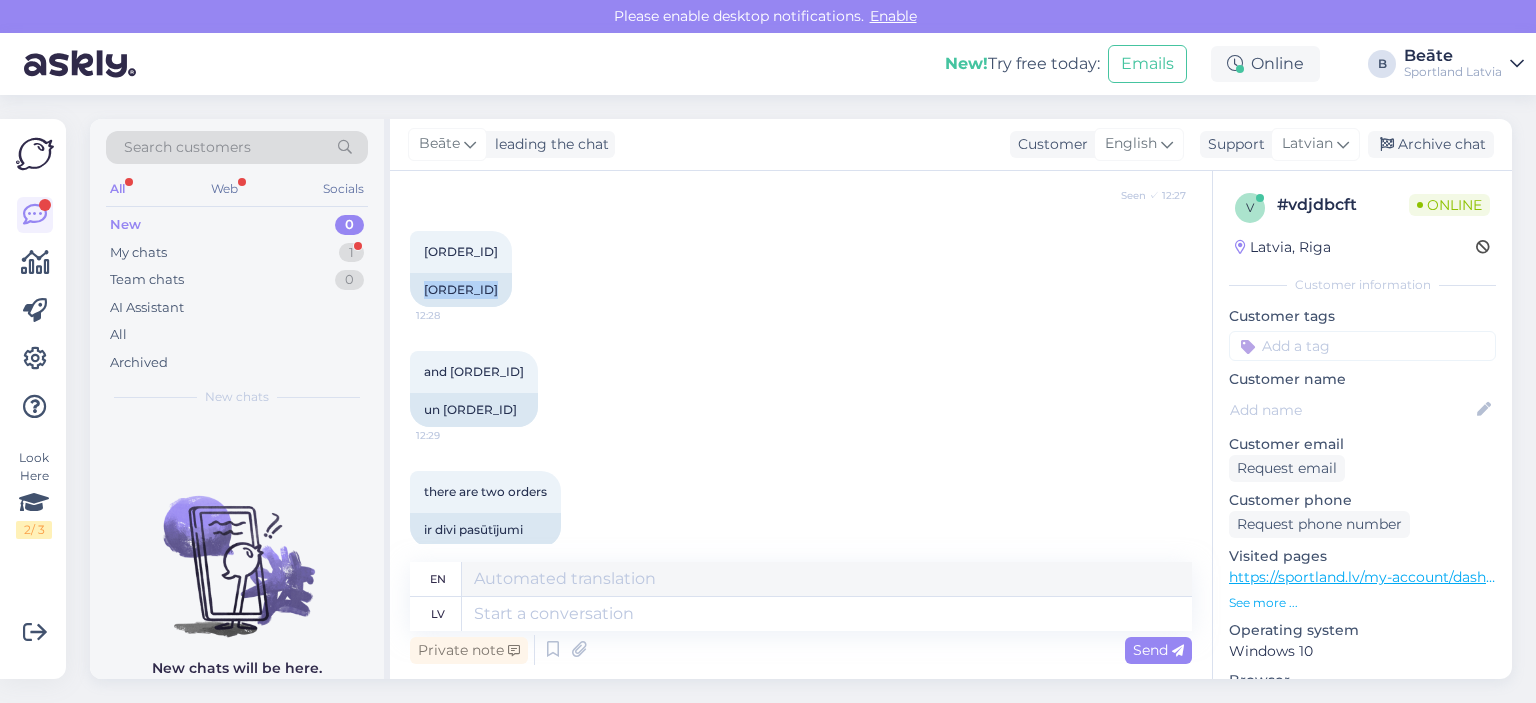 scroll, scrollTop: 726, scrollLeft: 0, axis: vertical 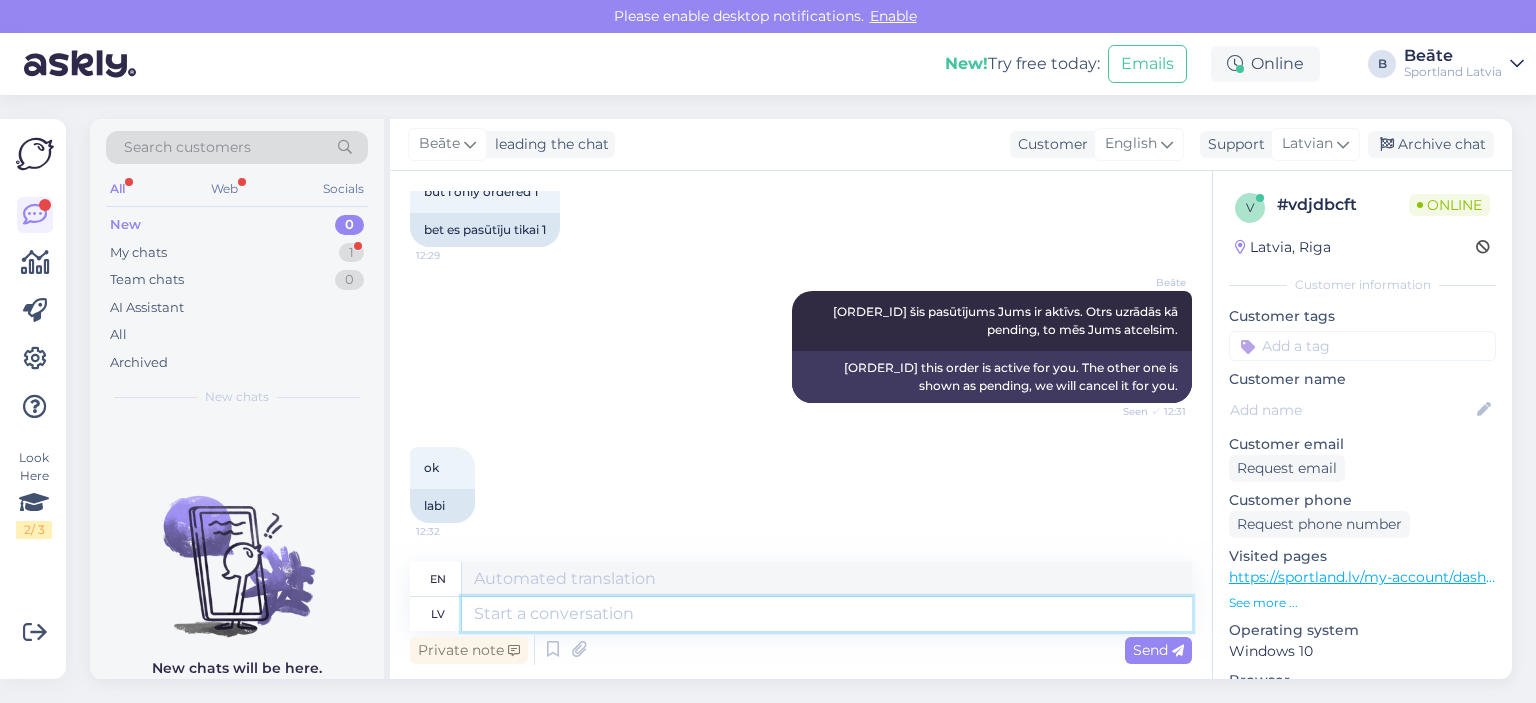 click at bounding box center (827, 614) 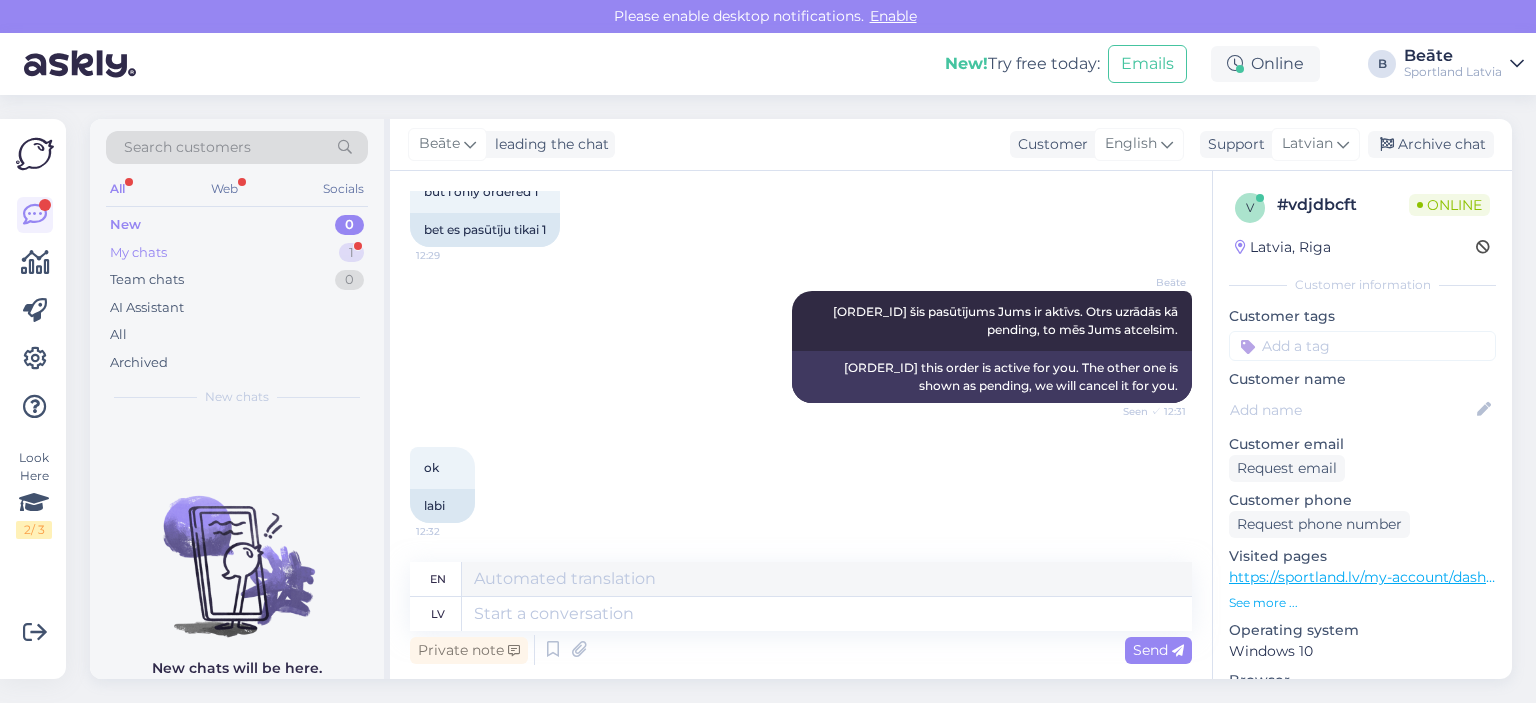 click on "My chats 1" at bounding box center [237, 253] 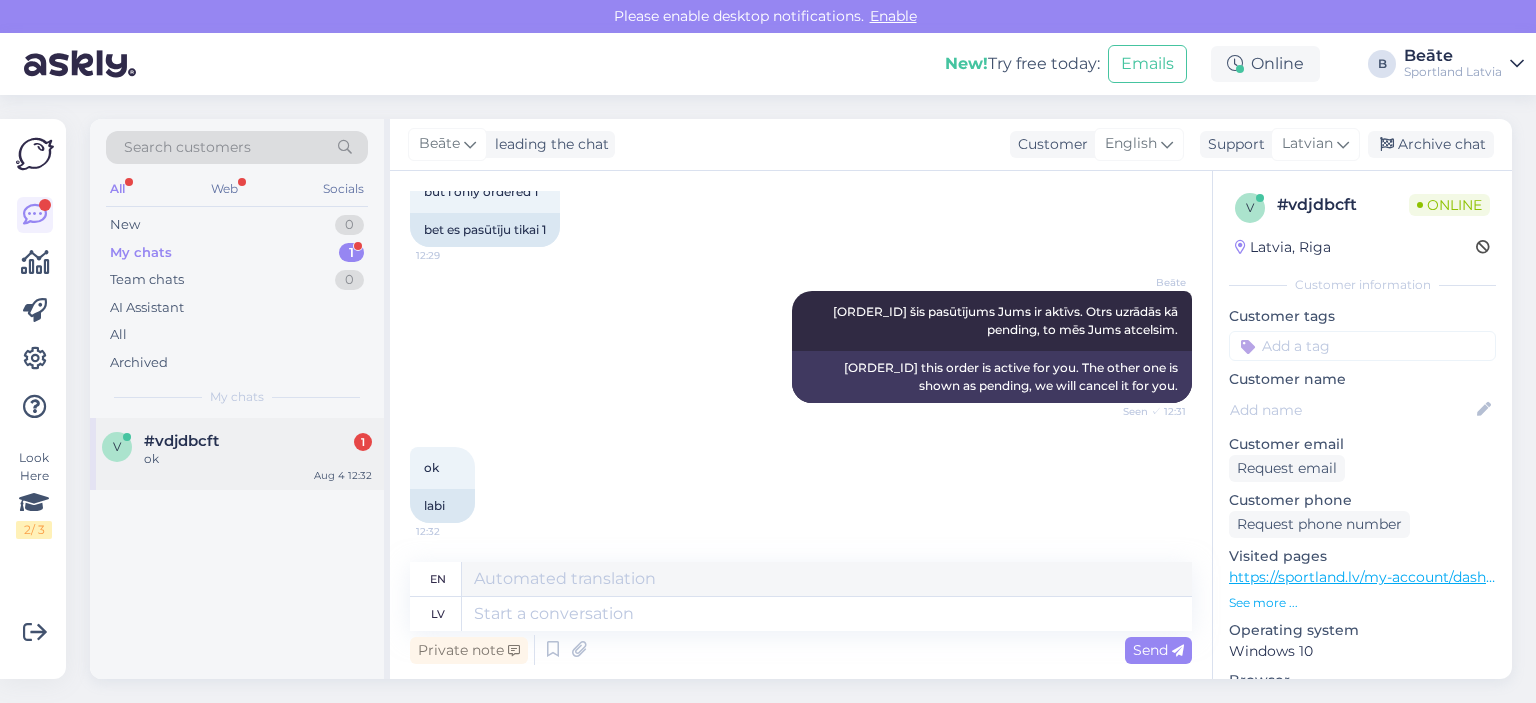 click on "ok" at bounding box center (258, 459) 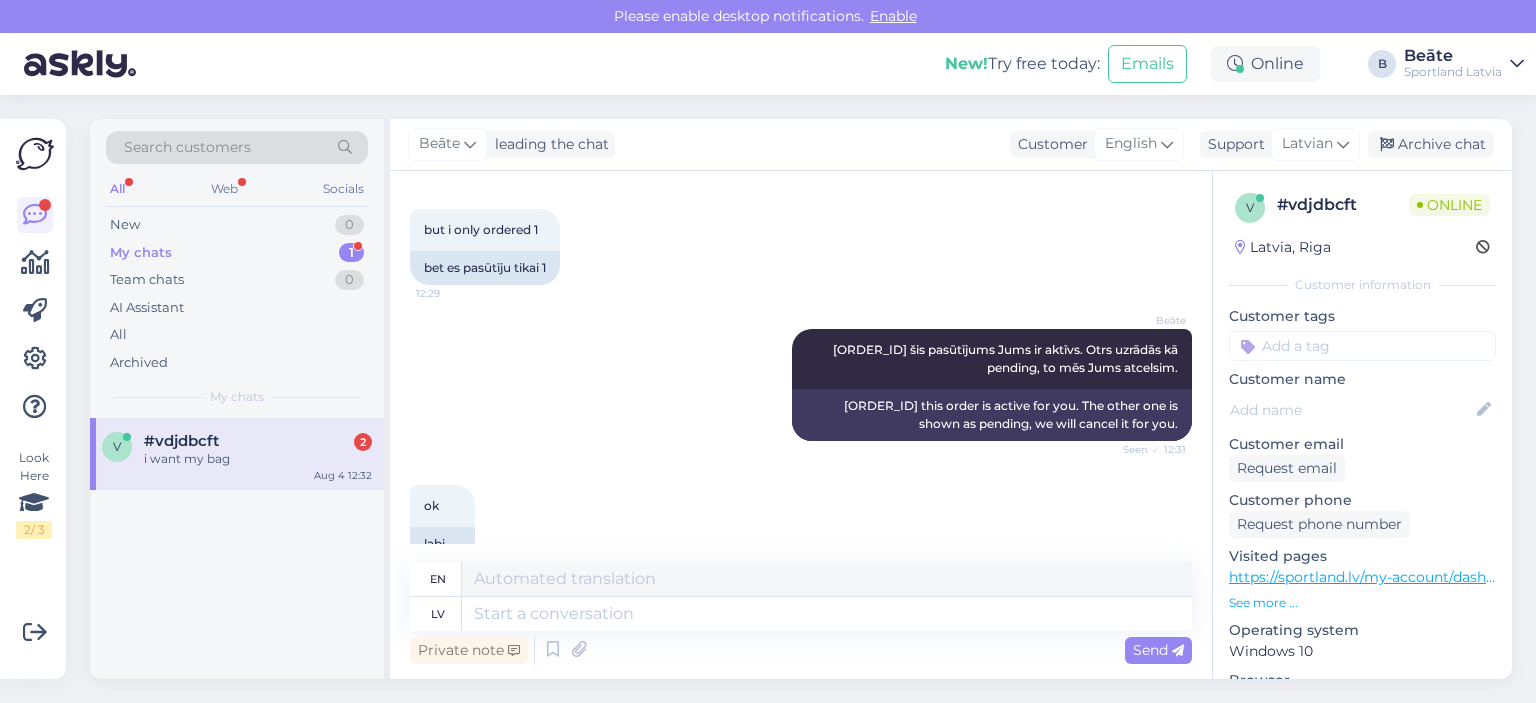 scroll, scrollTop: 666, scrollLeft: 0, axis: vertical 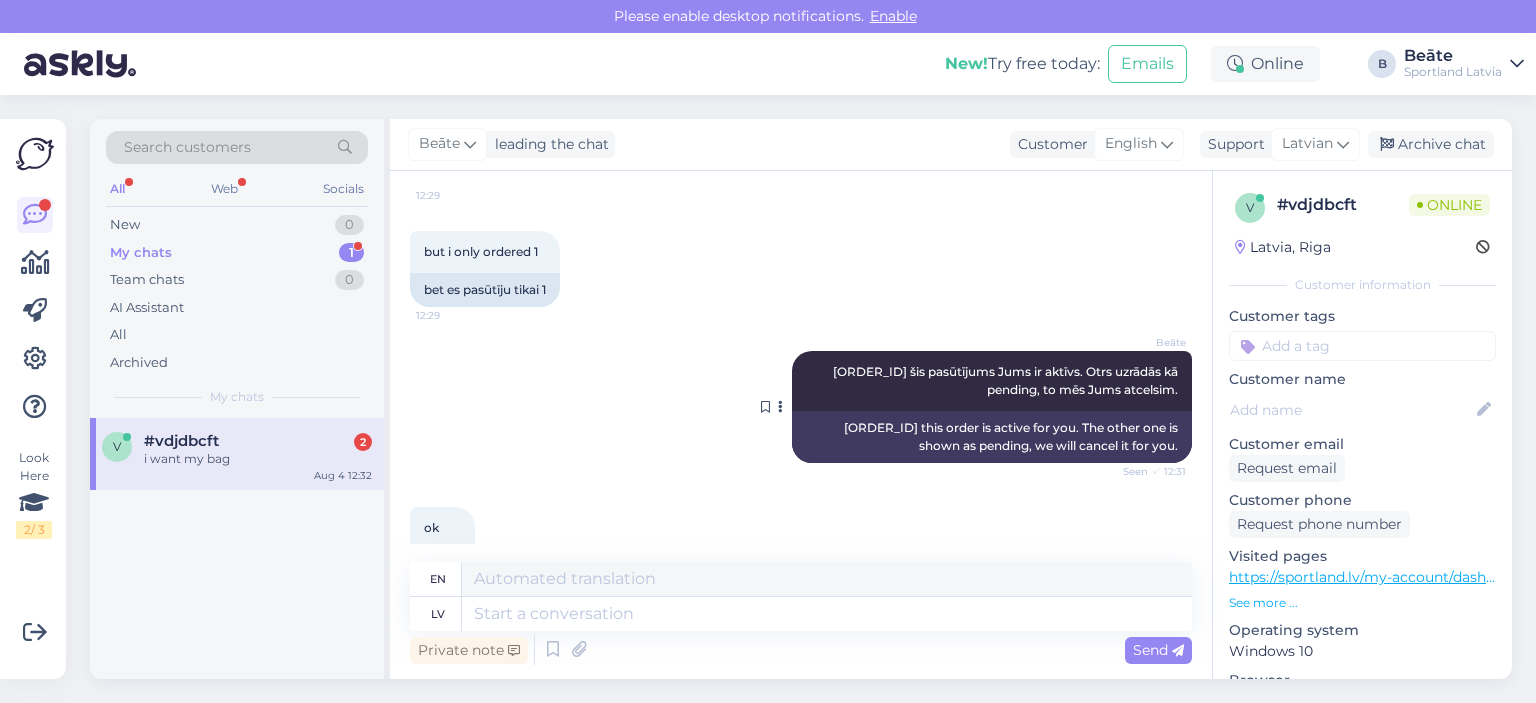 click on "[ORDER_ID] this order is active for you. The other one is shown as pending, we will cancel it for you." at bounding box center [992, 437] 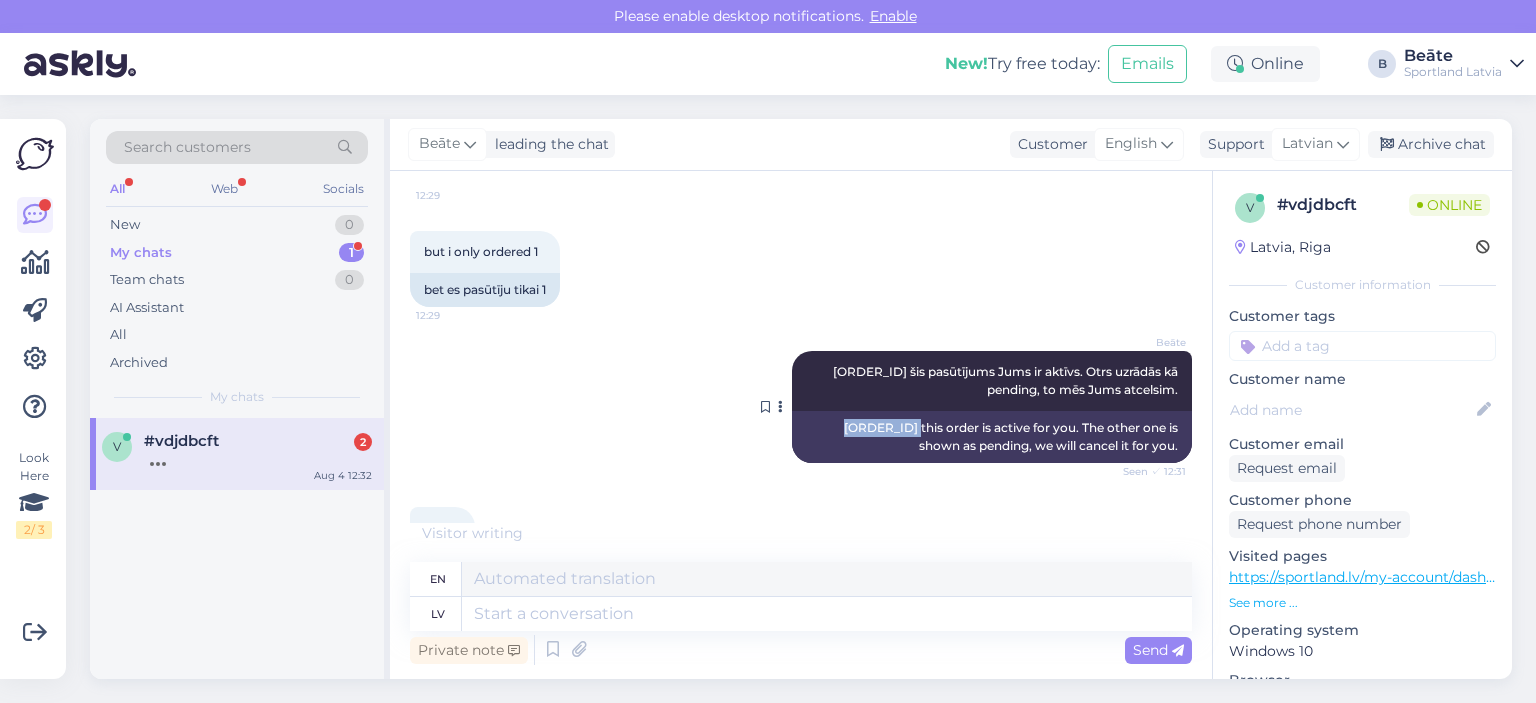 click on "[ORDER_ID] this order is active for you. The other one is shown as pending, we will cancel it for you." at bounding box center (992, 437) 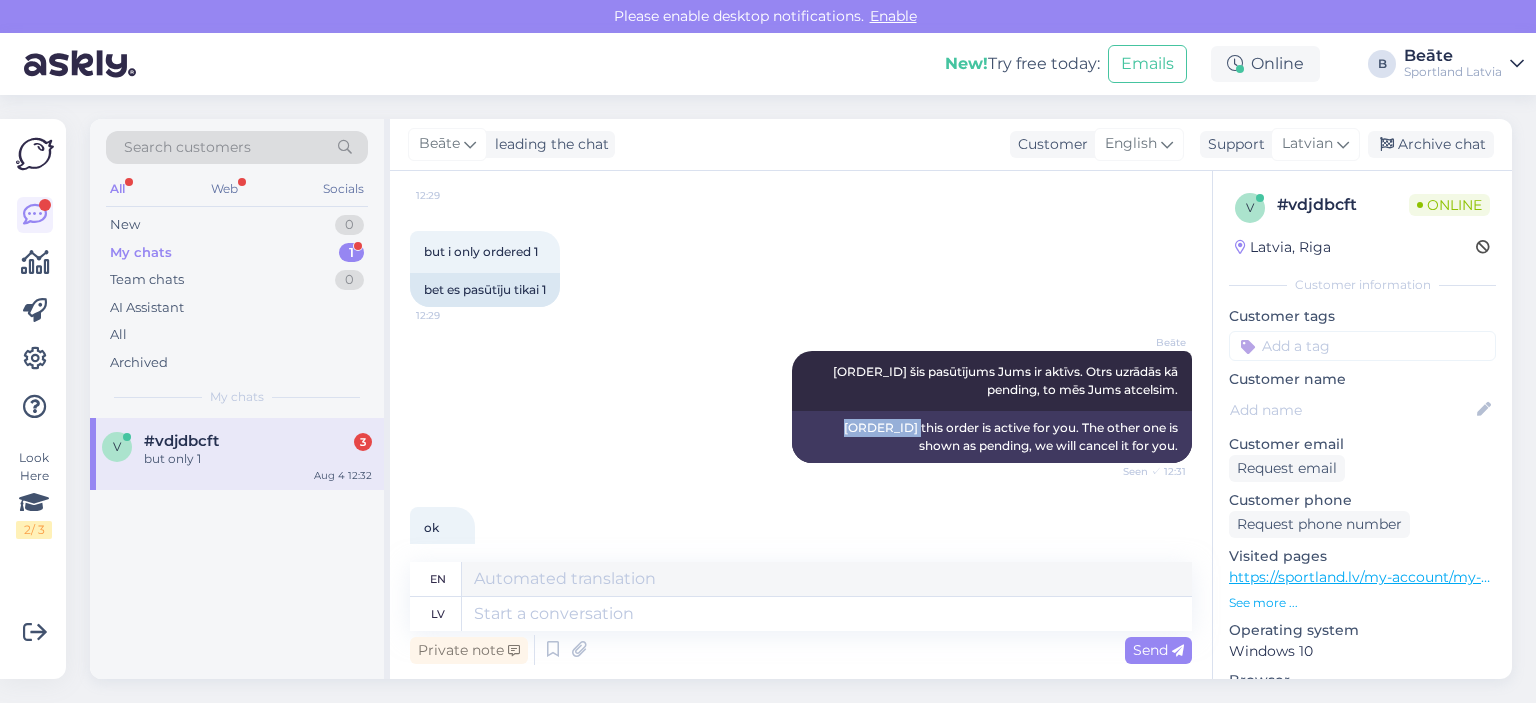 scroll, scrollTop: 1086, scrollLeft: 0, axis: vertical 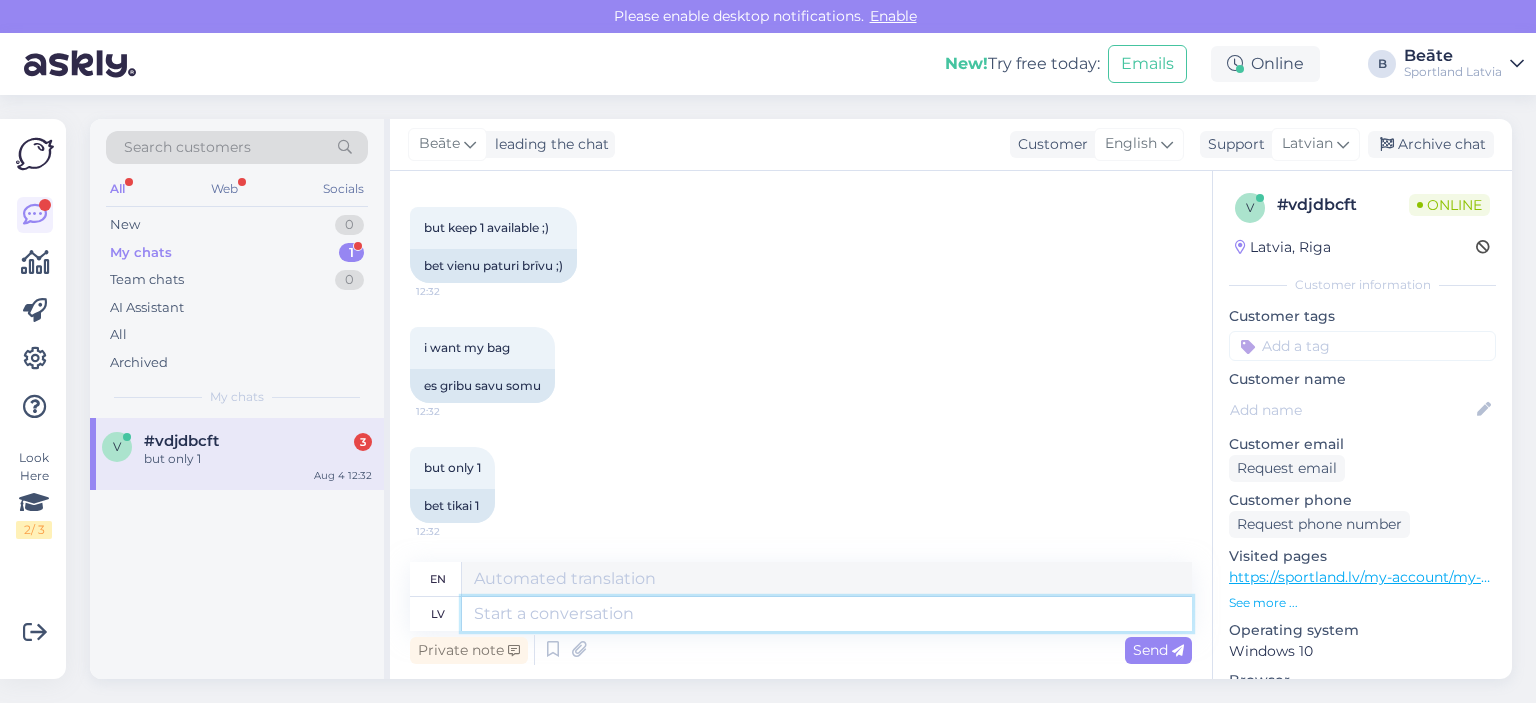 click at bounding box center [827, 614] 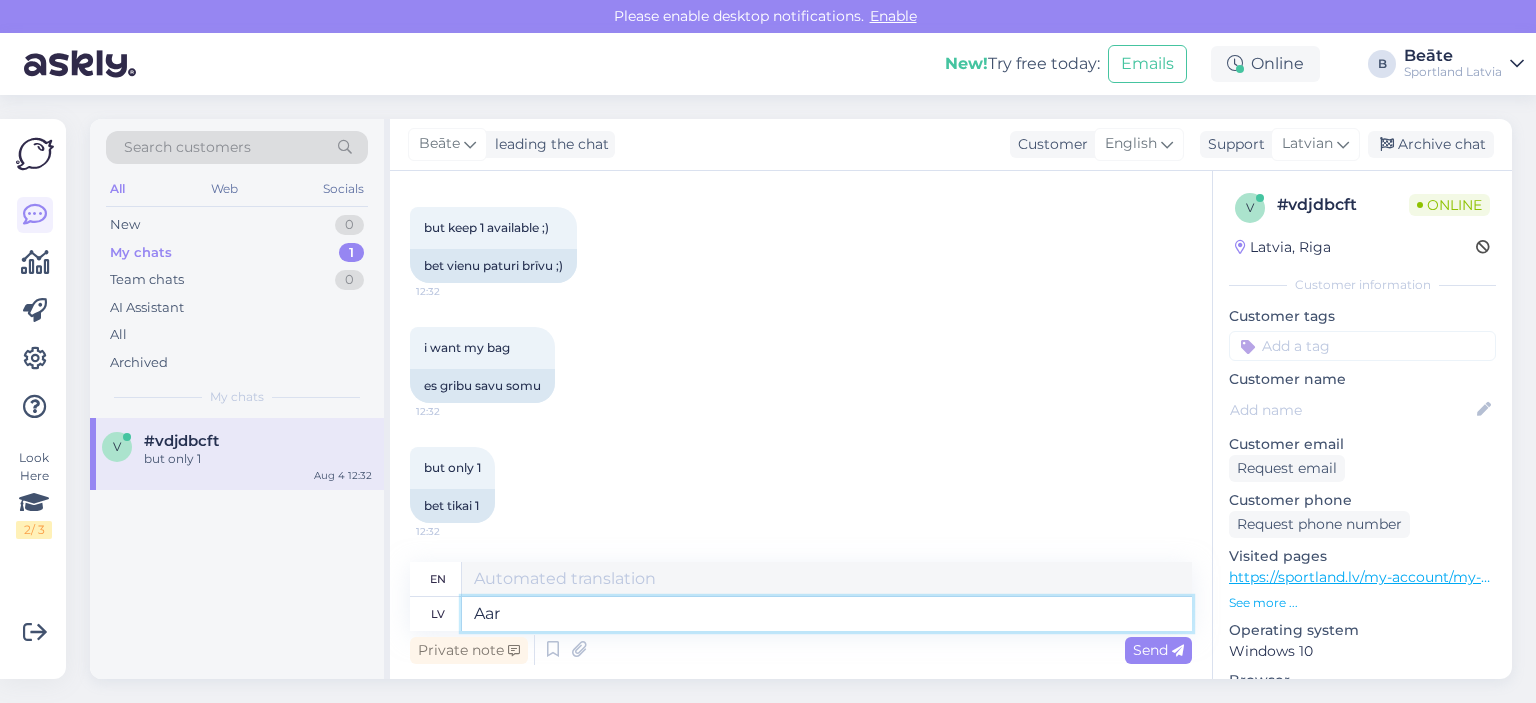 type on "Aar" 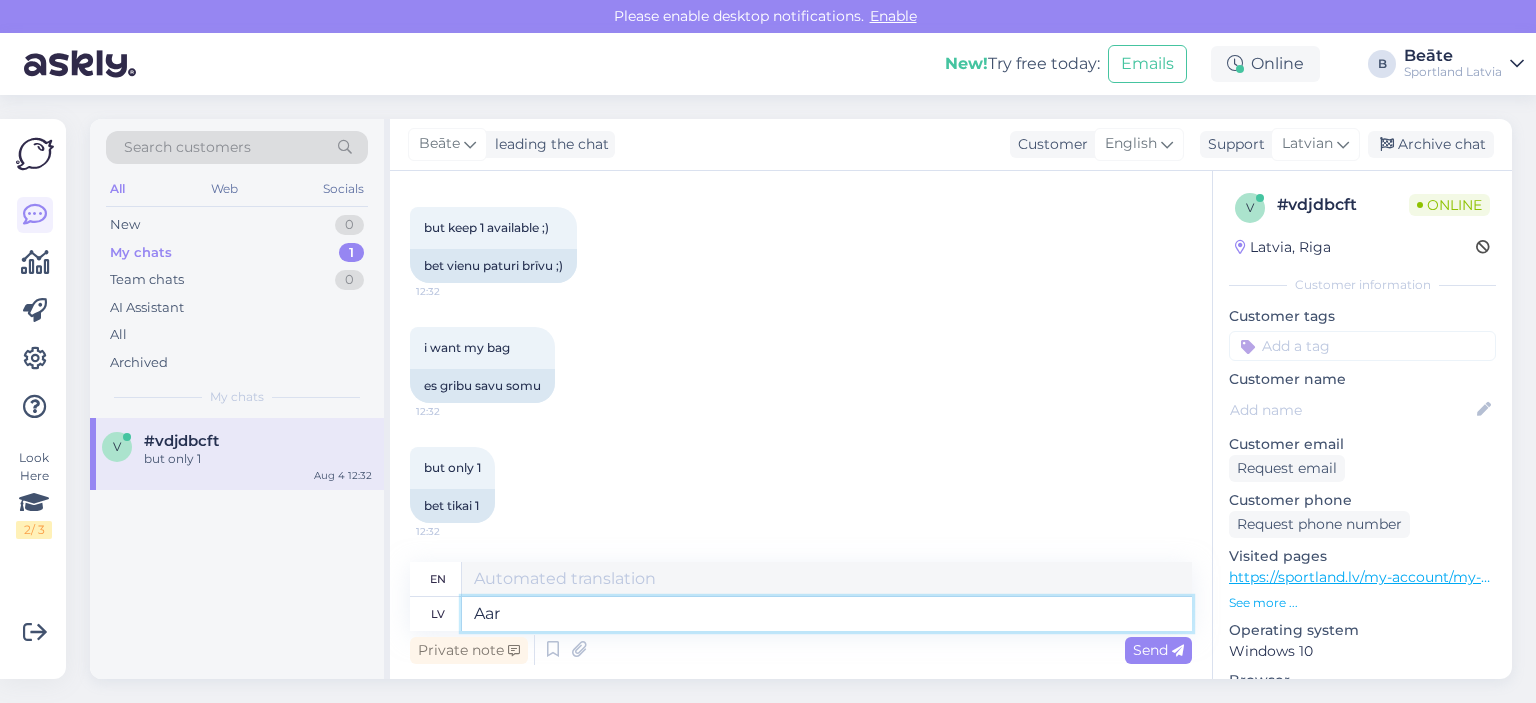type on "Oh my" 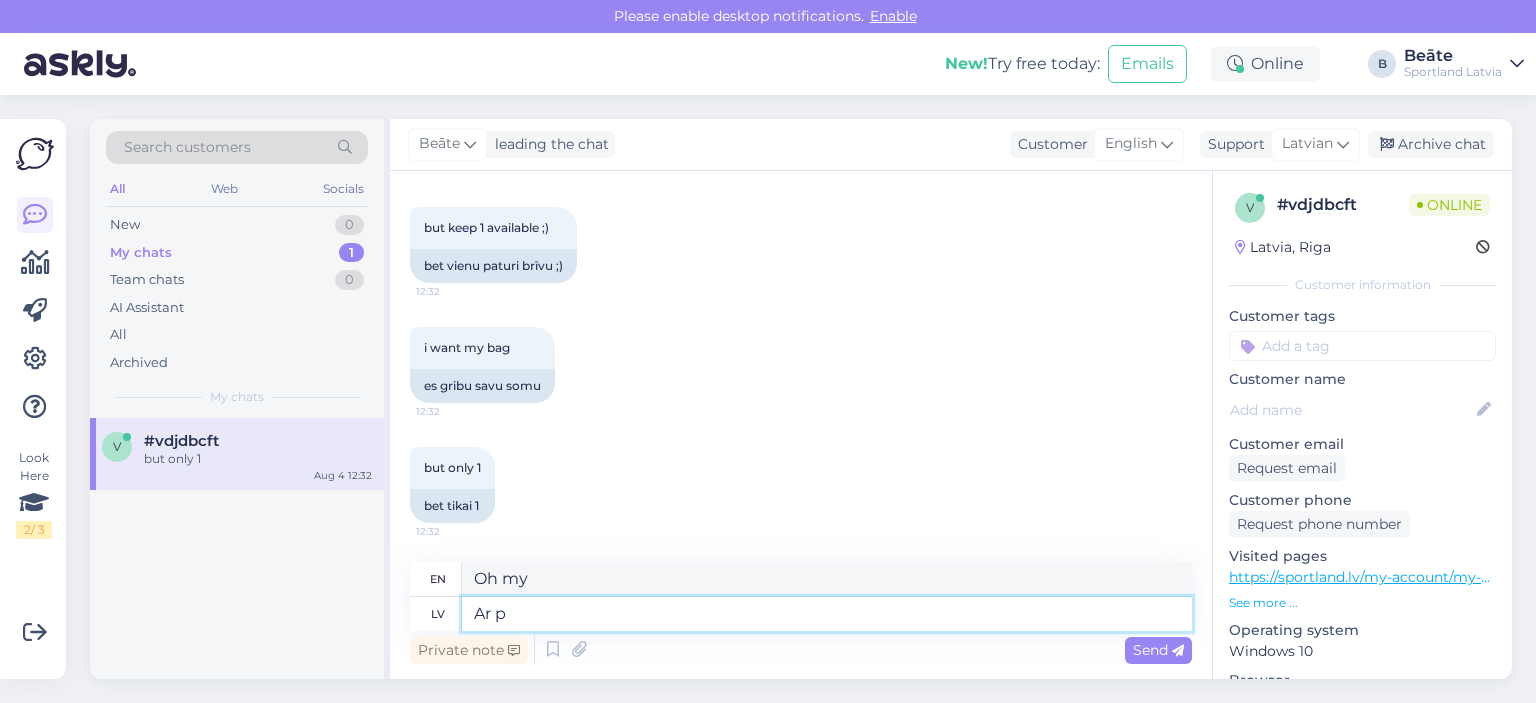 type on "Ar pa" 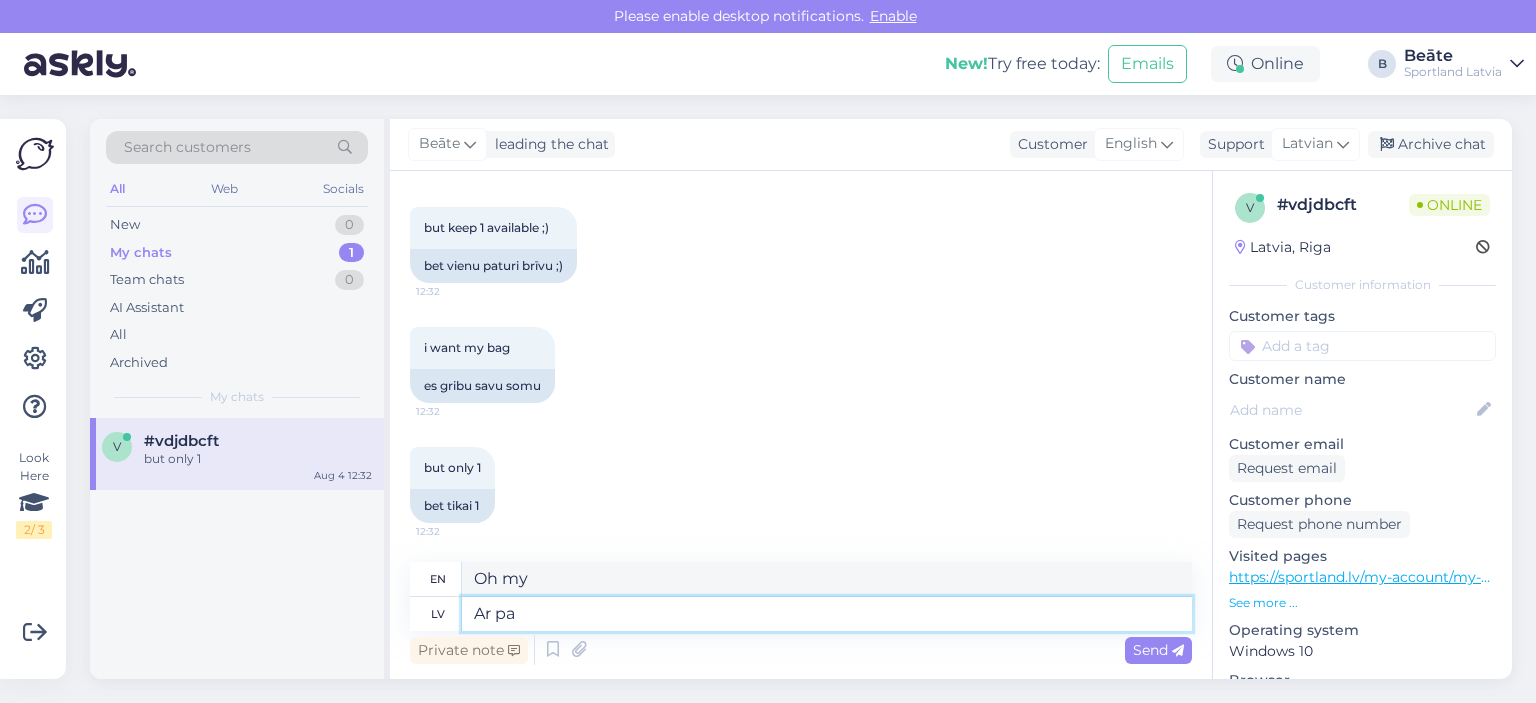 type on "With" 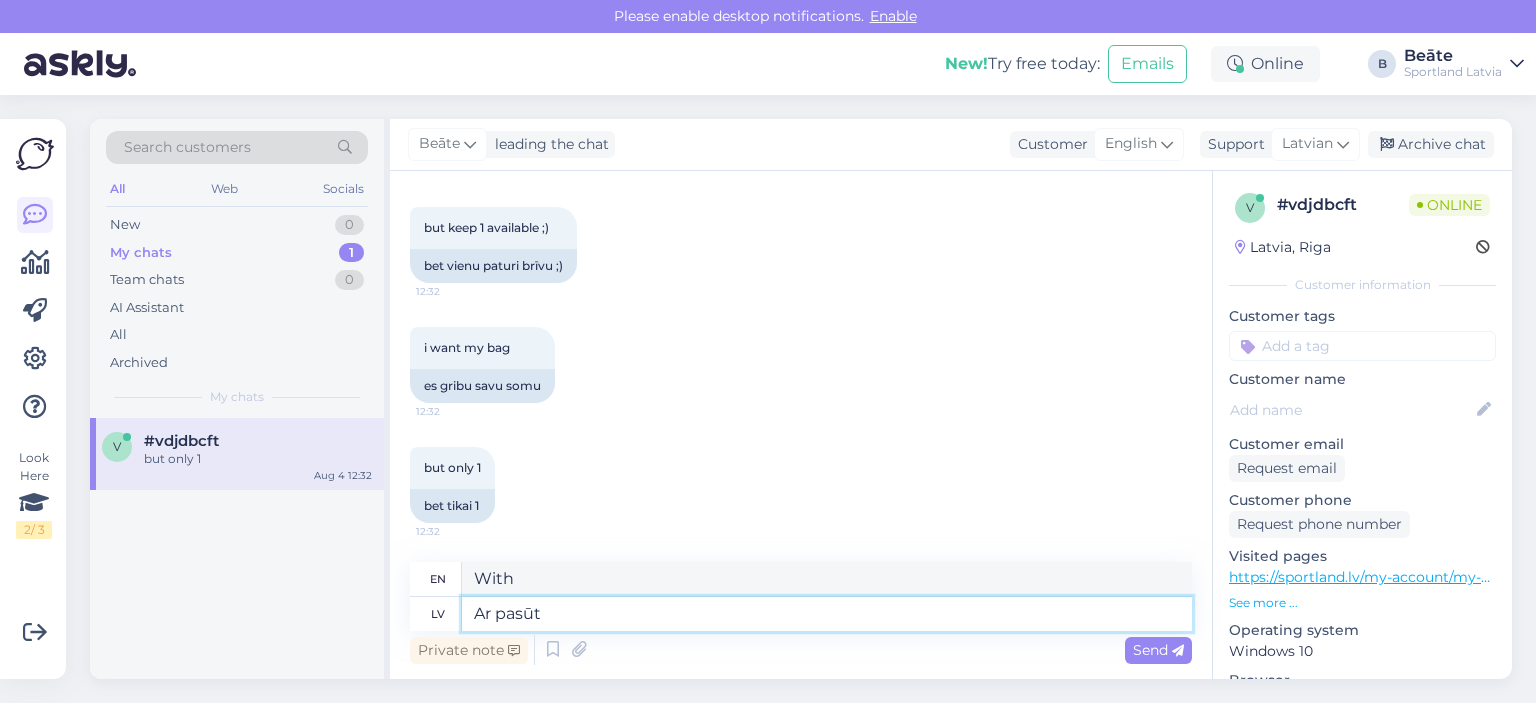 type on "Ar pasūtī" 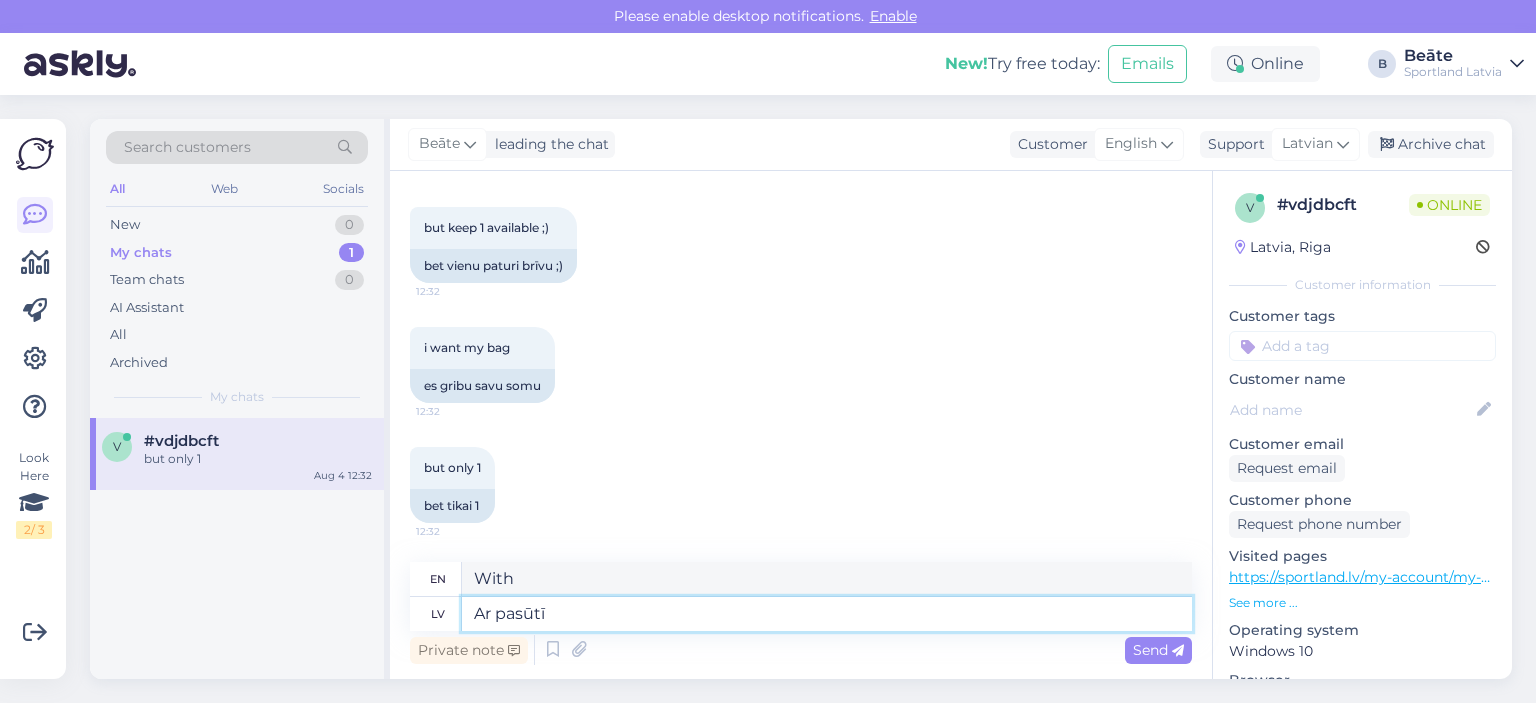 type on "With order" 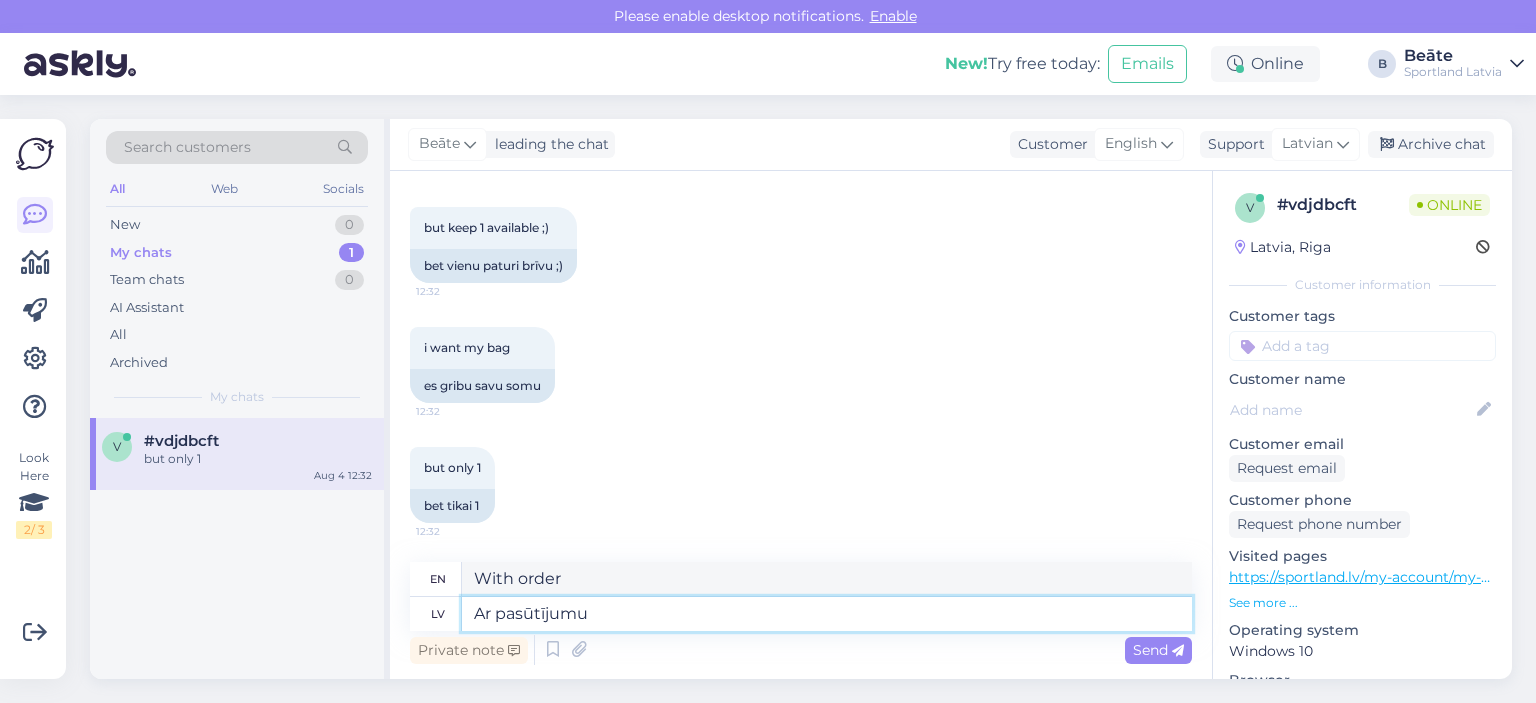 type on "Ar pasūtījumu" 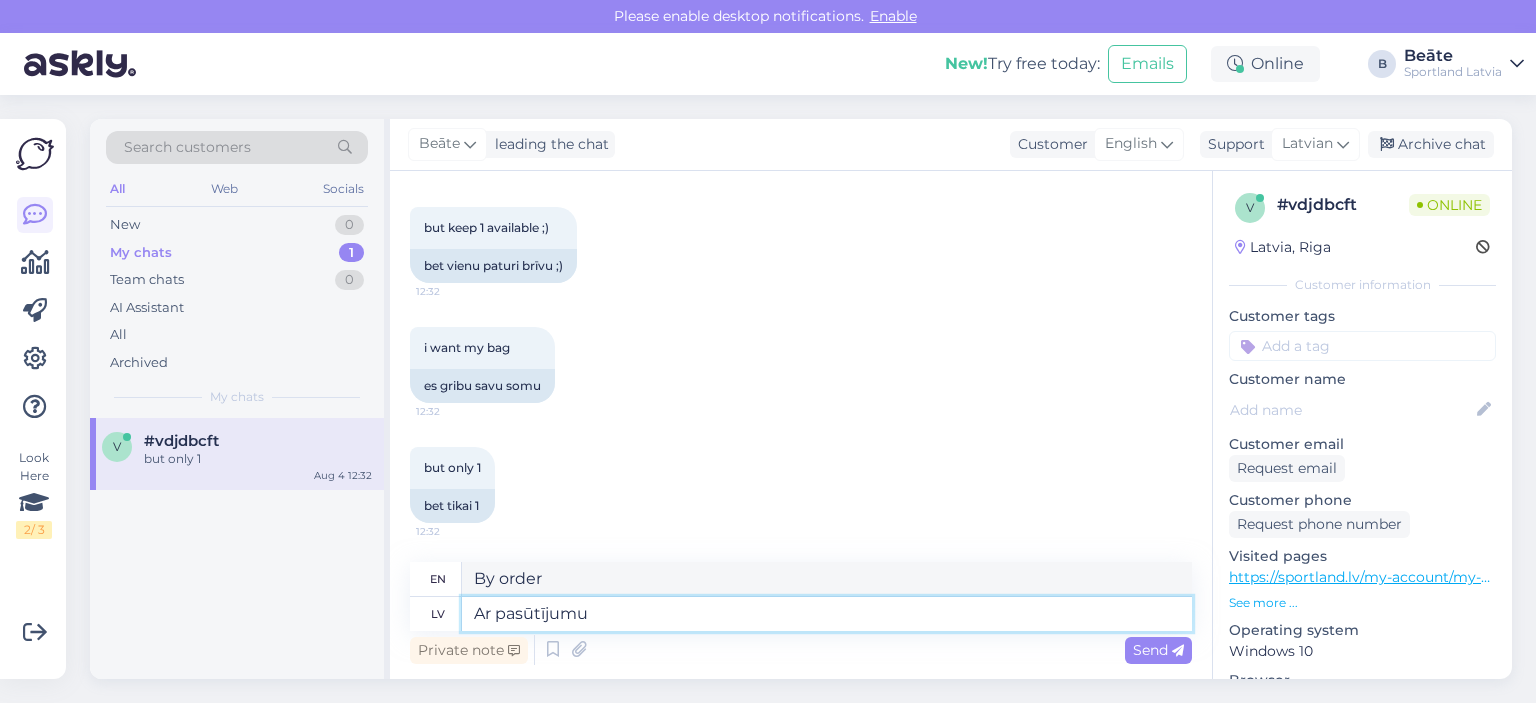 paste on "[ORDER_ID]" 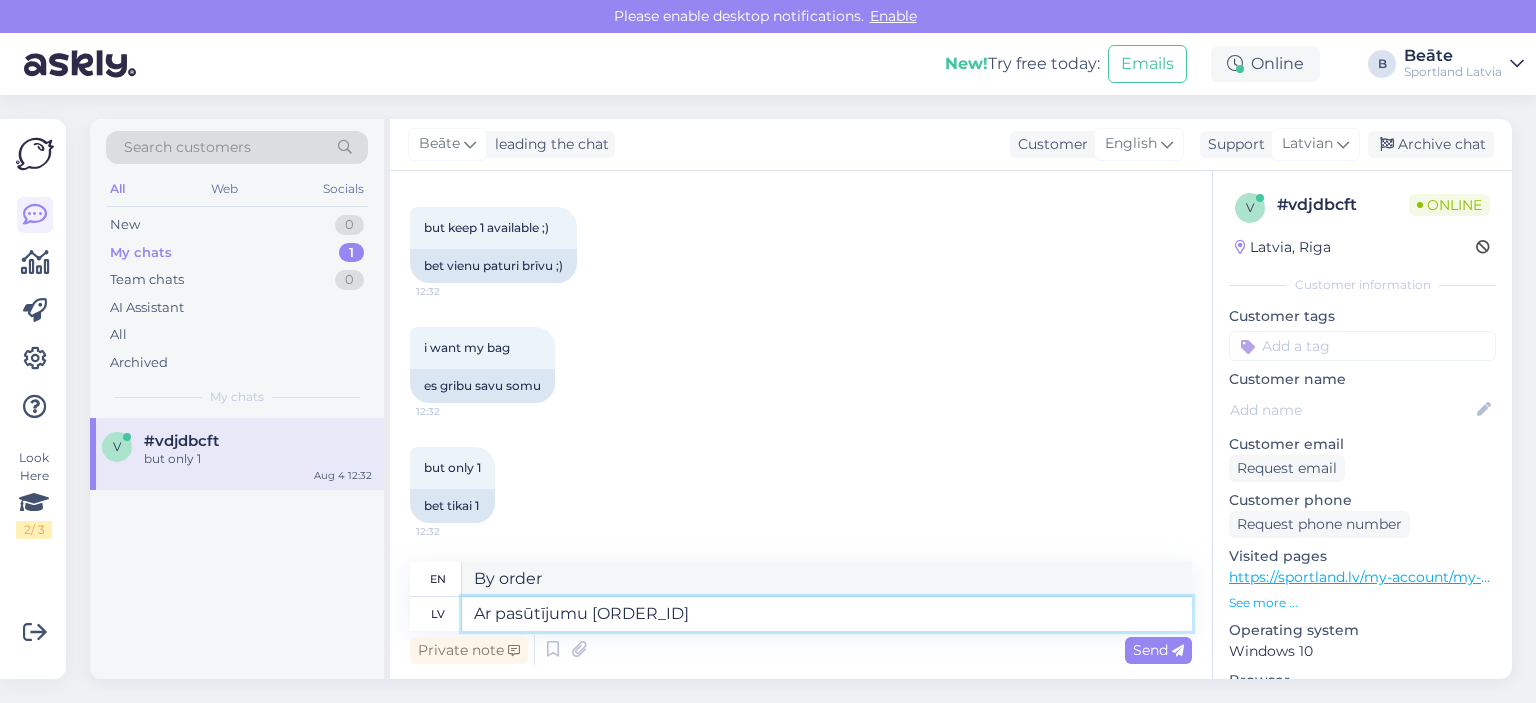 type on "With order [ORDER_ID]" 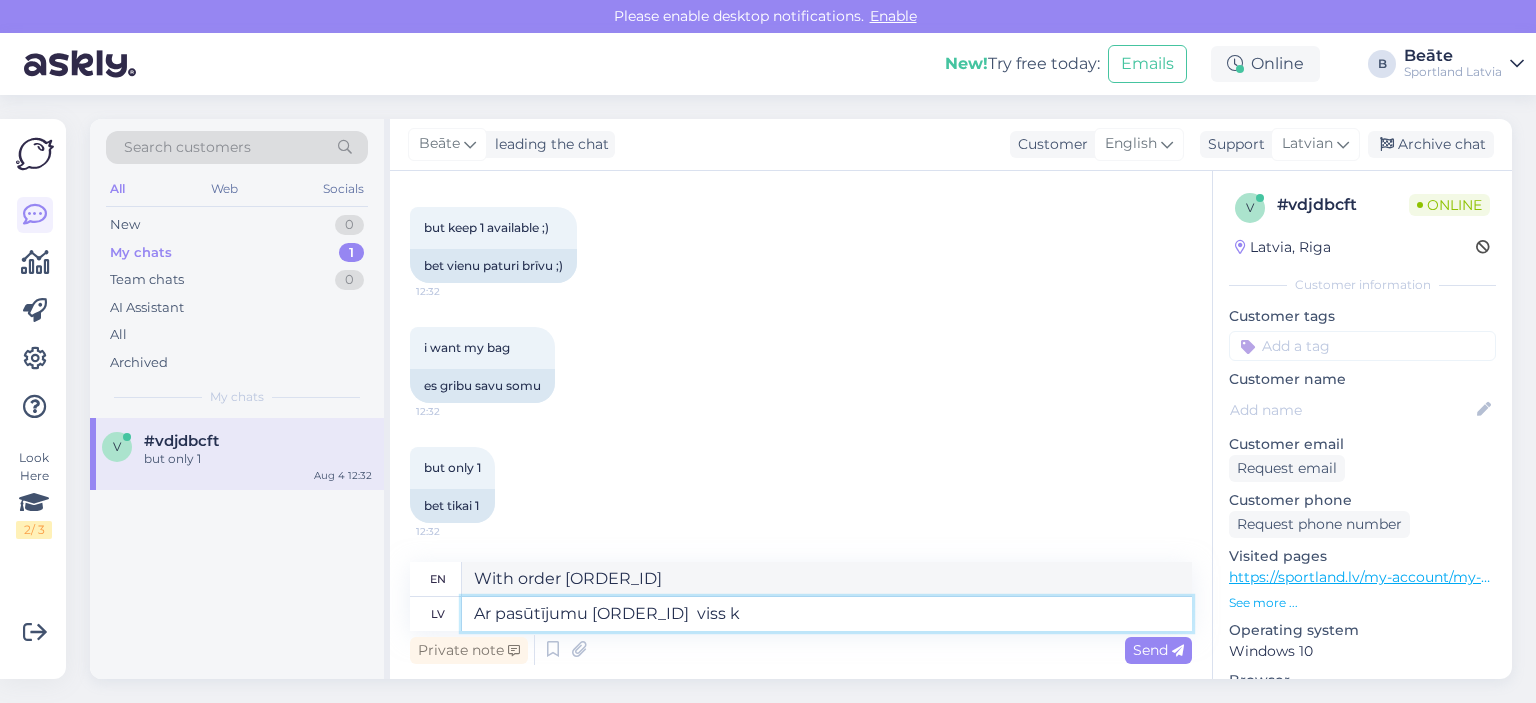 type on "Ar pasūtījumu [ORDER_ID]  viss kā" 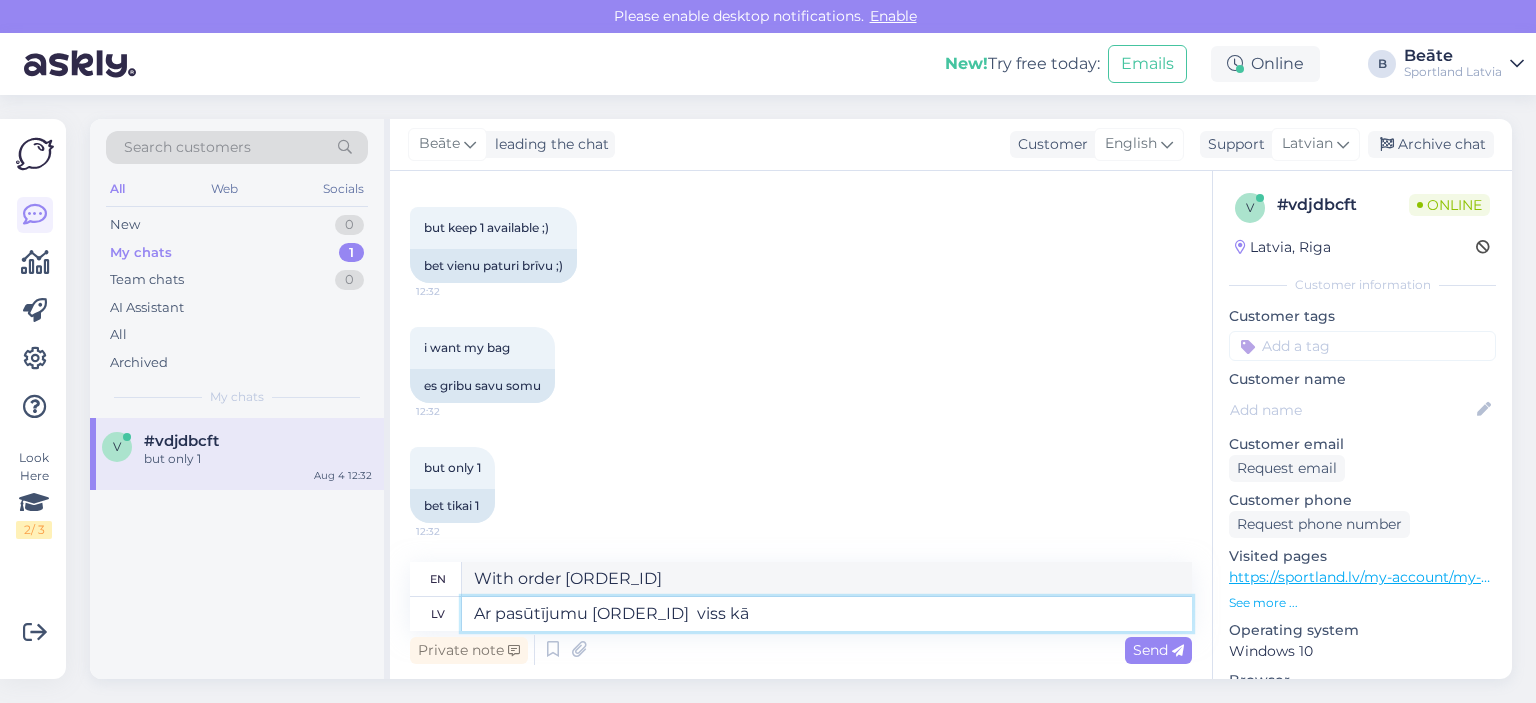 type on "With order [ORDER_ID] everything" 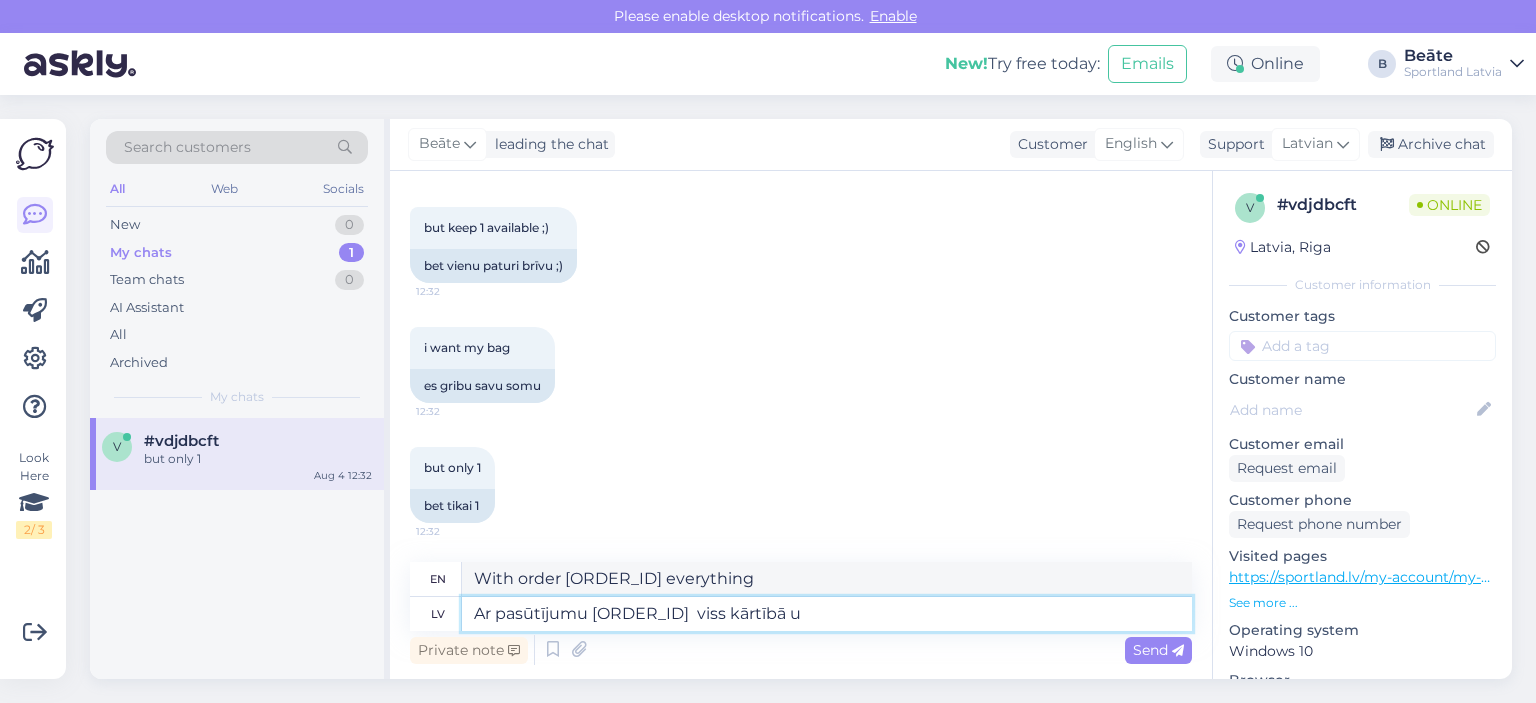 type on "Ar pasūtījumu [ORDER_ID]  viss kārtībā un" 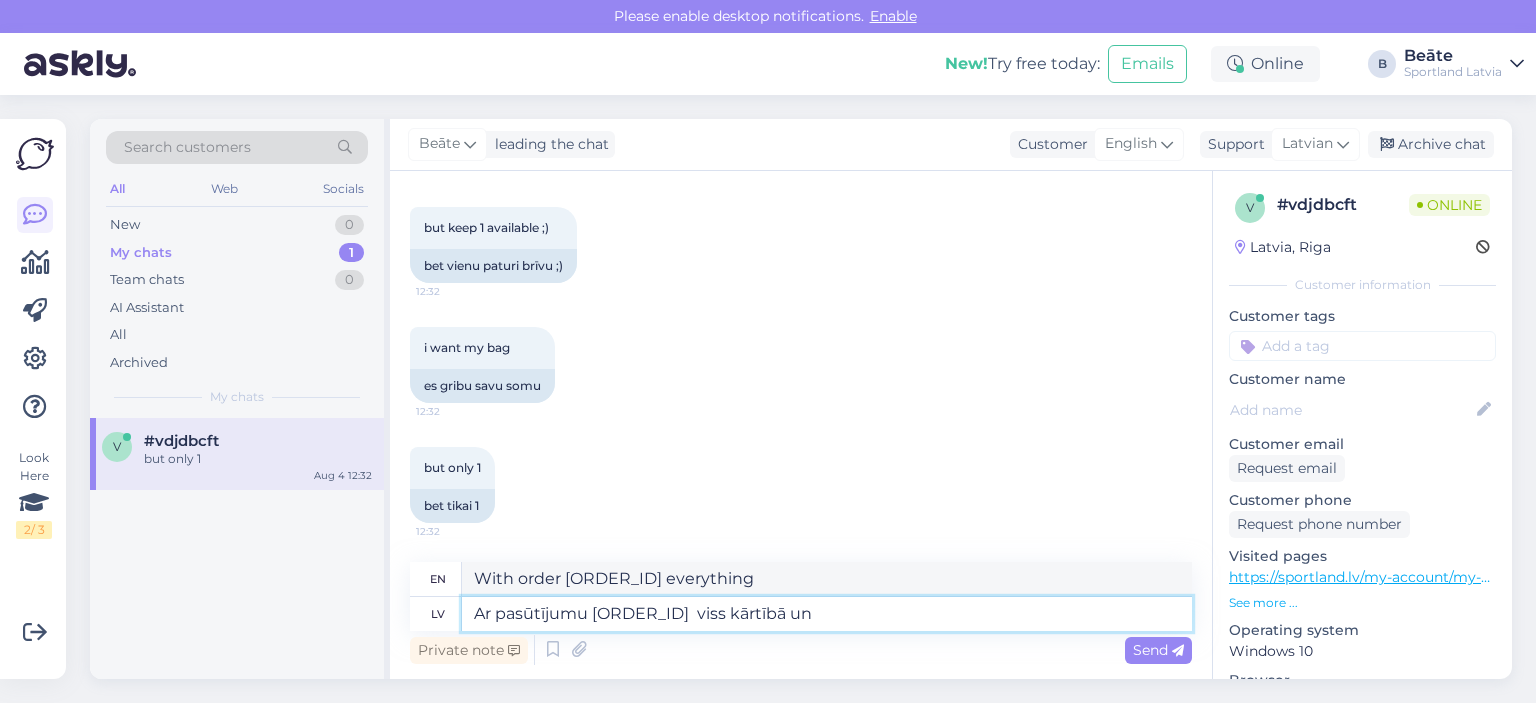 type on "Everything is fine with order [ORDER_ID]" 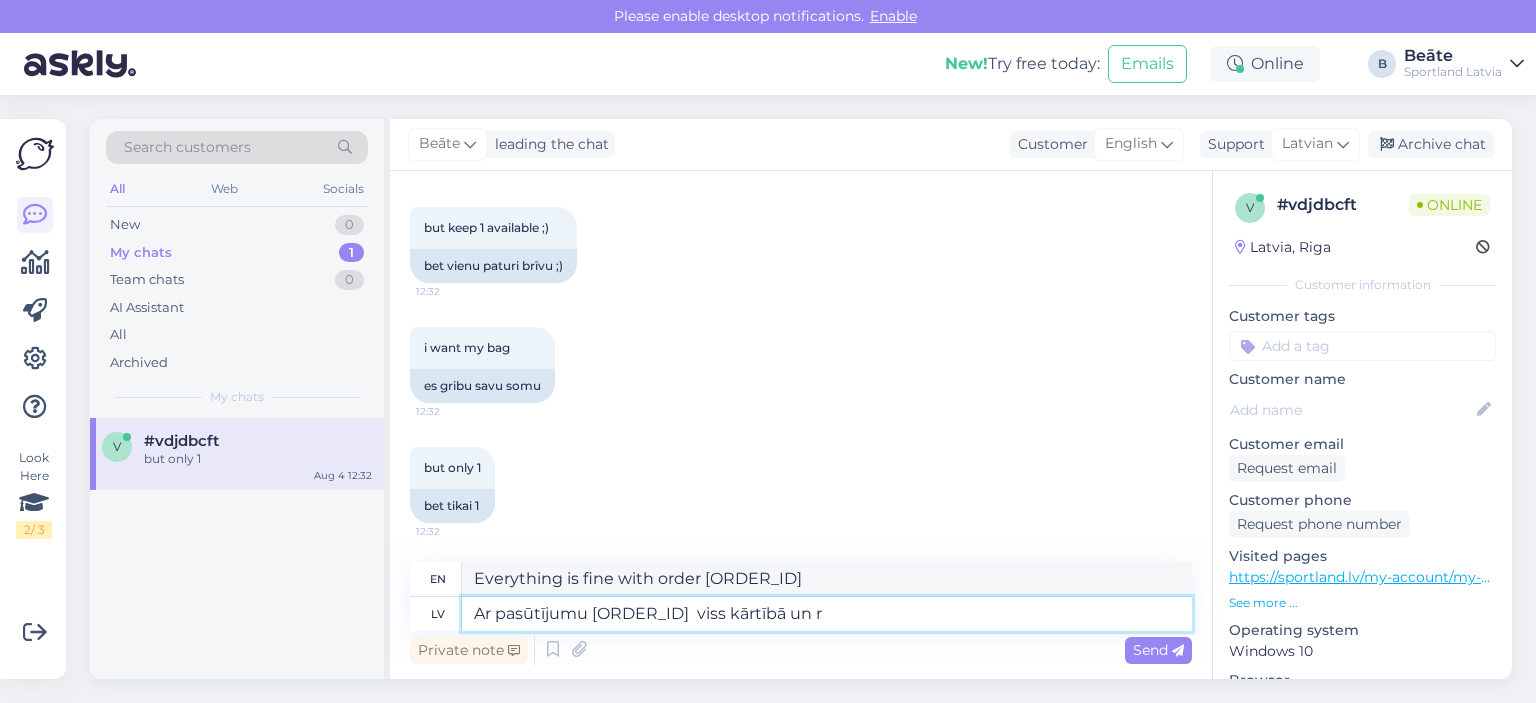 type on "Ar pasūtījumu [ORDER_ID]  viss kārtībā un re" 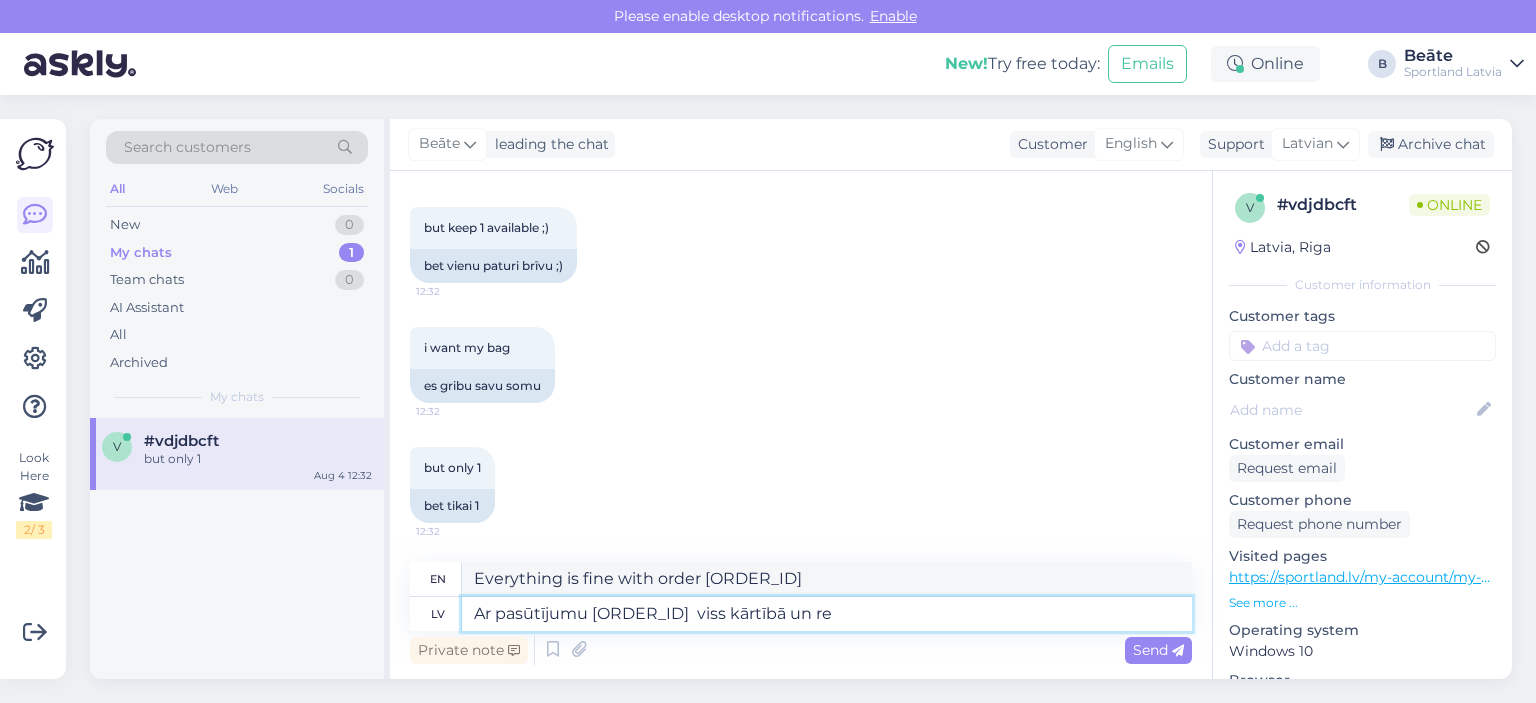type on "With order [ORDER_NUMBER] everything is fine and" 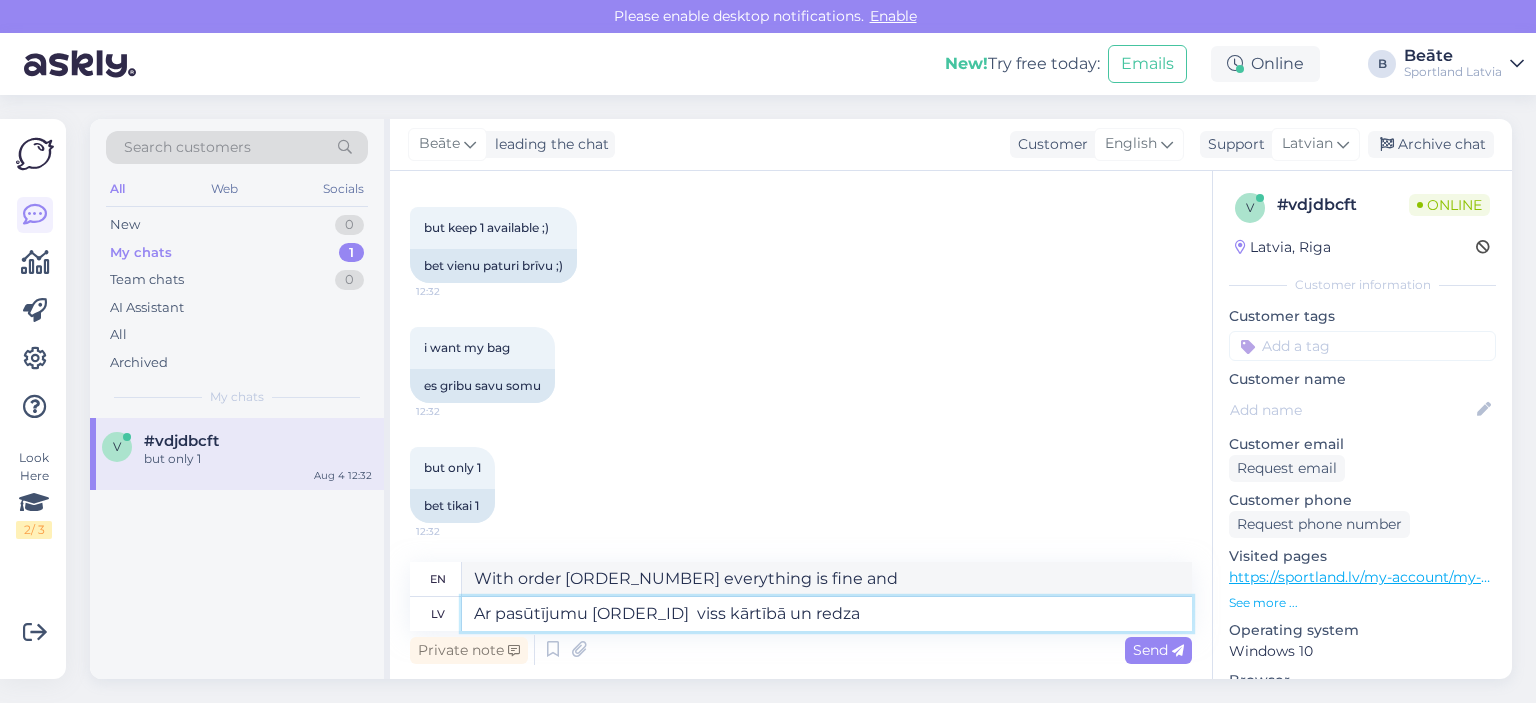 type on "Ar pasūtījumu [ORDER_ID]  viss kārtībā un redza" 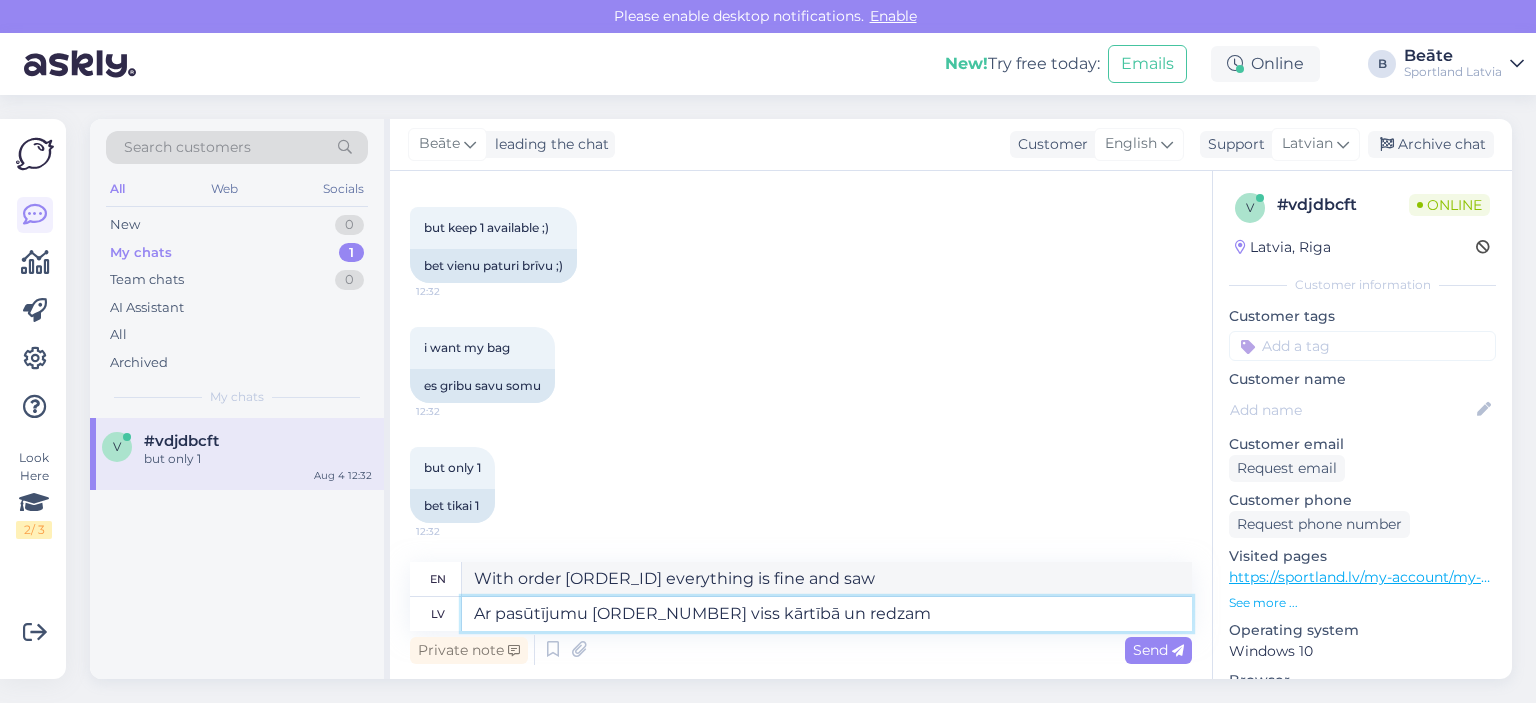 type on "Ar pasūtījumu [ORDER_NUMBER] viss kārtībā un redzam i" 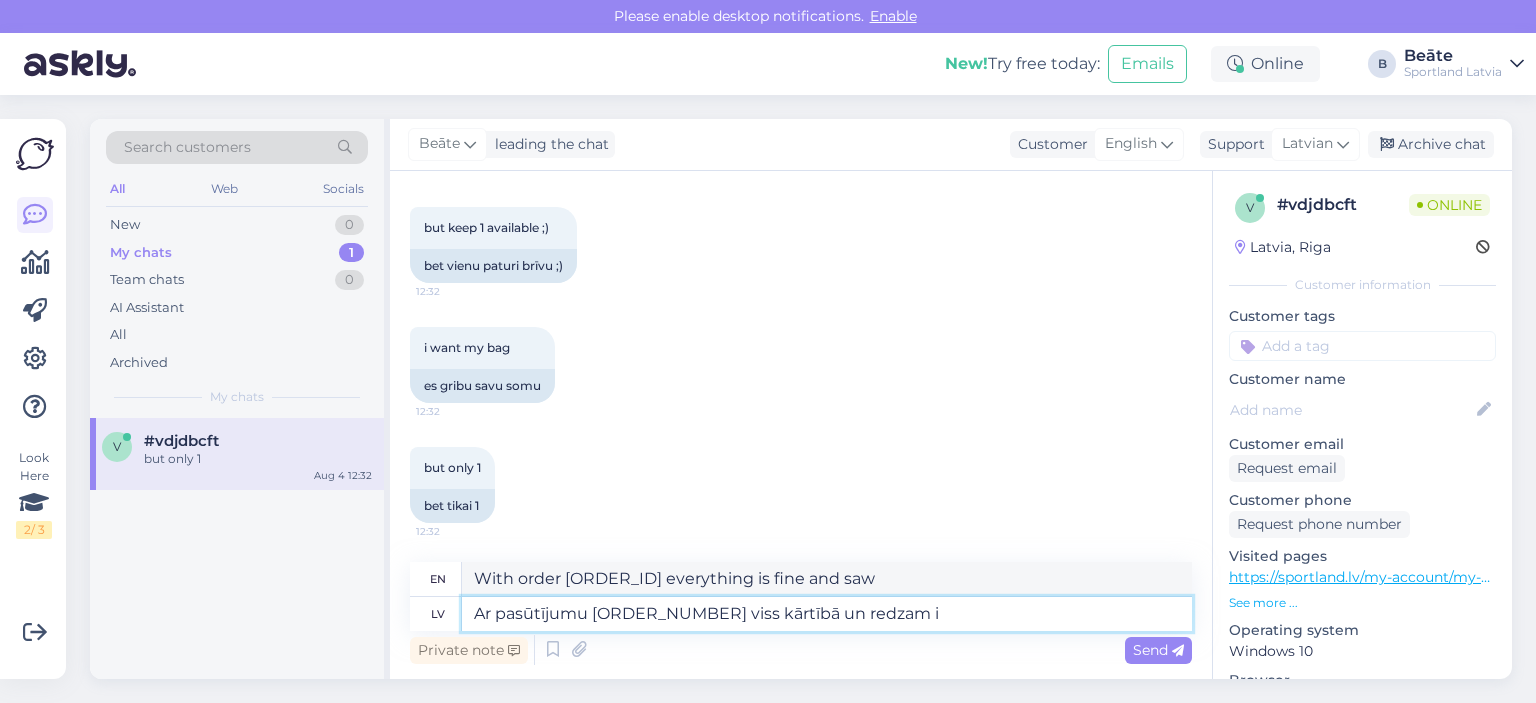 type on "With order [ORDER_ID] everything is fine and we see" 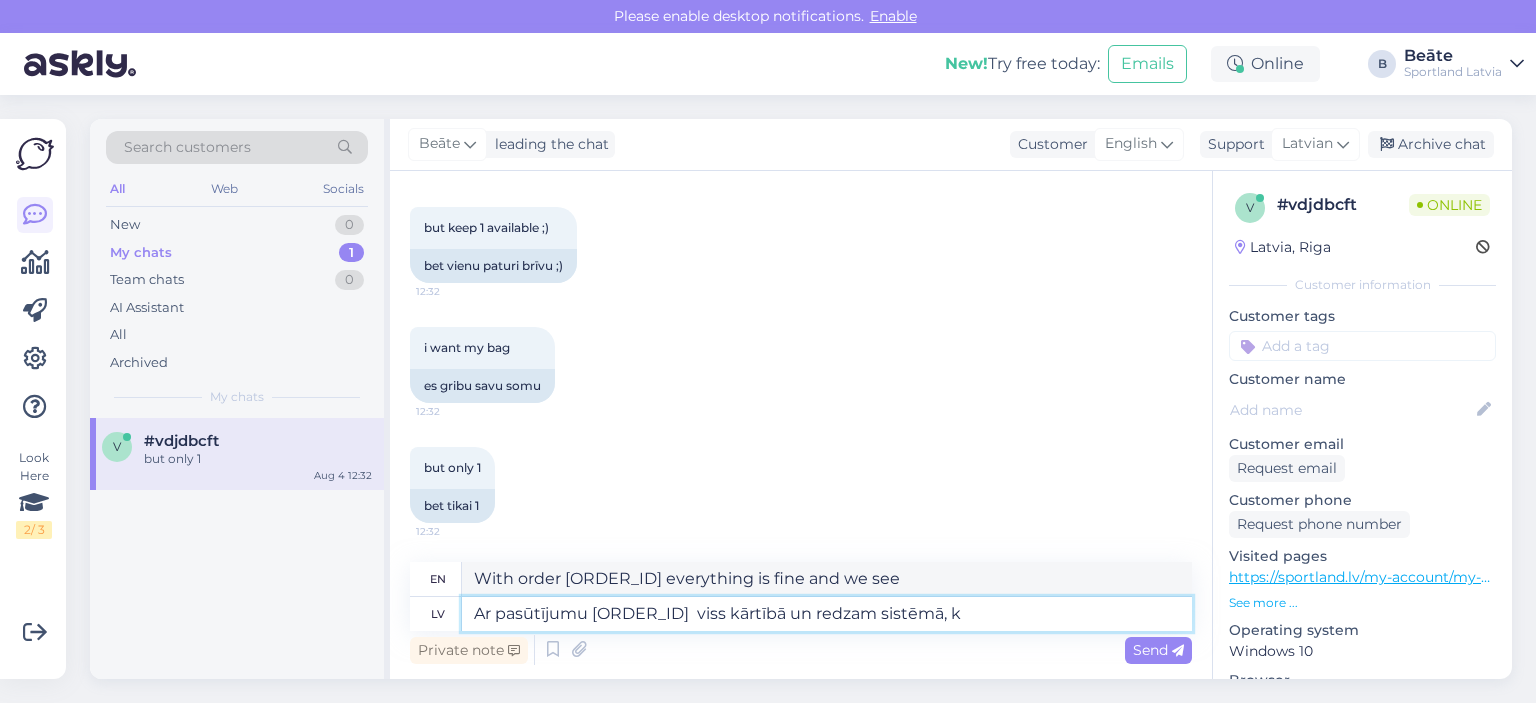 type on "Ar pasūtījumu [ORDER_NUMBER] viss kārtībā un redzam sistēmā, ka" 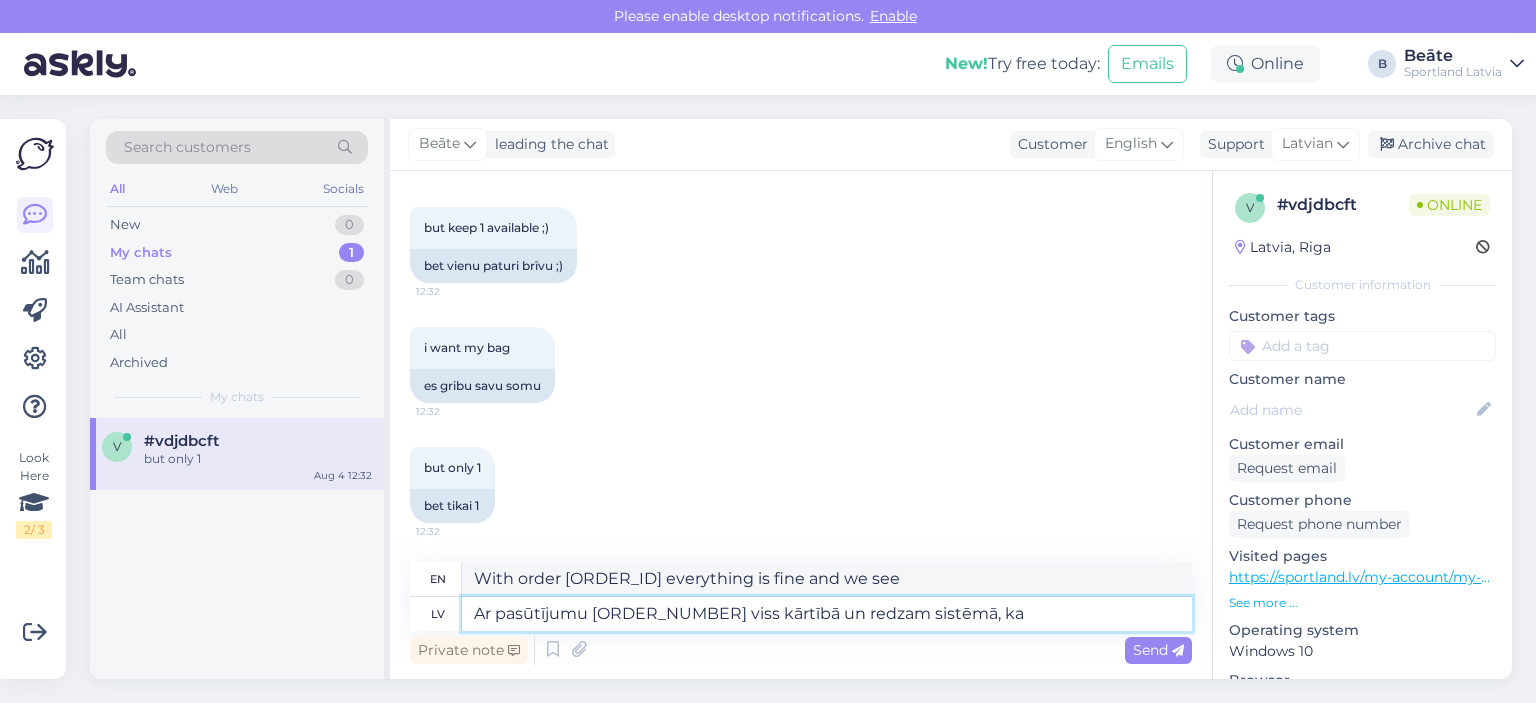 type on "With order [ORDER_ID] everything is fine and we see it in the system," 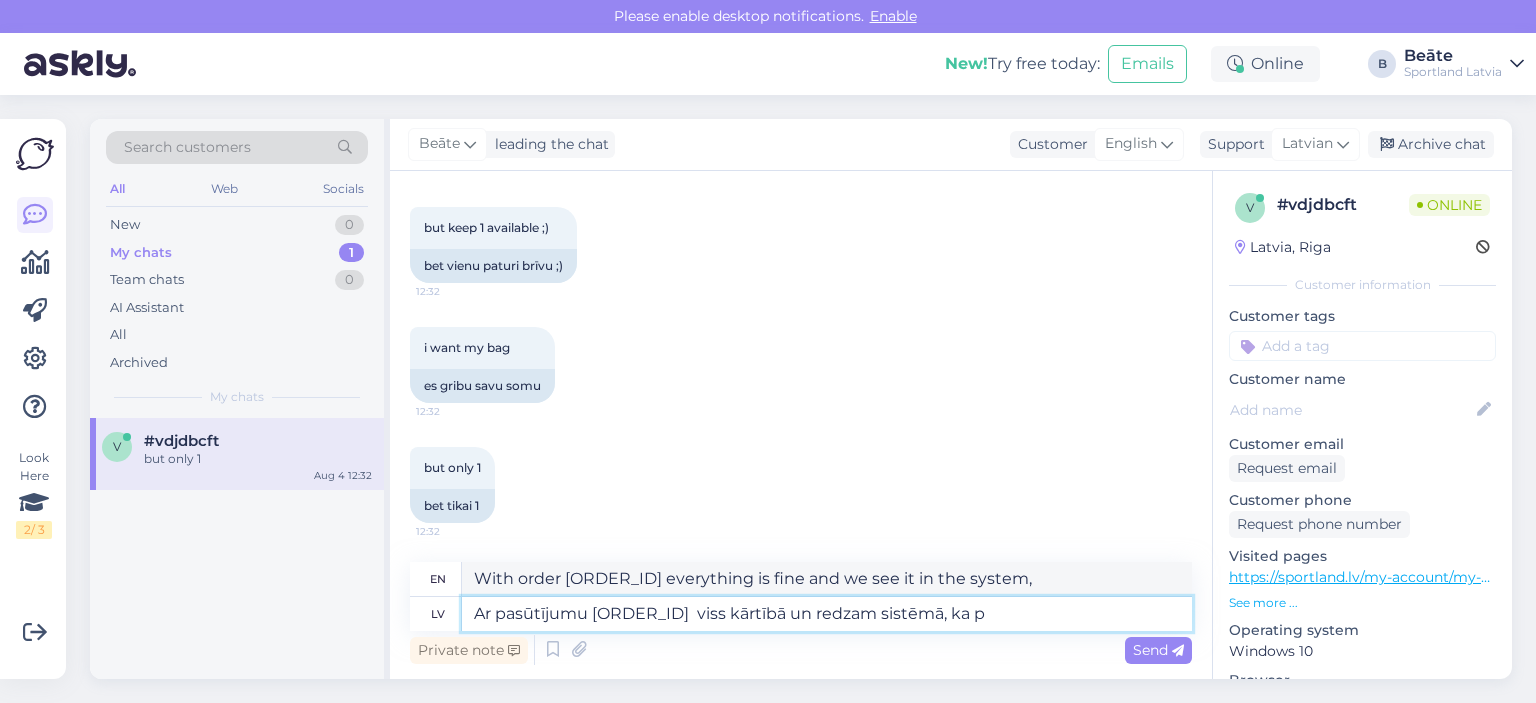type on "Ar pasūtījumu [ORDER_ID]  viss kārtībā un redzam sistēmā, ka pr" 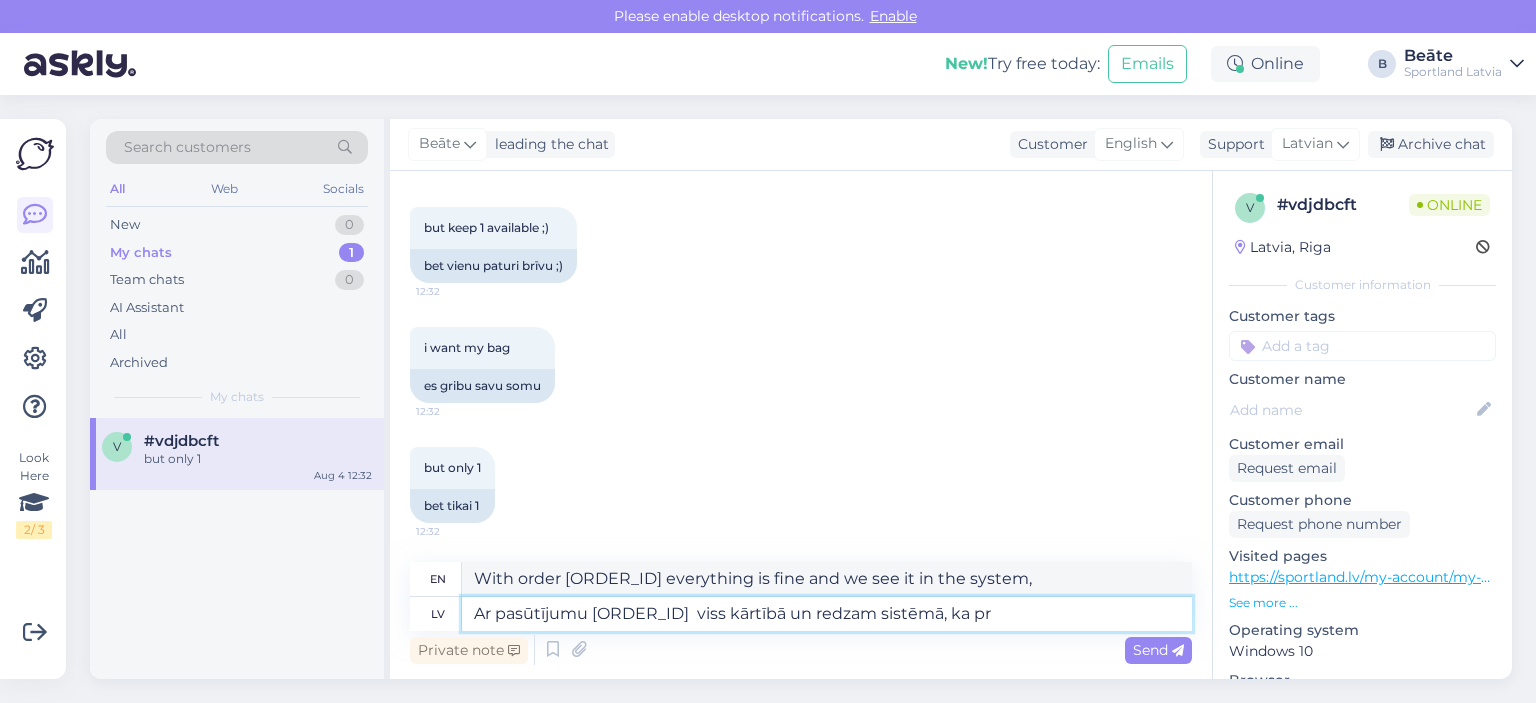 type on "Everything is fine with order [ORDER_ID] and we see in the system that" 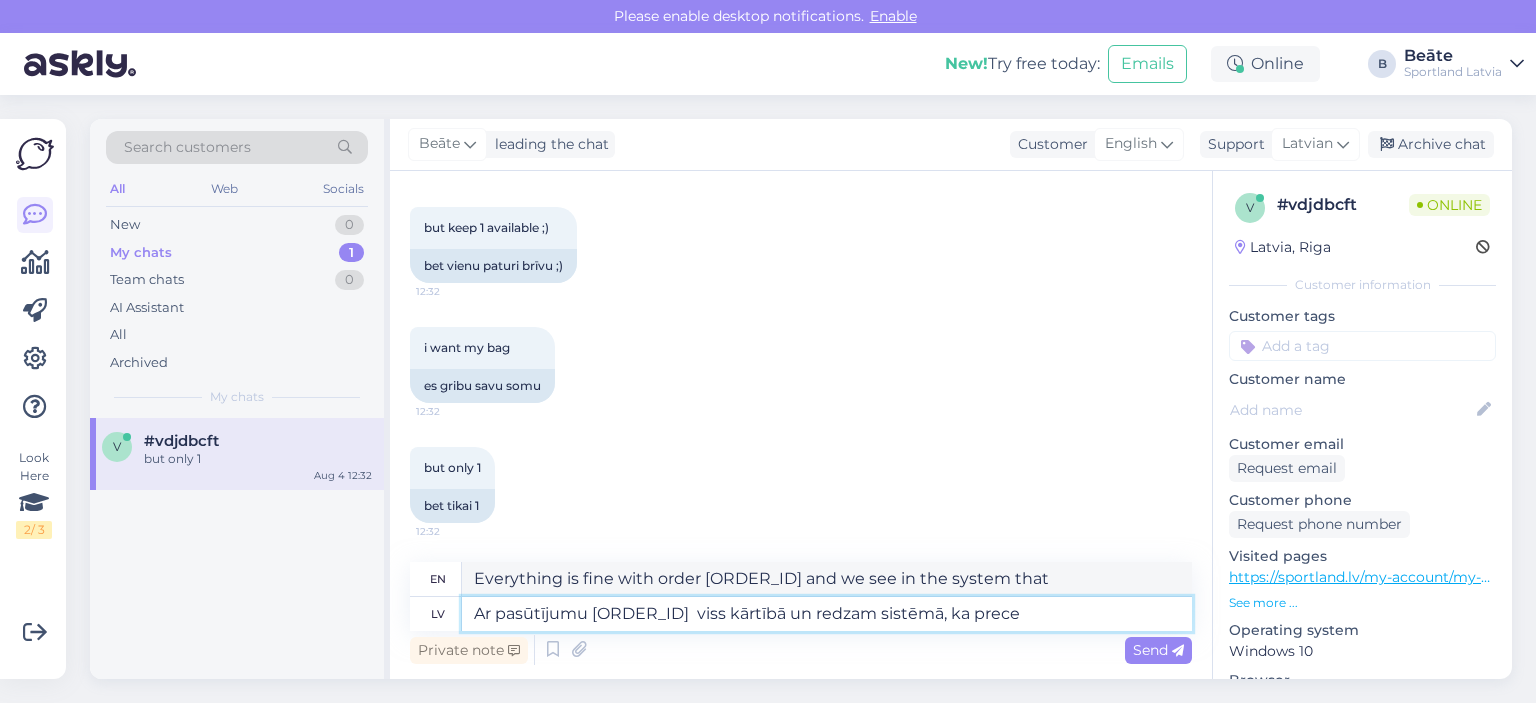 type on "Ar pasūtījumu [ORDER_ID]  viss kārtībā un redzam sistēmā, ka prece i" 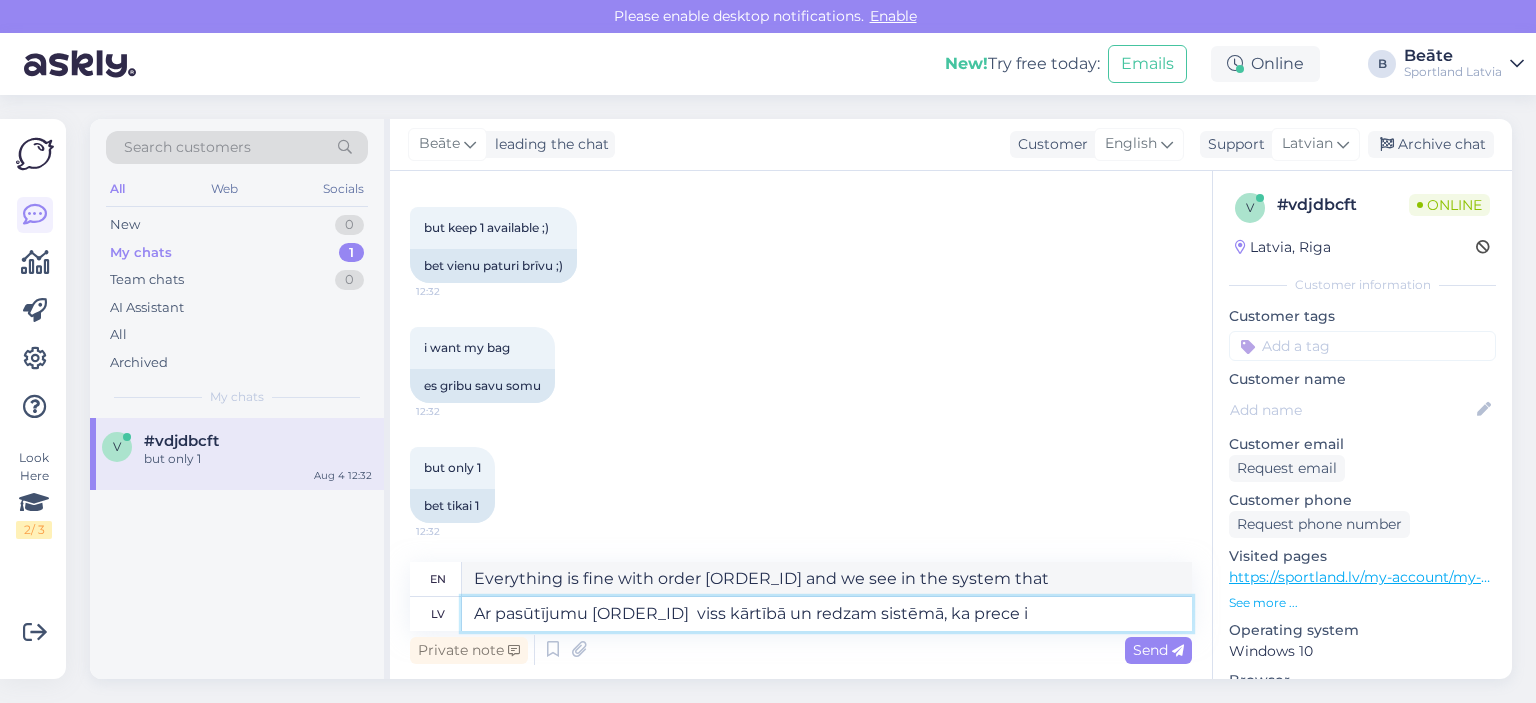 type on "Everything is fine with order [ORDER_ID] and we see in the system that the product" 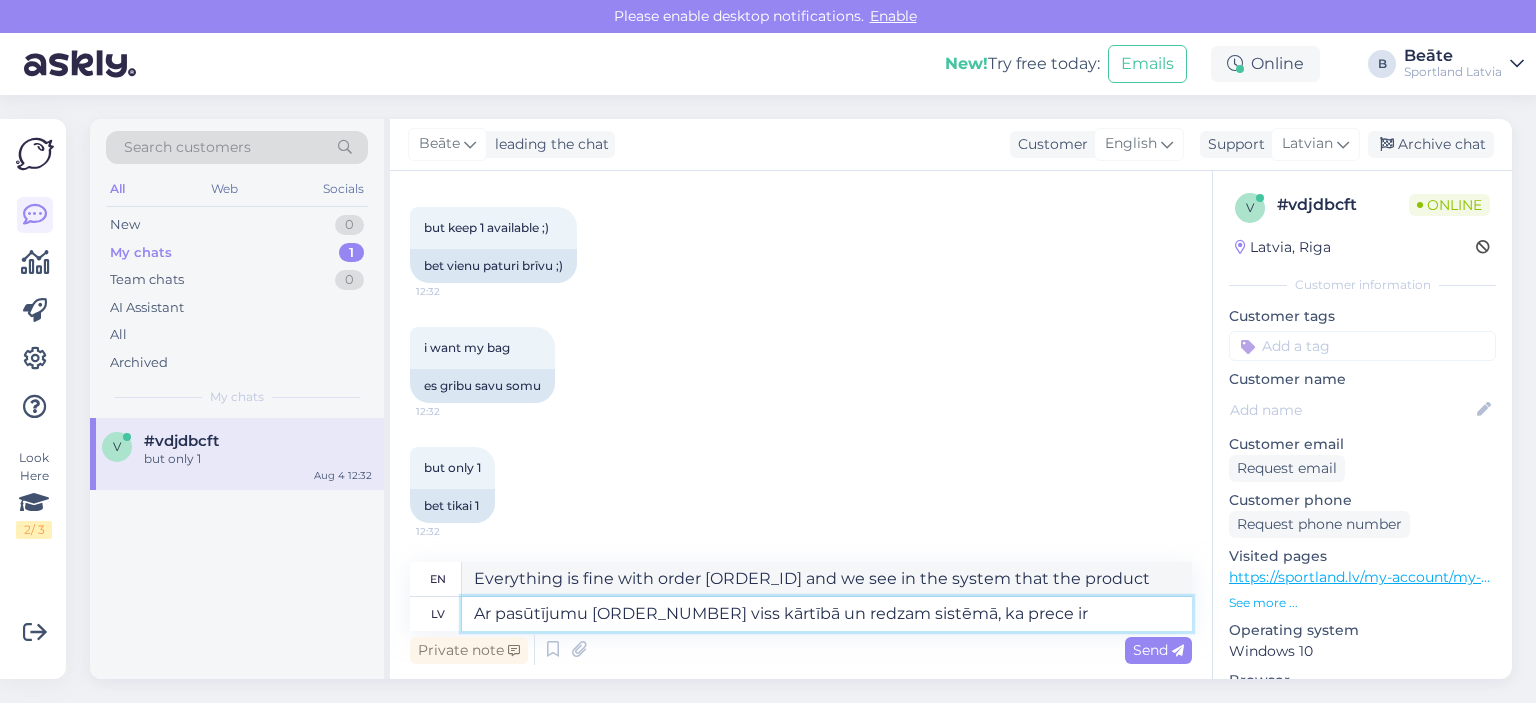type on "Ar pasūtījumu [ORDER_NUMBER] viss kārtībā un redzam sistēmā, ka prece ir" 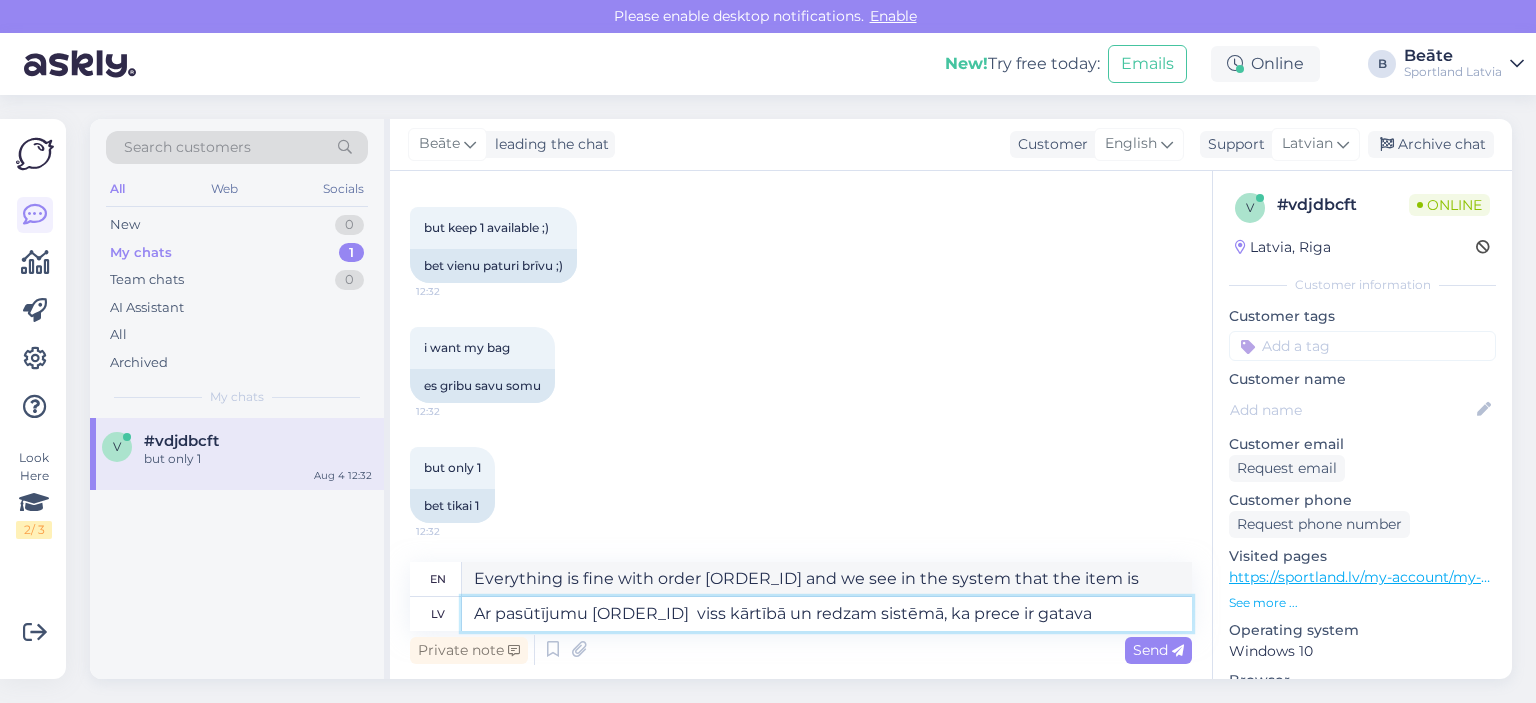 type on "Ar pasūtījumu [ORDER_NUMBER] viss kārtībā un redzam sistēmā, ka prece ir gatava s" 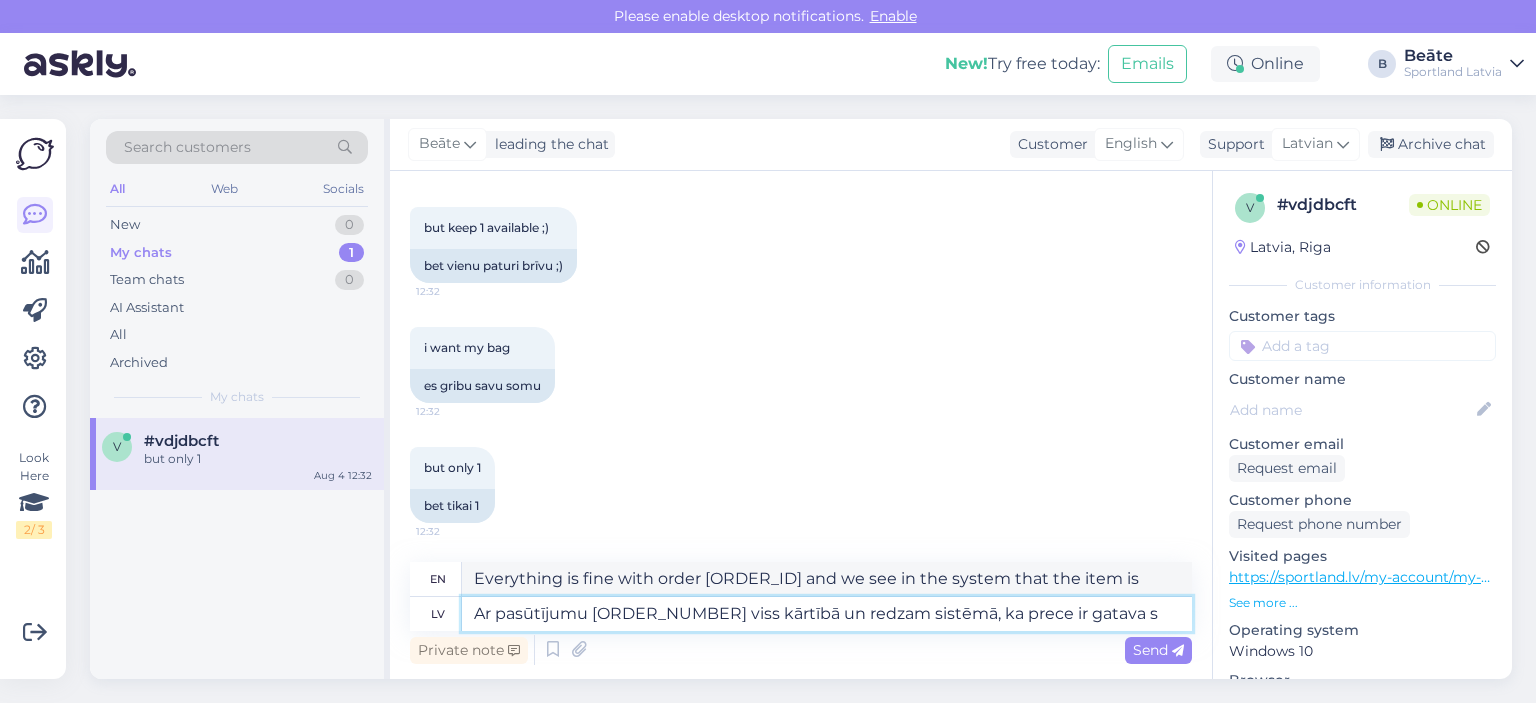 type on "Everything is fine with order [ORDER_NUMBER] and we see in the system that the product is ready." 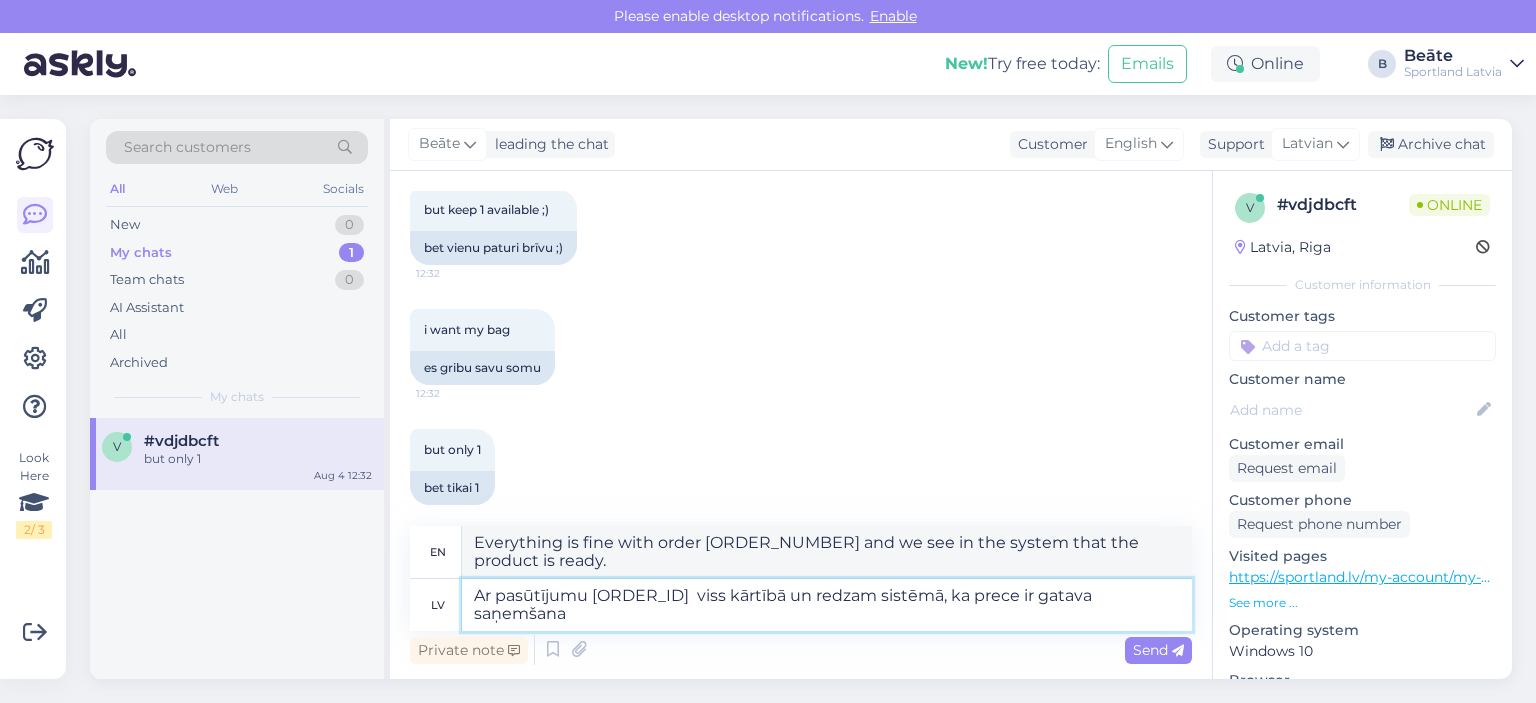 scroll, scrollTop: 1107, scrollLeft: 0, axis: vertical 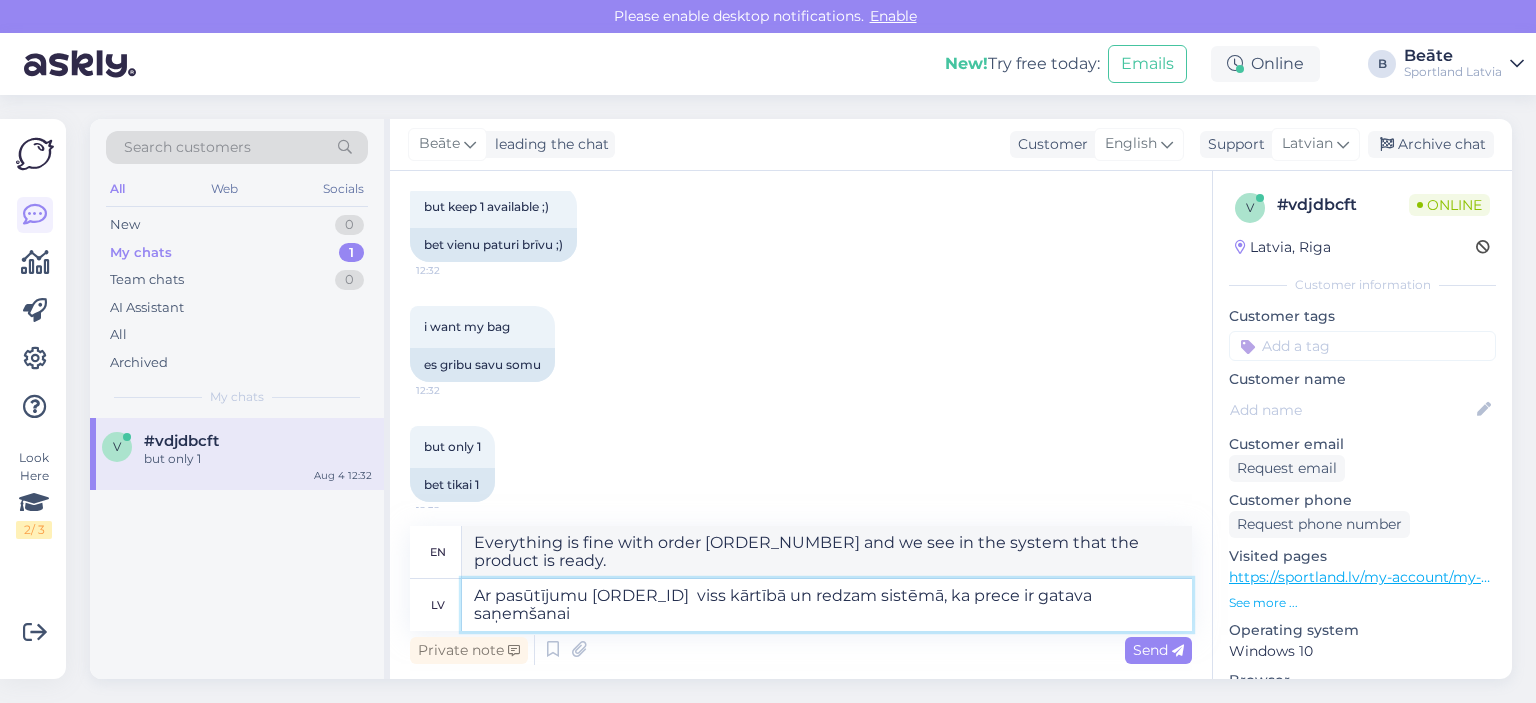 type on "Ar pasūtījumu [ORDER_ID]  viss kārtībā un redzam sistēmā, ka prece ir gatava saņemšanai" 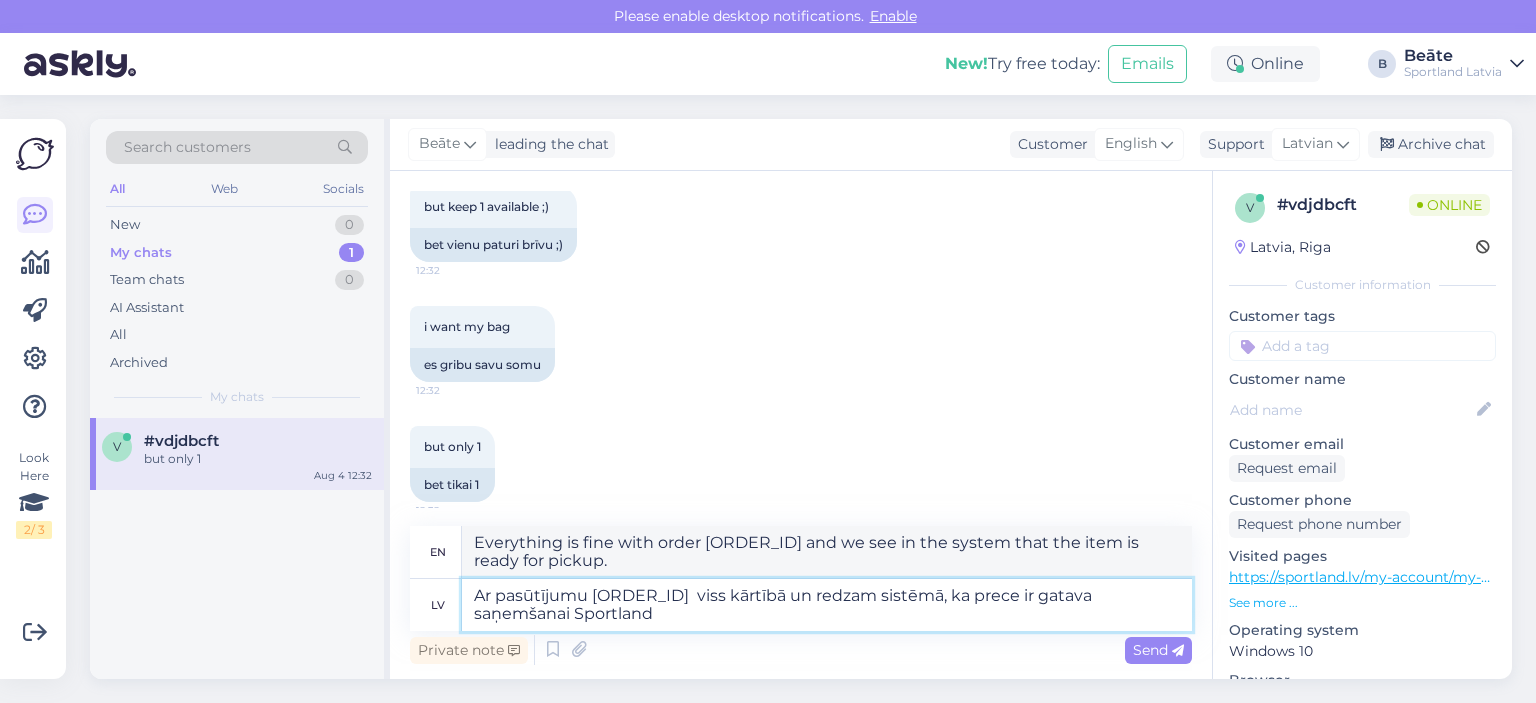 type on "Ar pasūtījumu [ORDER_ID]  viss kārtībā un redzam sistēmā, ka prece ir gatava saņemšanai Sportland" 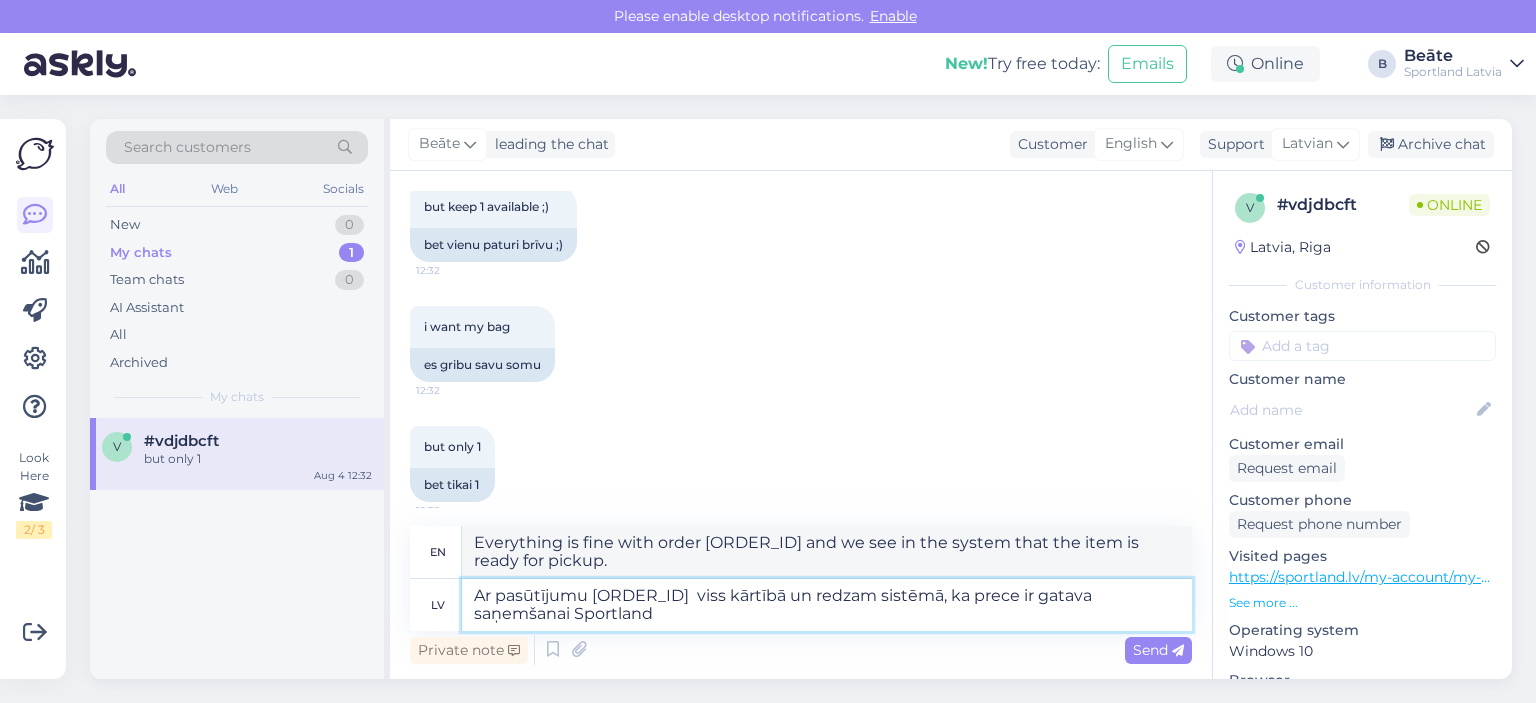 type on "Everything is fine with order [ORDER_NUMBER] and we see in the system that the item is ready for pickup at Sportland" 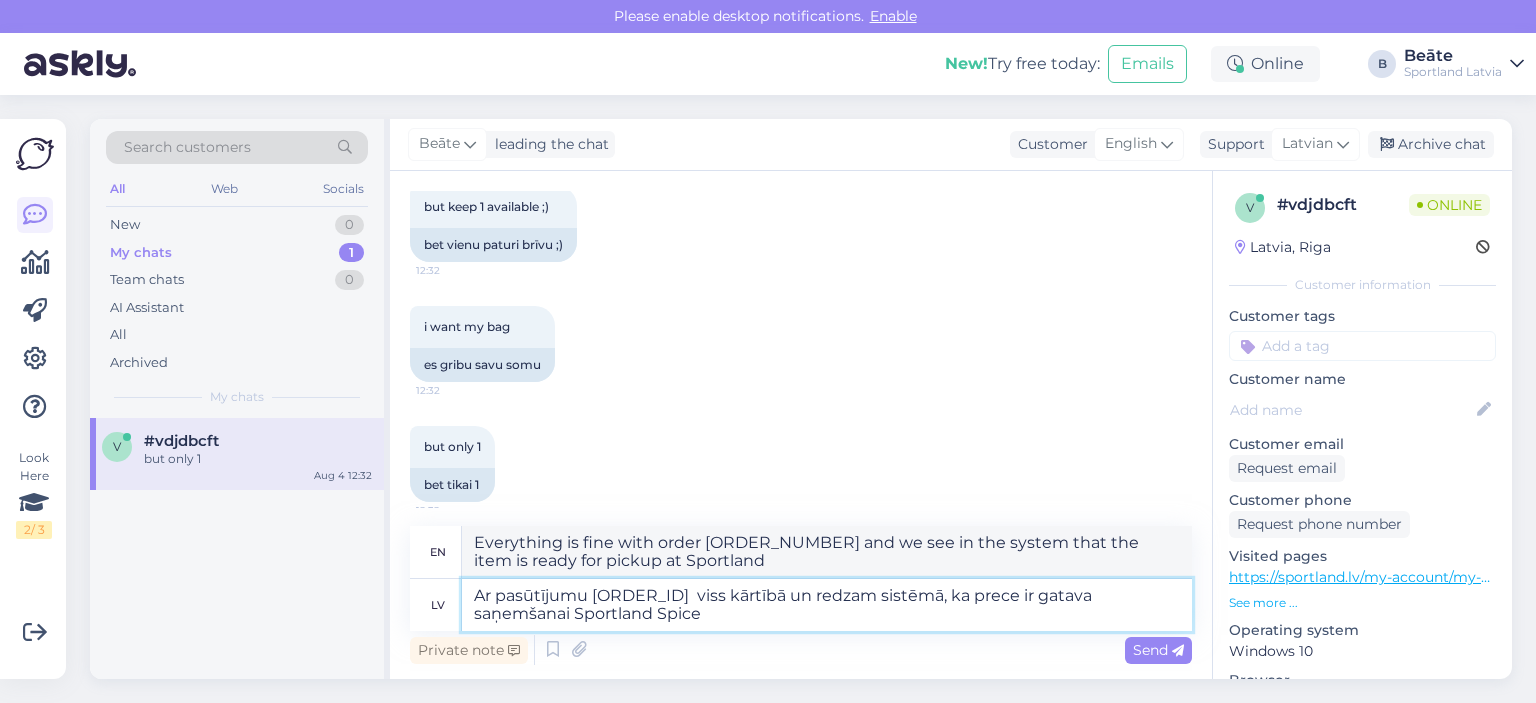 type on "Ar pasūtījumu [ORDER_ID]  viss kārtībā un redzam sistēmā, ka prece ir gatava saņemšanai Sportland Spice" 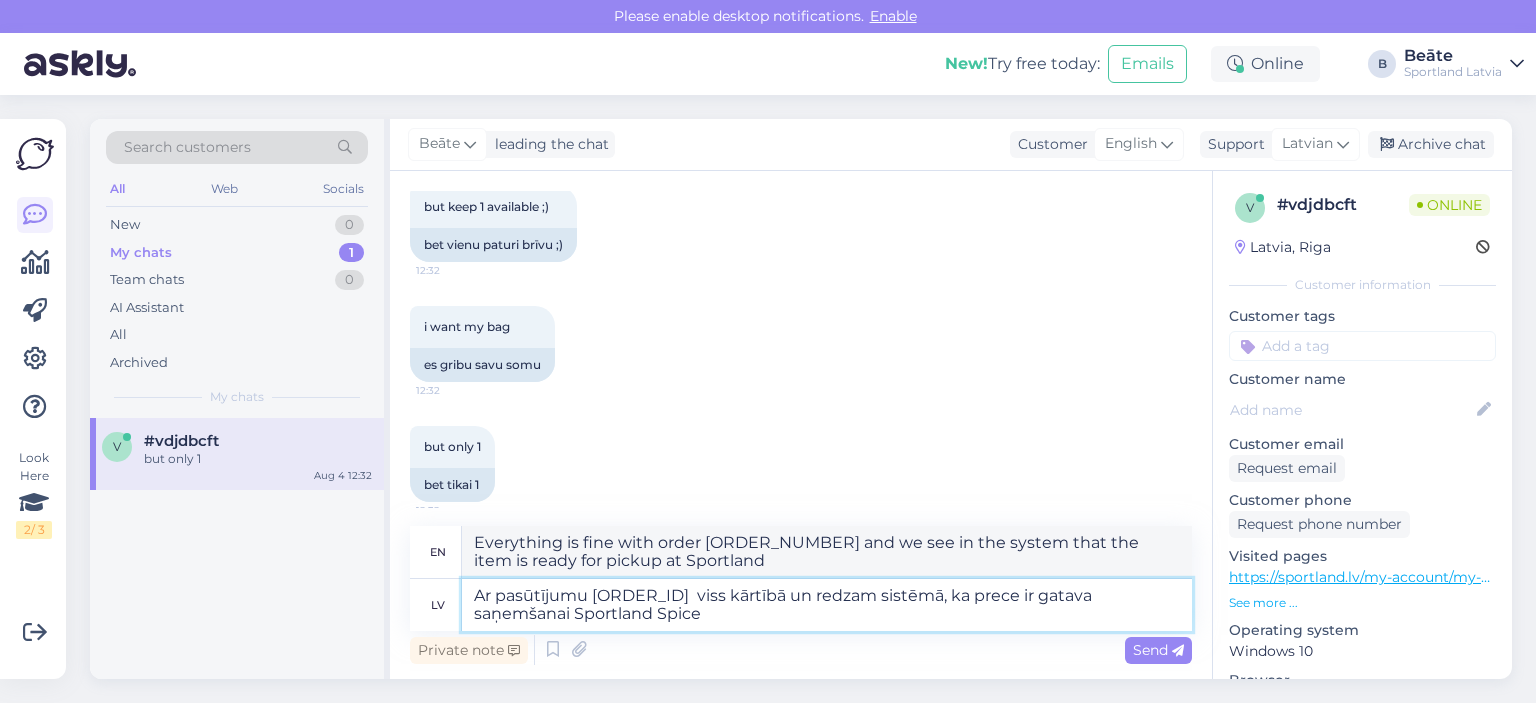 type on "Everything is fine with order [ORDER_ID] and we see in the system that the item is ready for pickup at Sportland Spice." 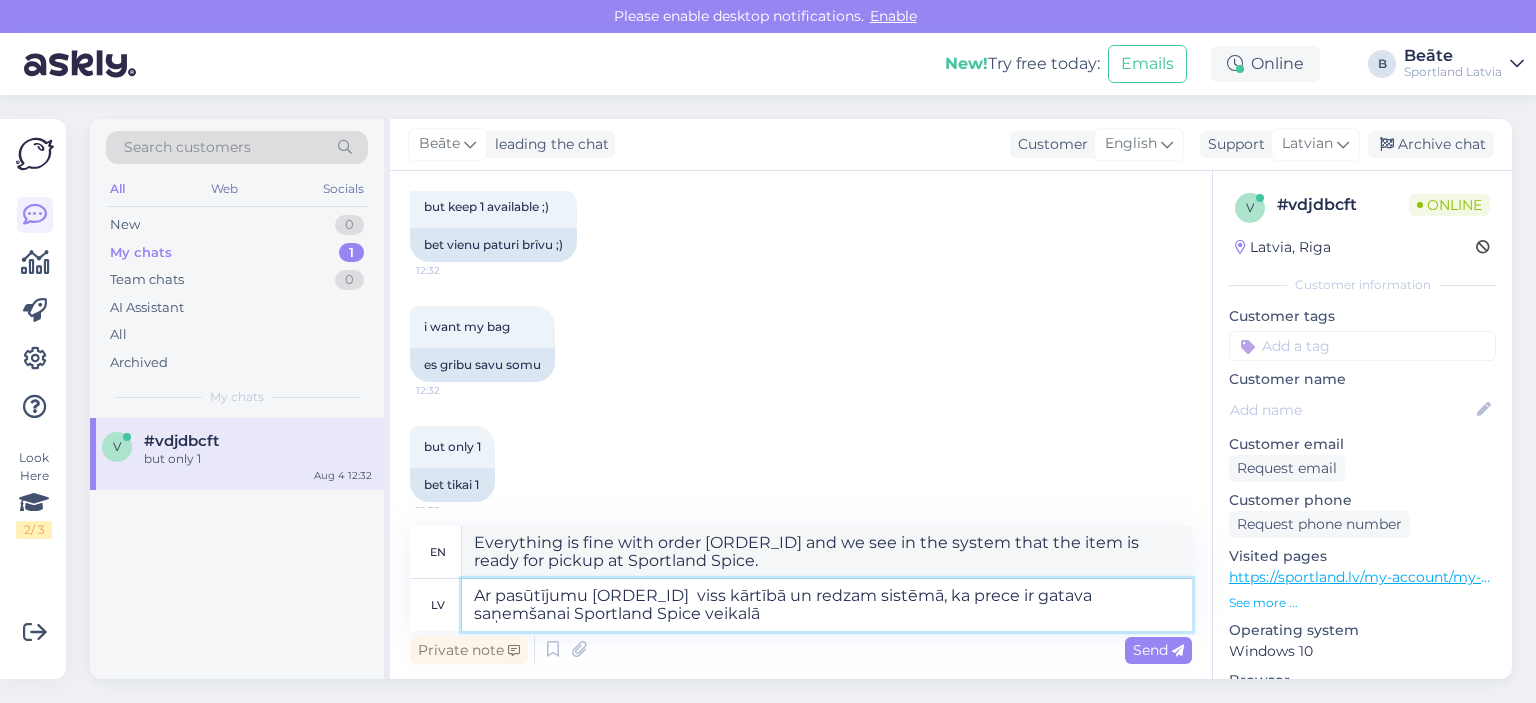 type on "Ar pasūtījumu [ORDER_NUMBER] viss kārtībā un redzam sistēmā, ka prece ir gatava saņemšanai [STORE_NAME] veikalā." 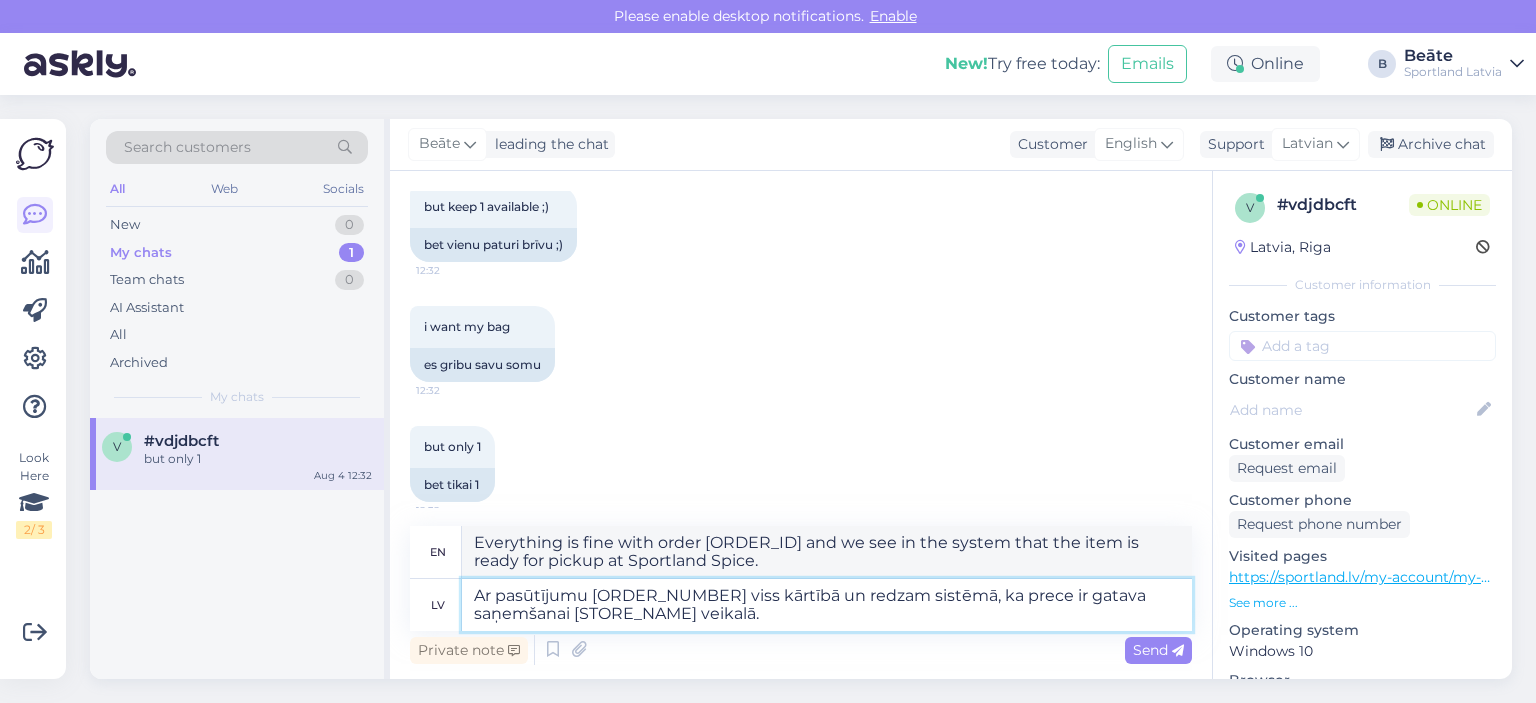 type on "Everything is fine with order [ORDER_NUMBER] and we see in the system that the item is ready for pickup at the [STORE_NAME]" 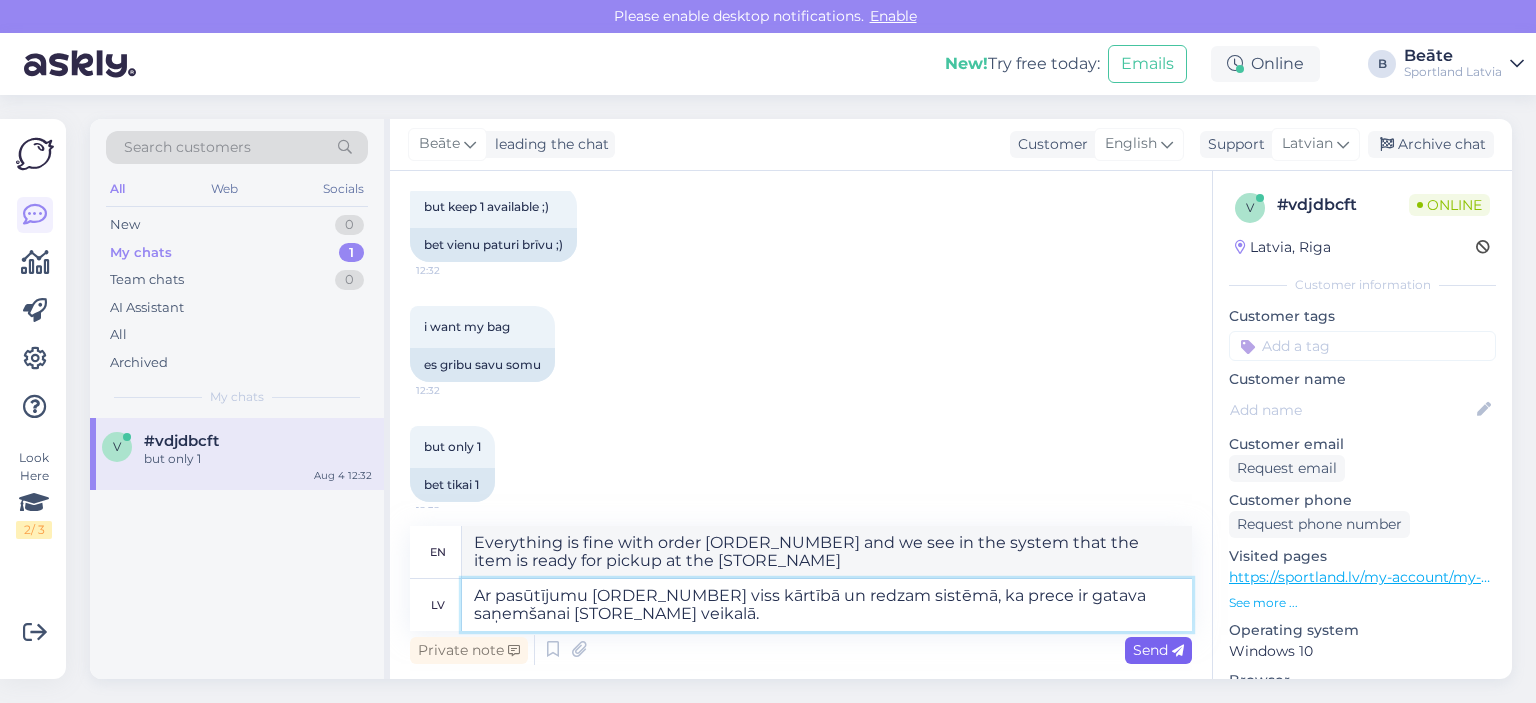 type on "Ar pasūtījumu [ORDER_NUMBER] viss kārtībā un redzam sistēmā, ka prece ir gatava saņemšanai [STORE_NAME] veikalā." 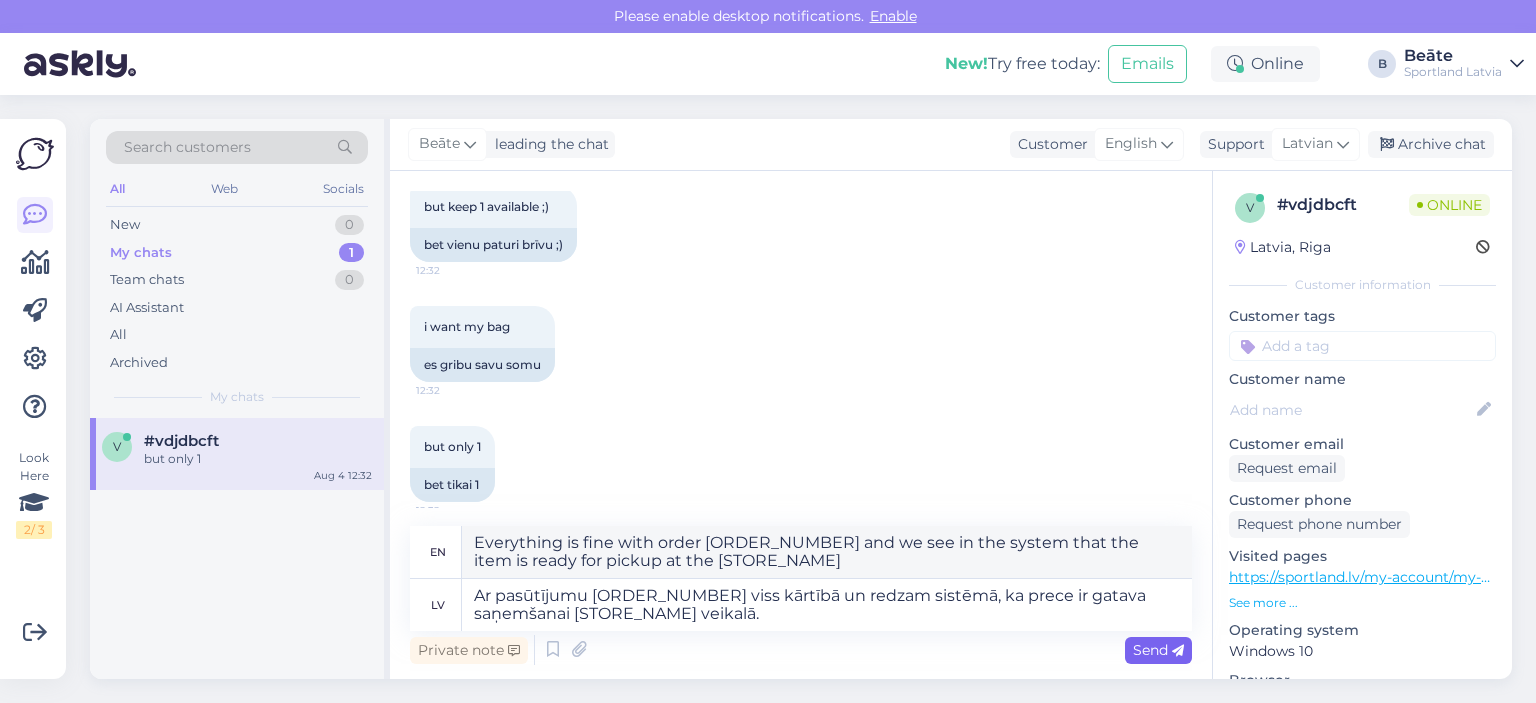 click on "Send" at bounding box center (1158, 650) 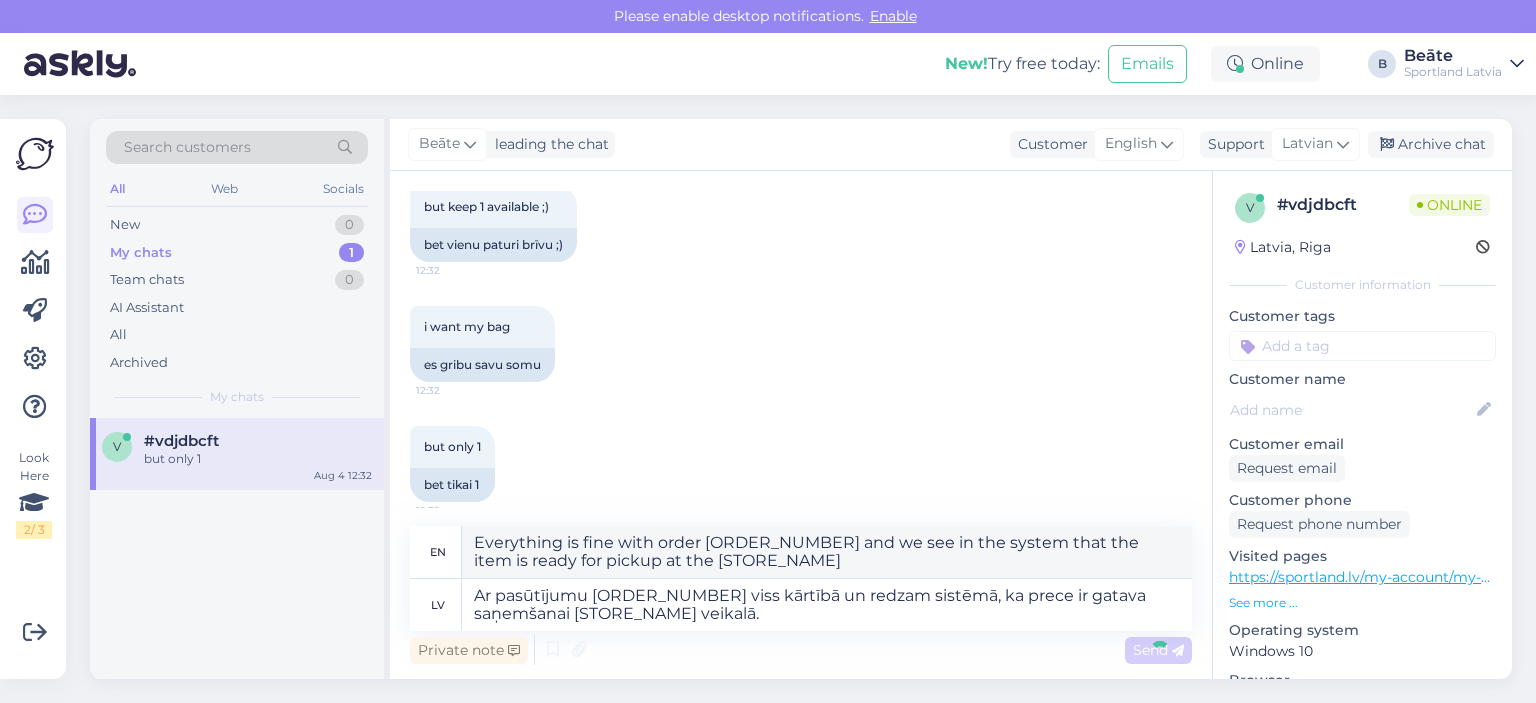 type 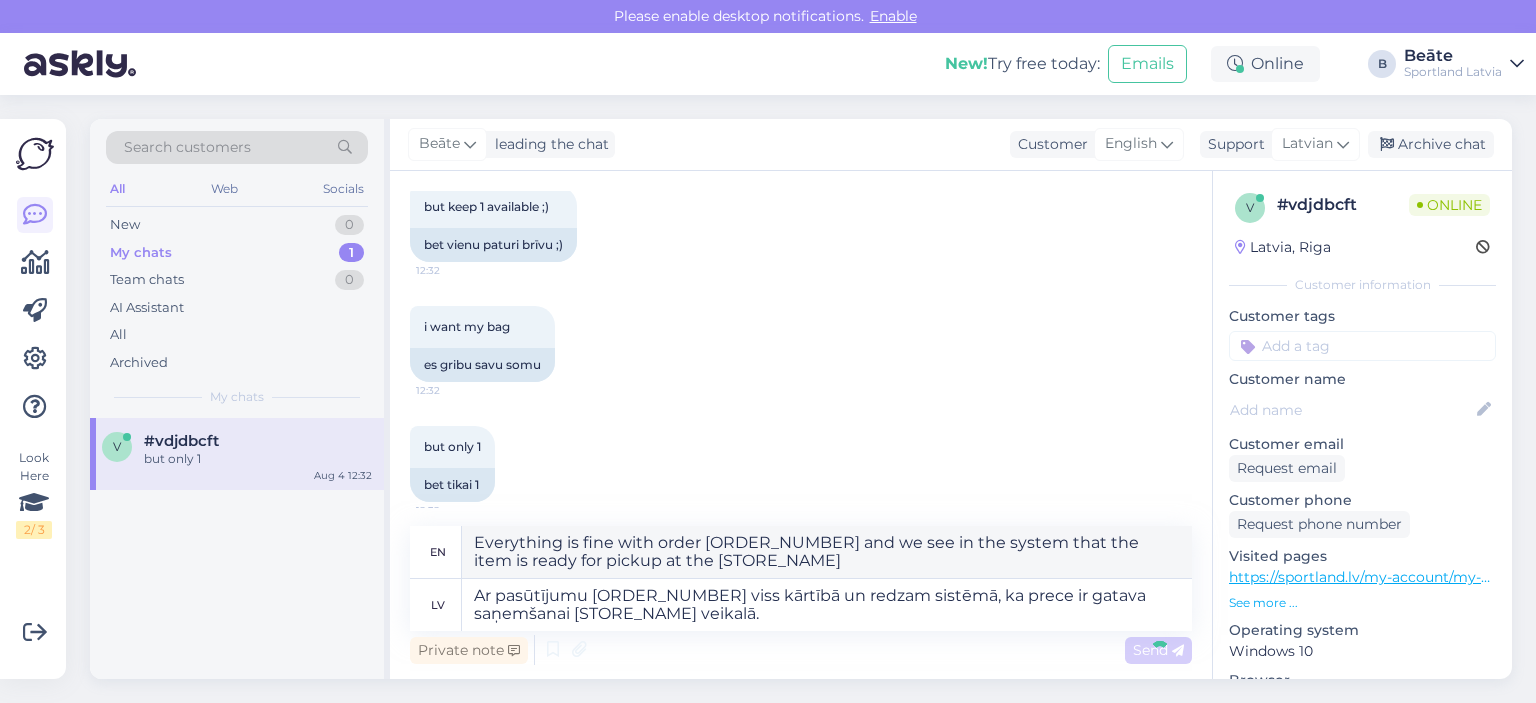 type 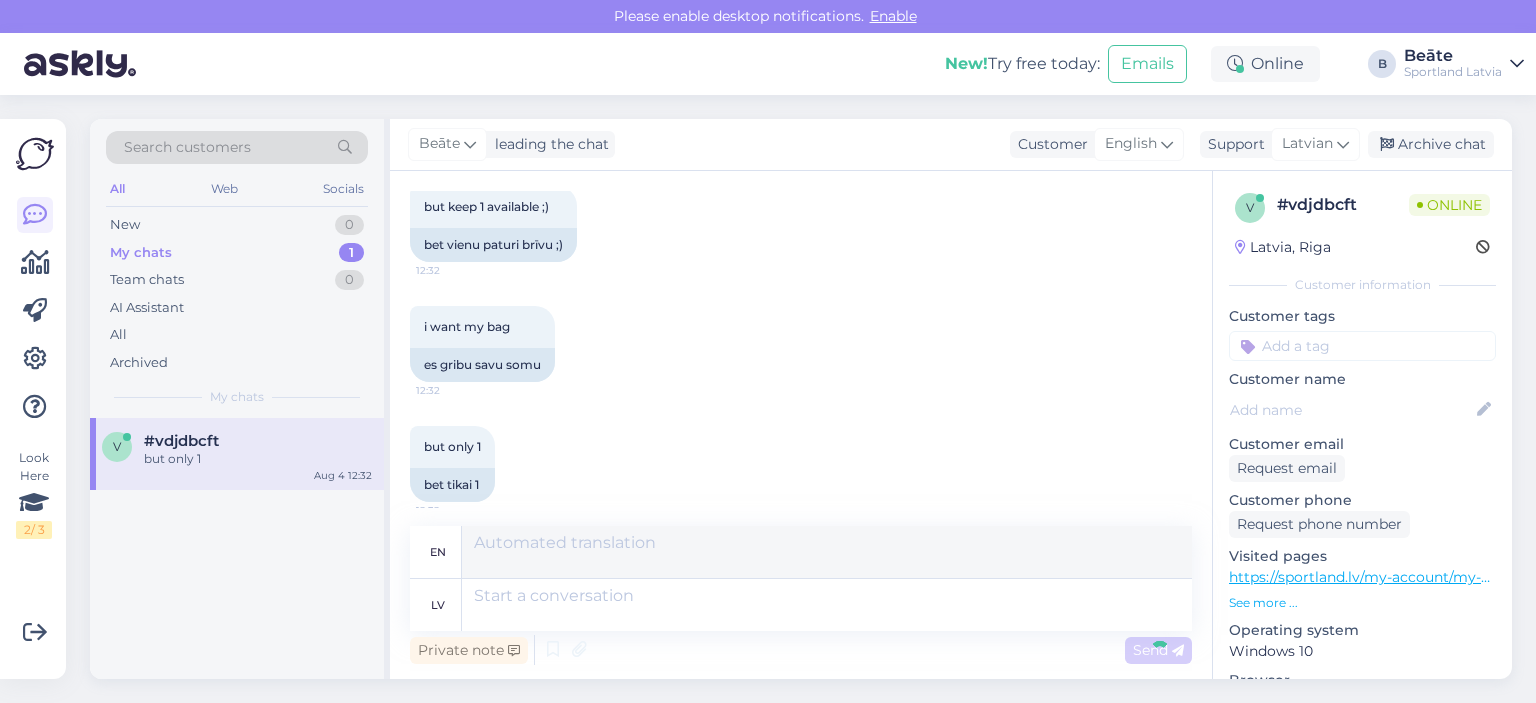 scroll, scrollTop: 1260, scrollLeft: 0, axis: vertical 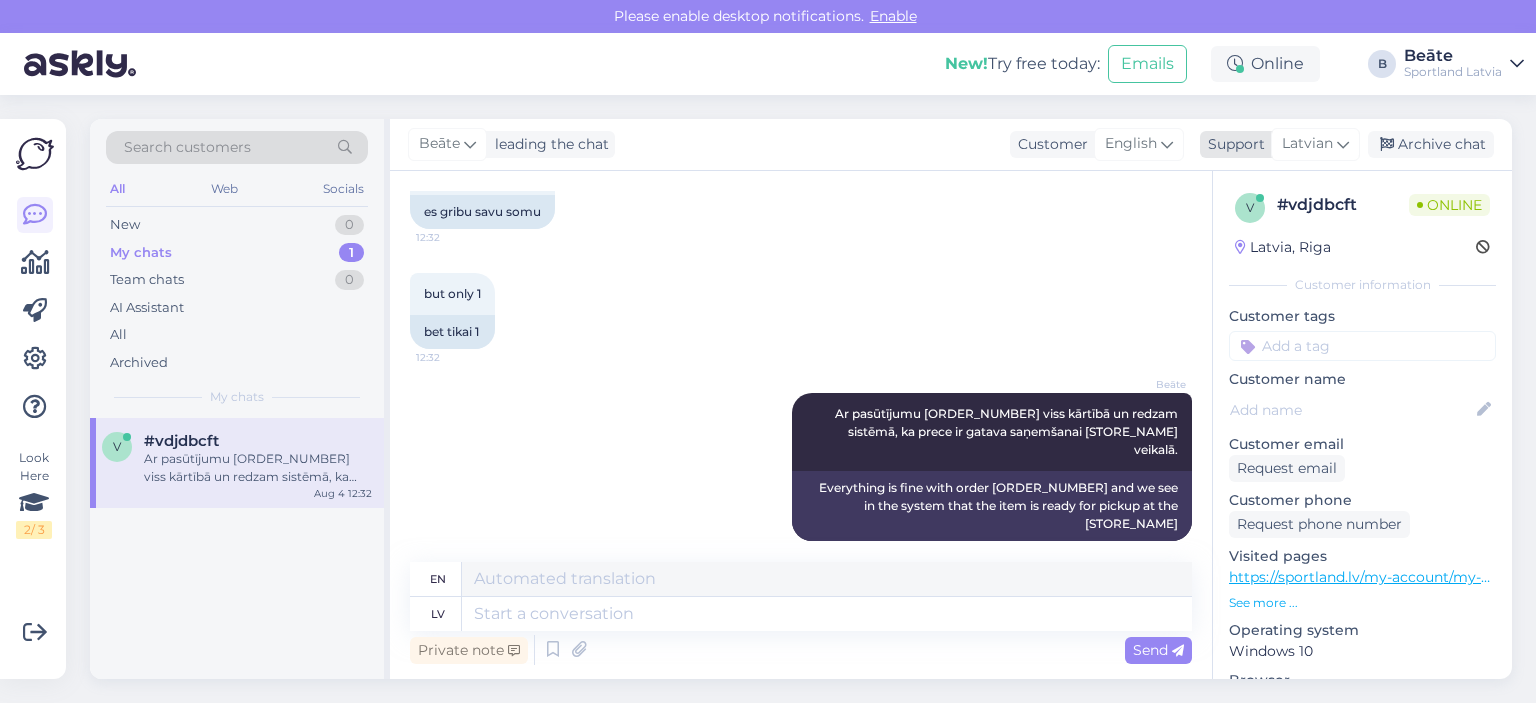 click on "Archive chat" at bounding box center (1431, 144) 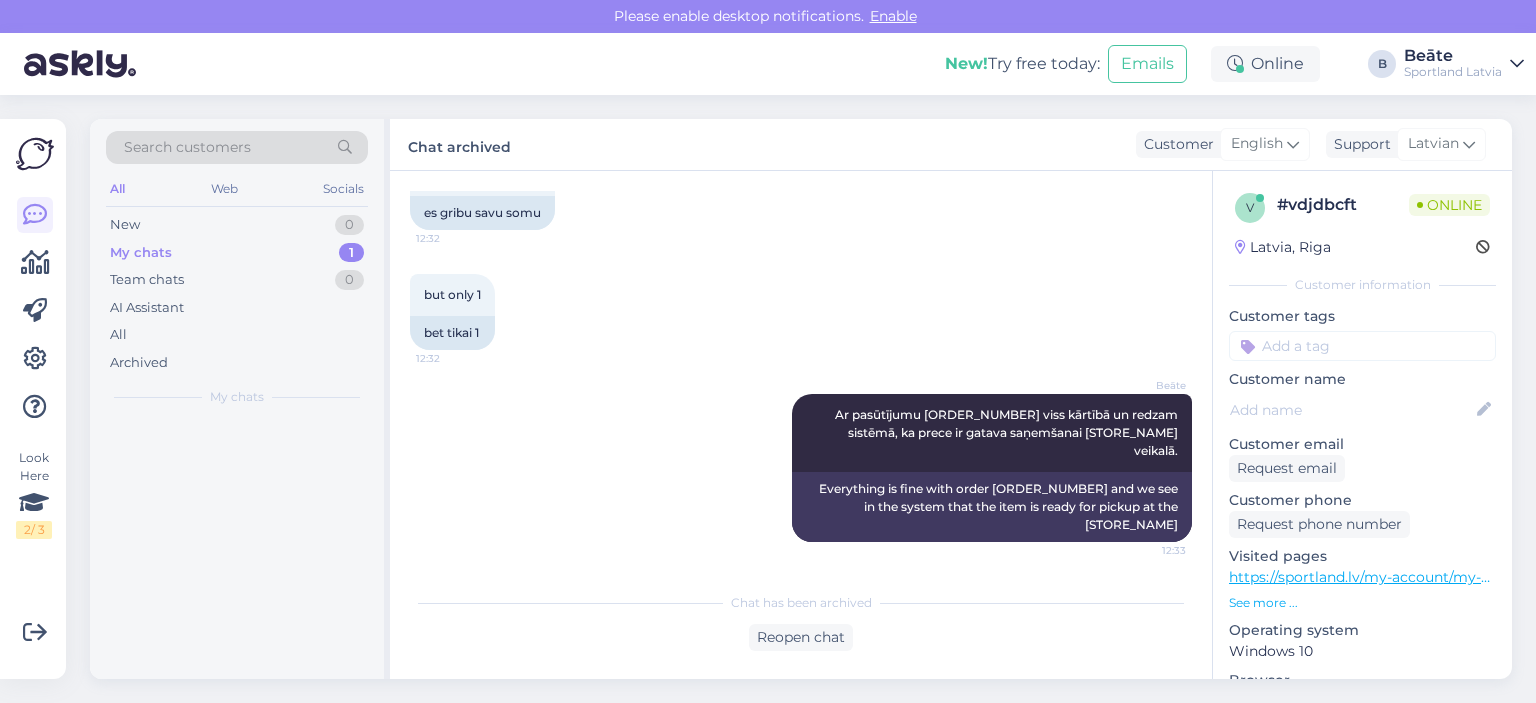 scroll, scrollTop: 1240, scrollLeft: 0, axis: vertical 